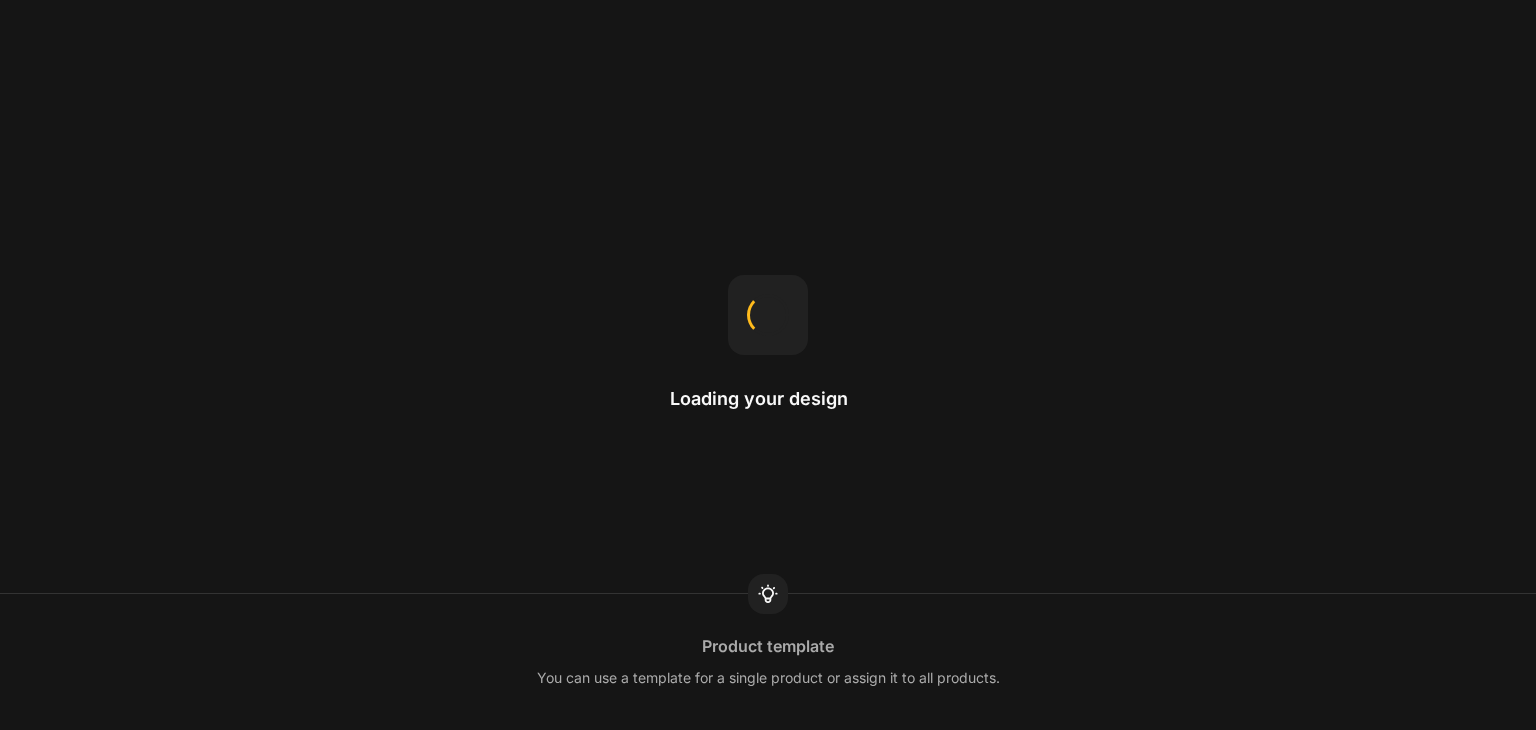 scroll, scrollTop: 0, scrollLeft: 0, axis: both 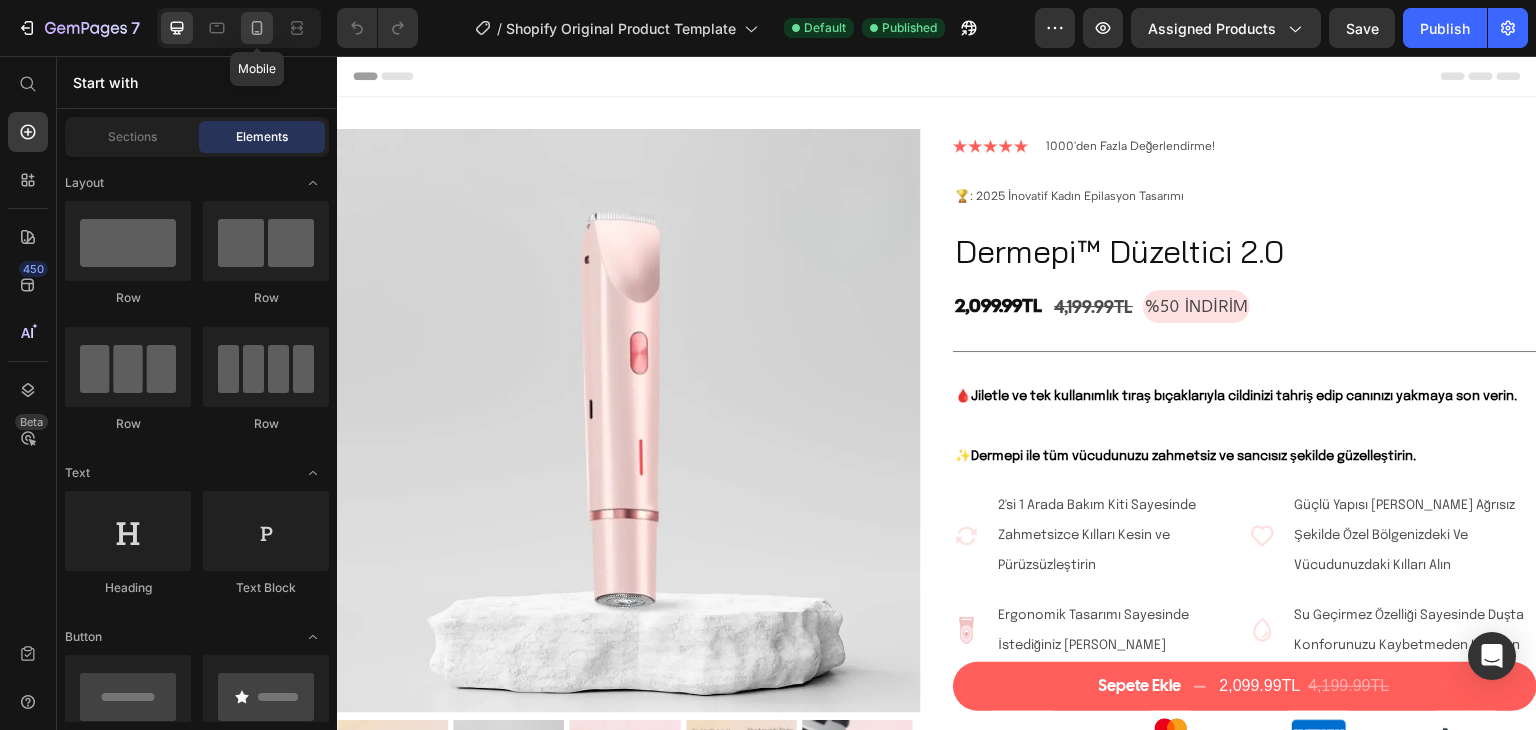 click 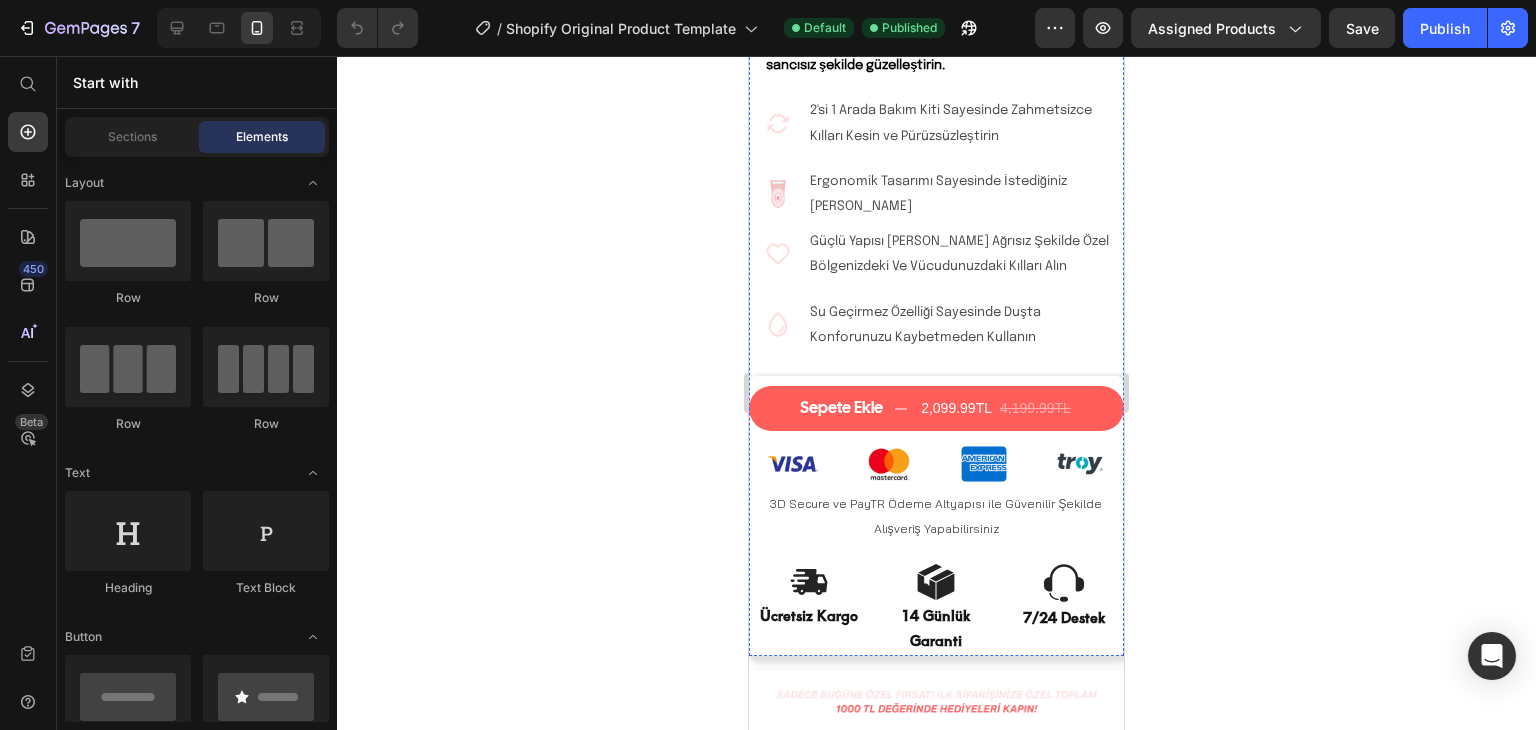 scroll, scrollTop: 796, scrollLeft: 0, axis: vertical 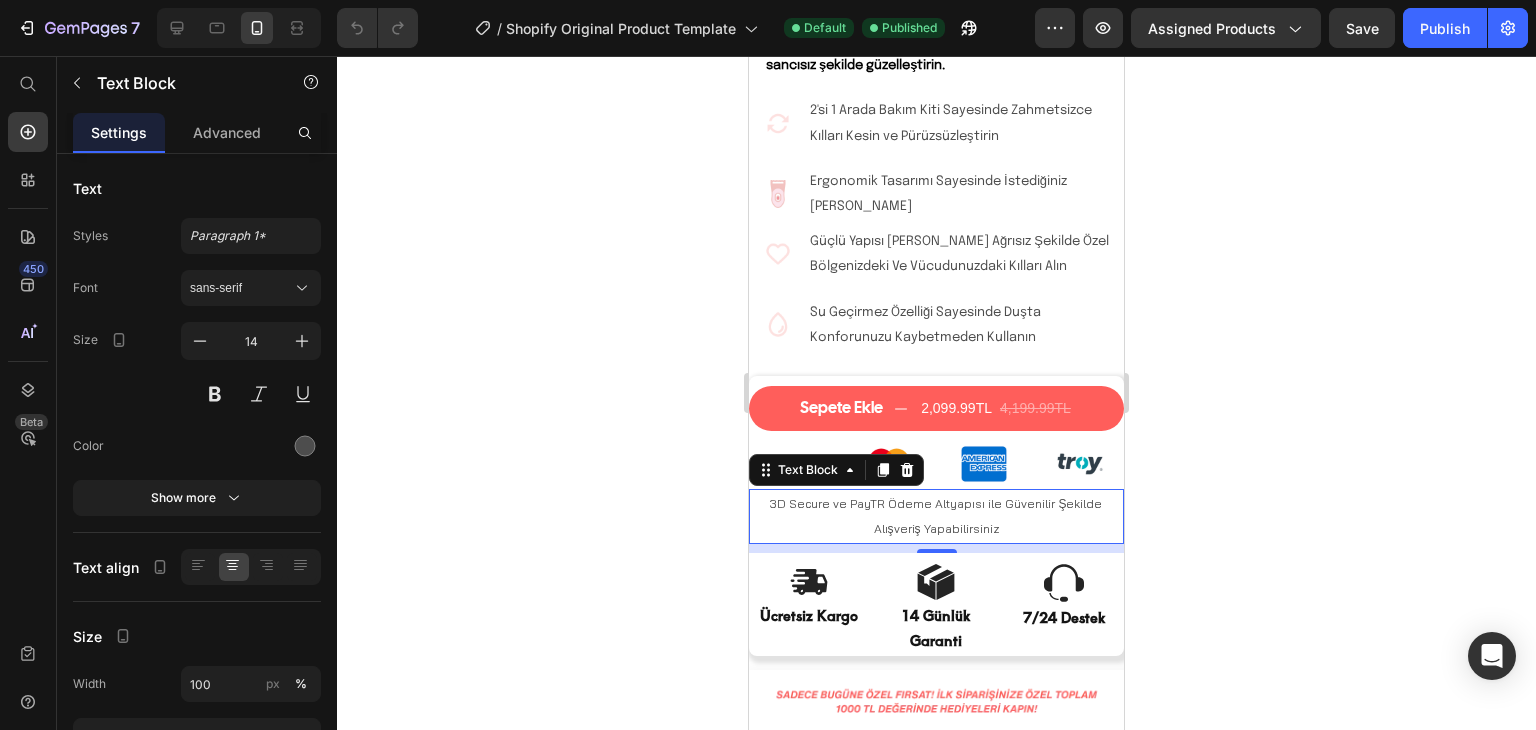 click on "3D Secure ve PayTR Ödeme Altyapısı ile Güvenilir Şekilde Alışveriş Yapabilirsiniz" at bounding box center [936, 516] 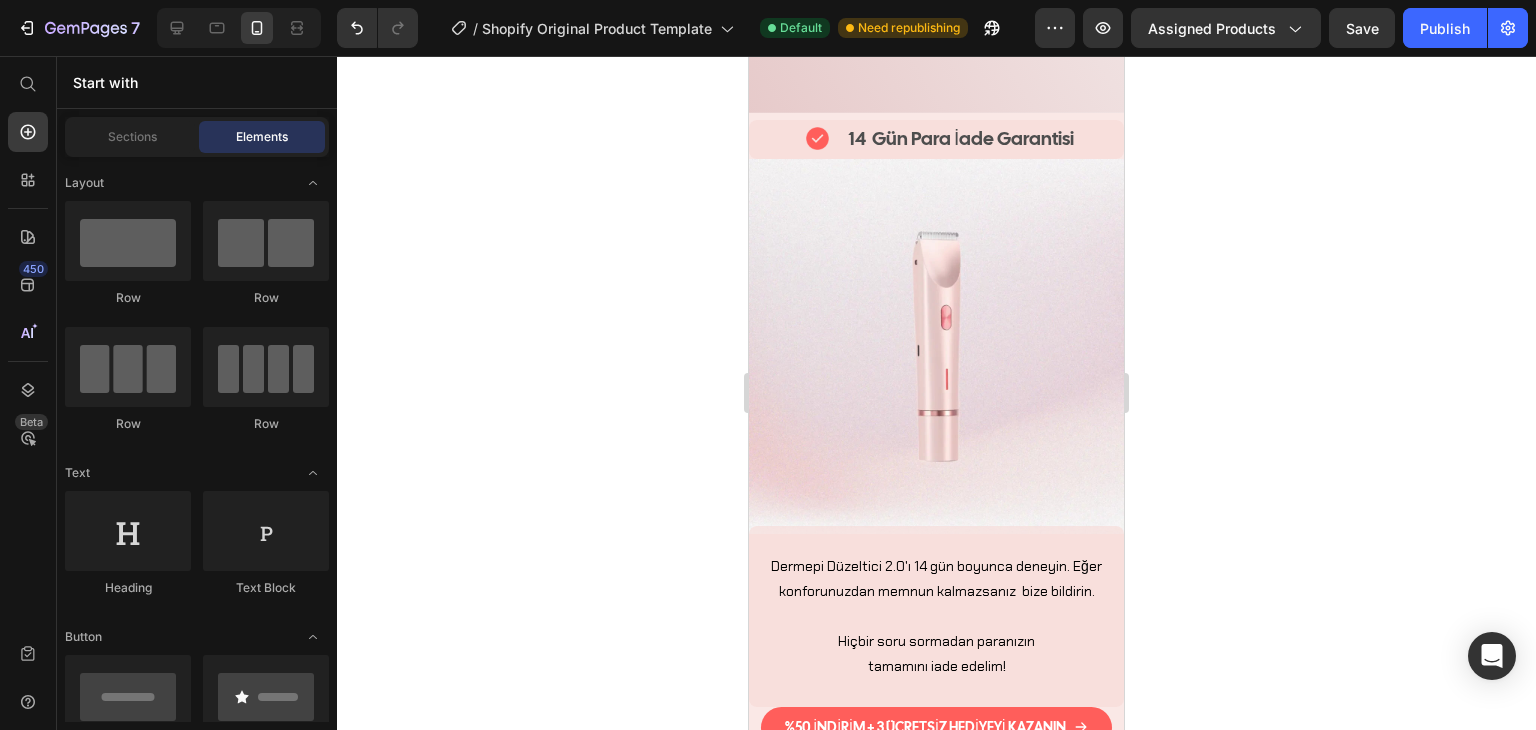 scroll, scrollTop: 8805, scrollLeft: 0, axis: vertical 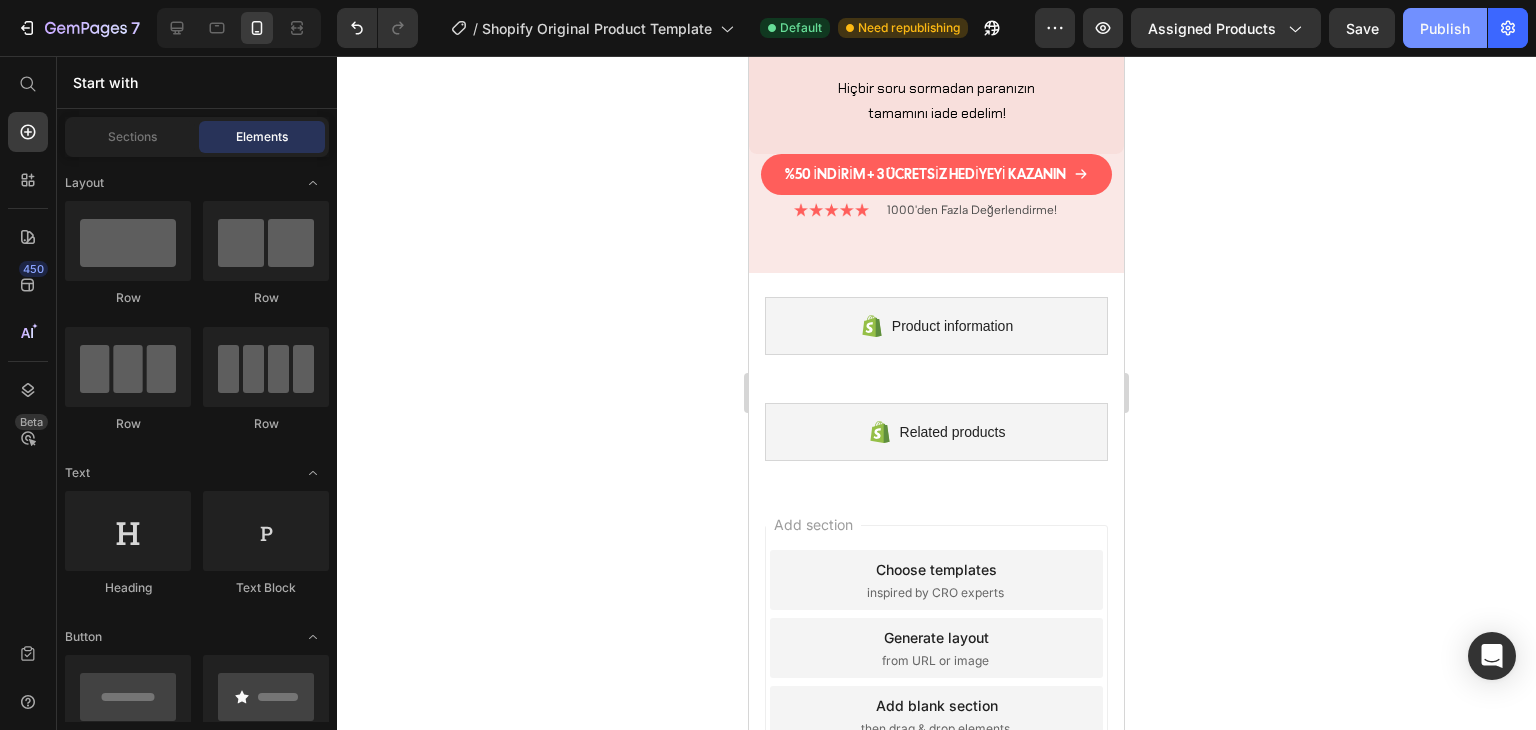 click on "Publish" at bounding box center (1445, 28) 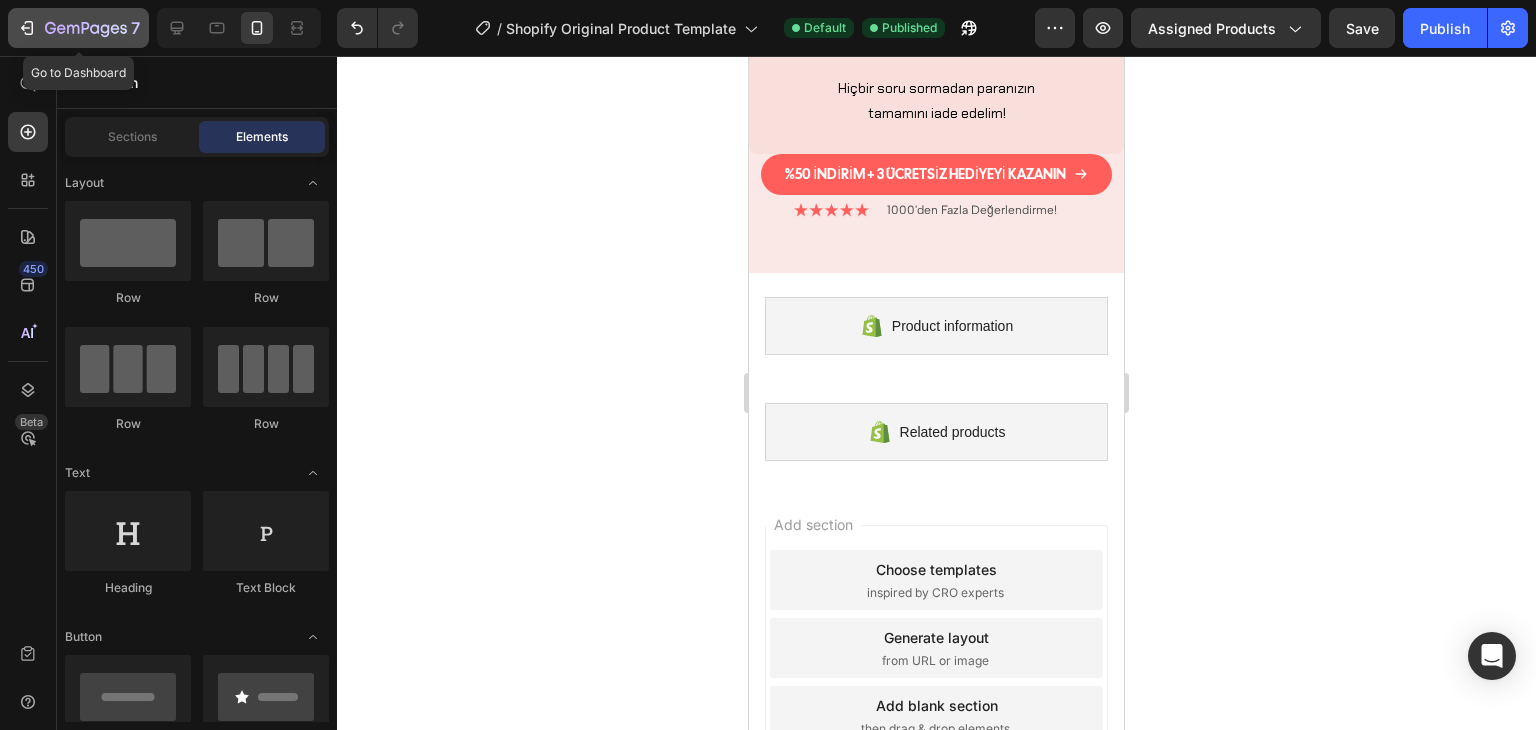 click on "7" 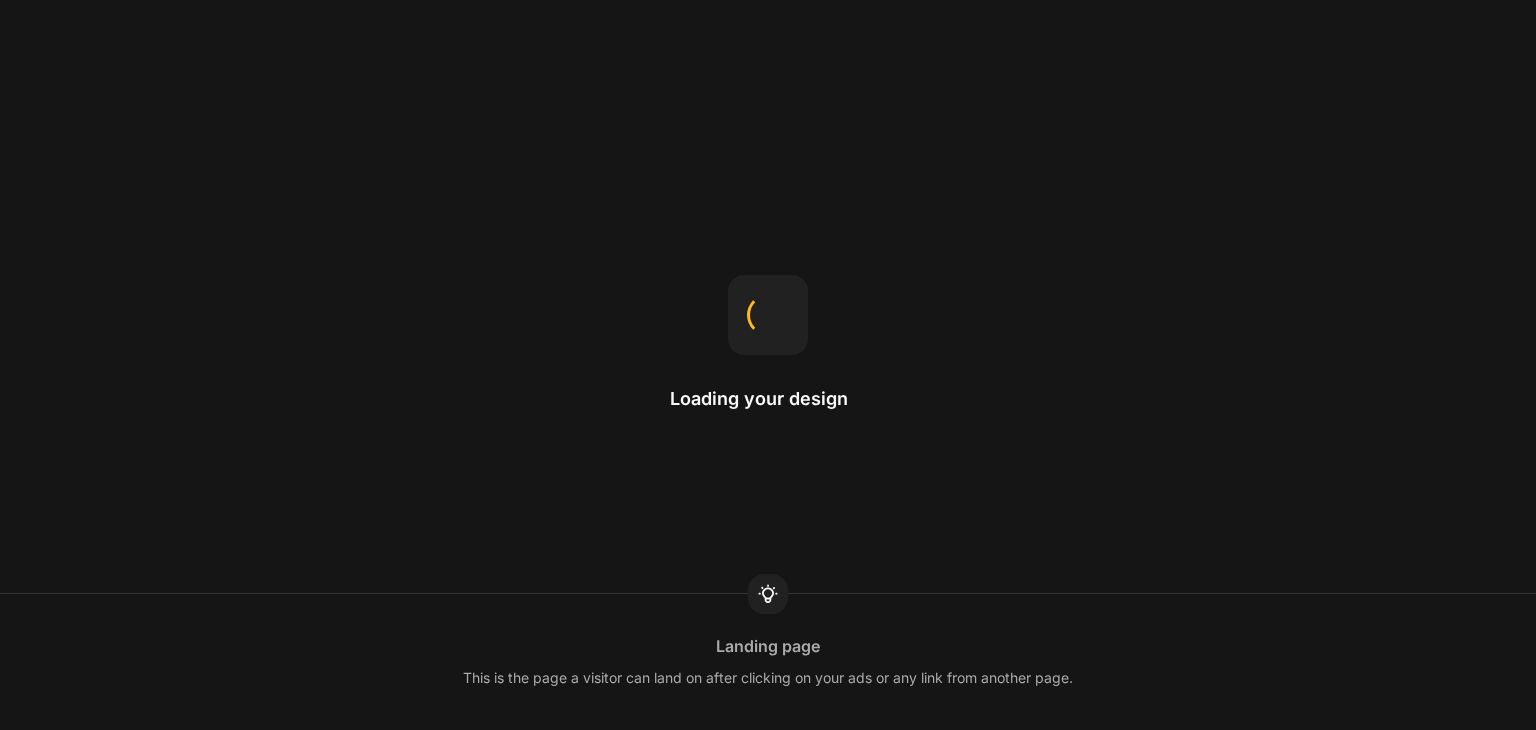 scroll, scrollTop: 0, scrollLeft: 0, axis: both 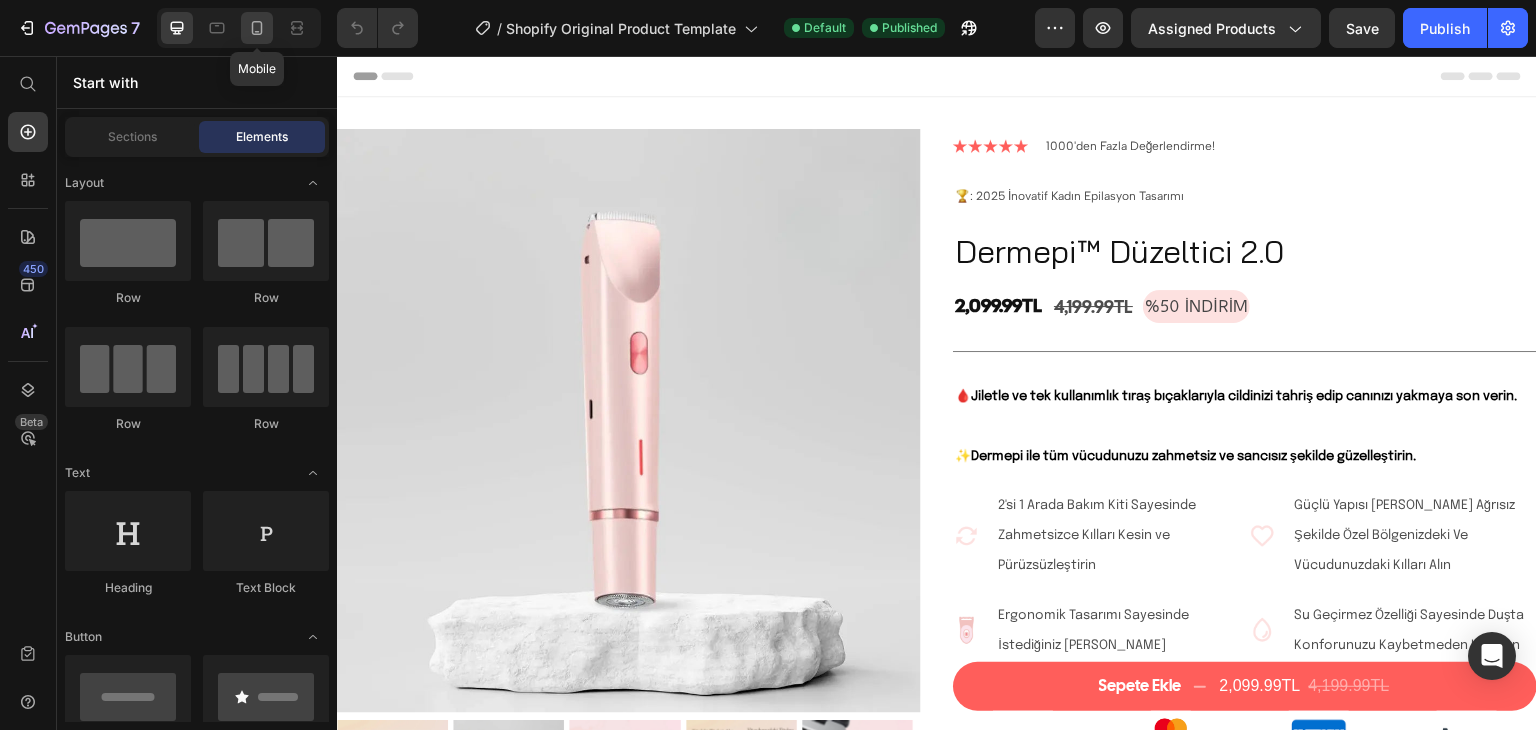 click 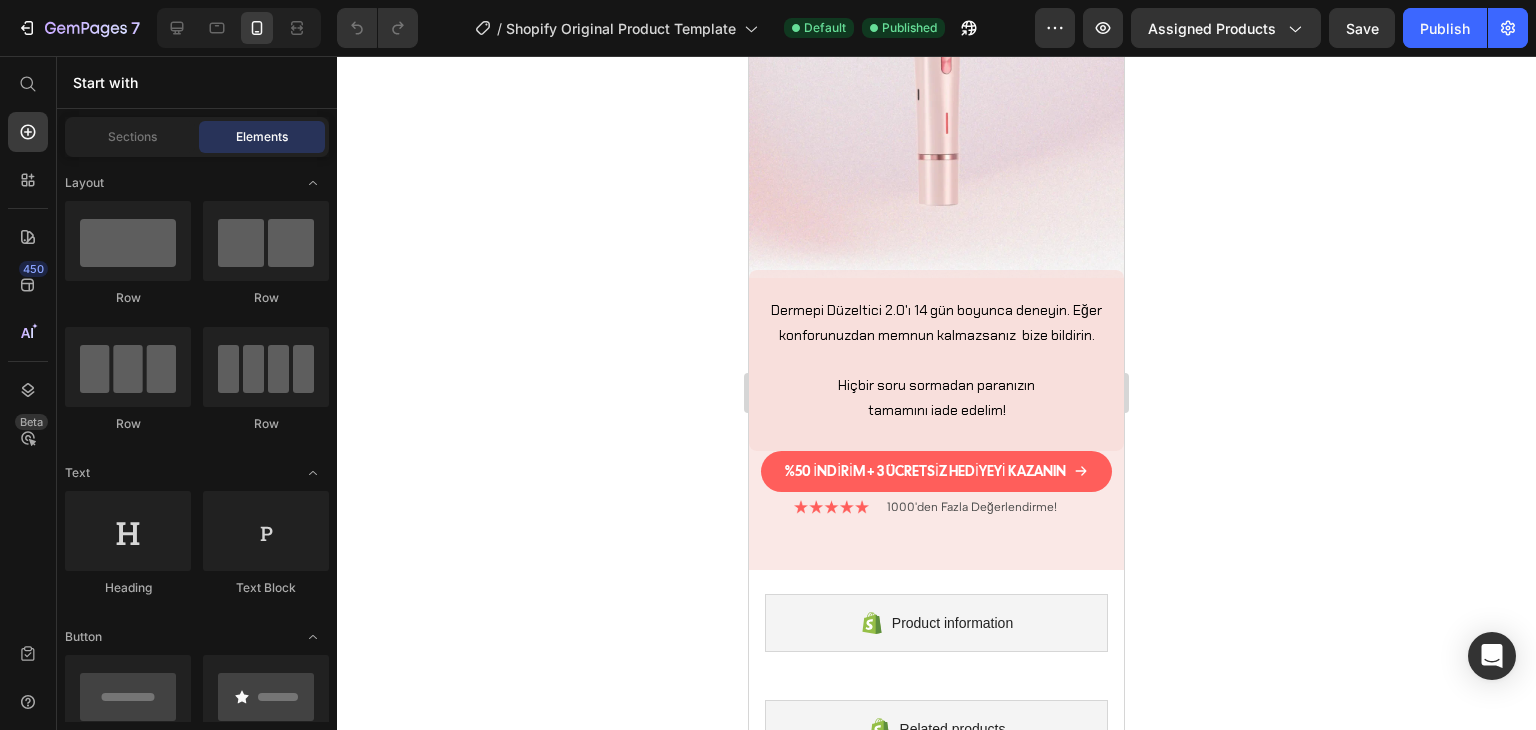scroll, scrollTop: 8514, scrollLeft: 0, axis: vertical 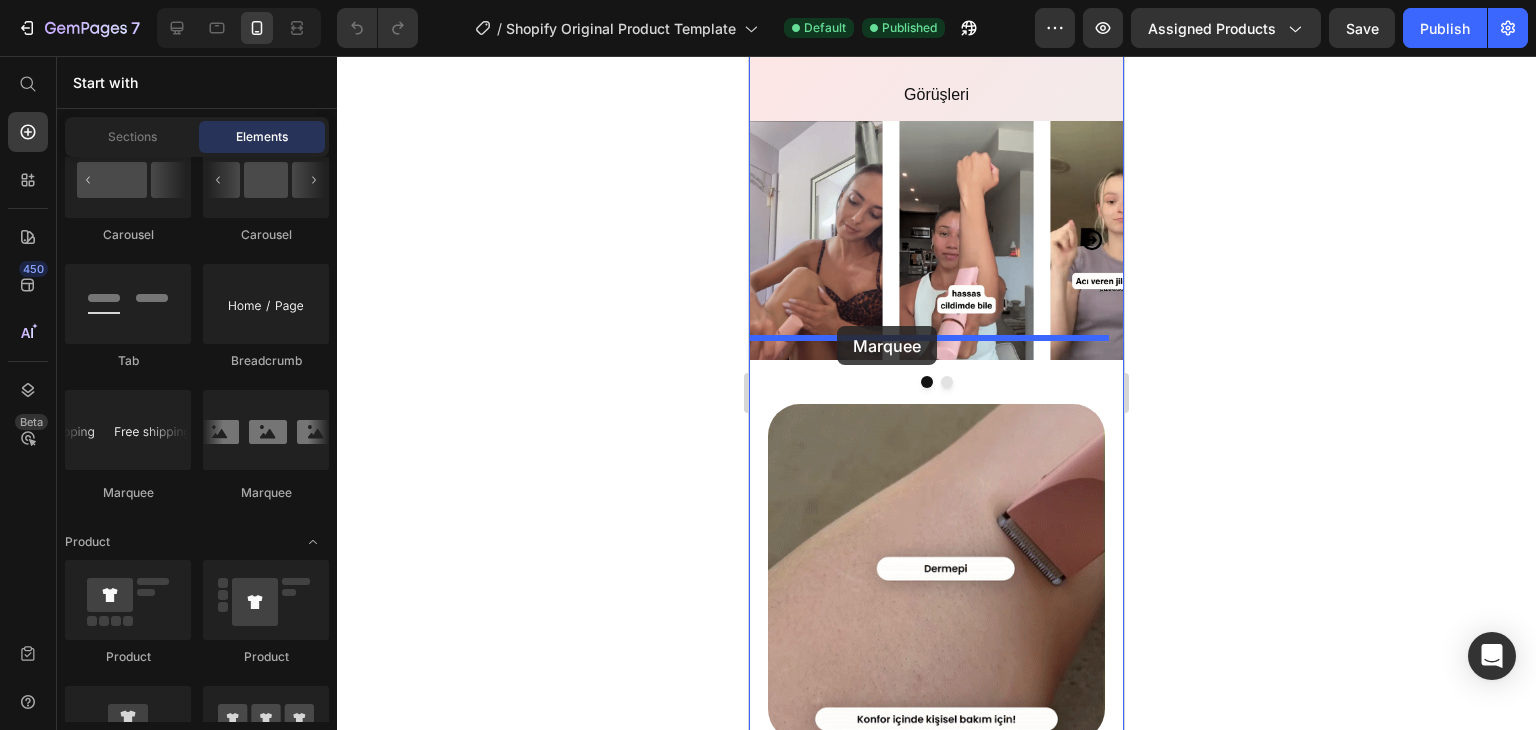 drag, startPoint x: 881, startPoint y: 494, endPoint x: 834, endPoint y: 326, distance: 174.45056 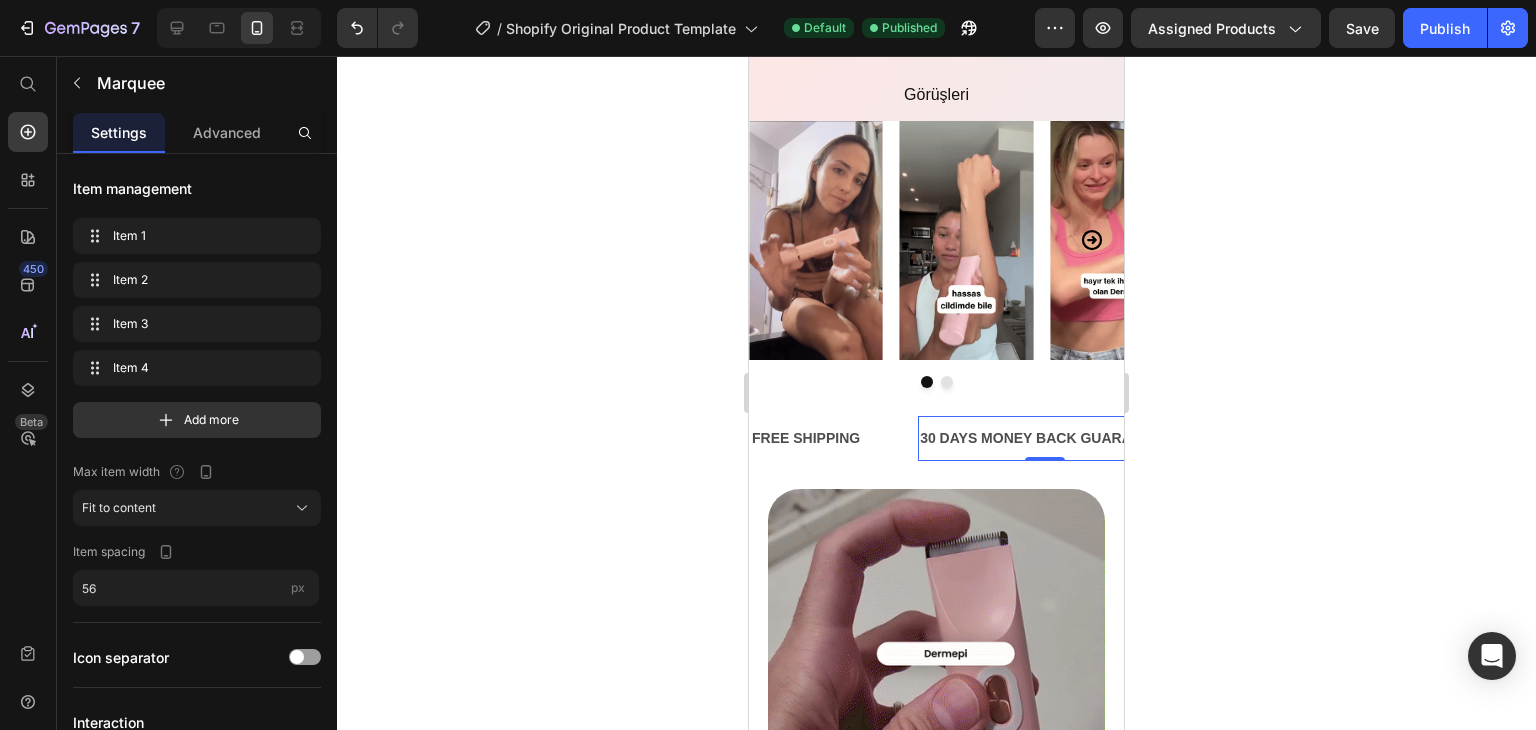 click on "30 DAYS MONEY BACK GUARANTEE" at bounding box center (1044, 438) 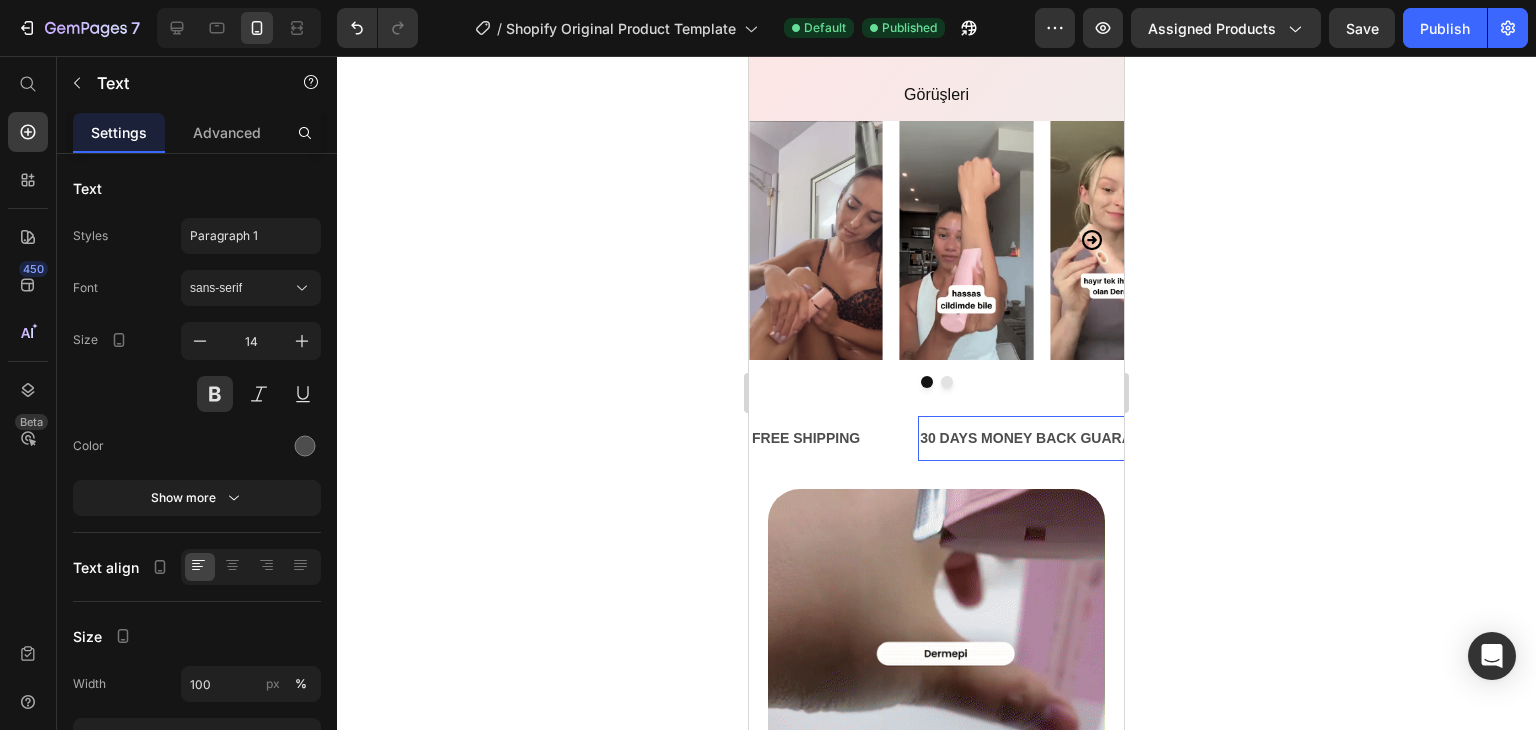 click on "30 DAYS MONEY BACK GUARANTEE" at bounding box center [1044, 438] 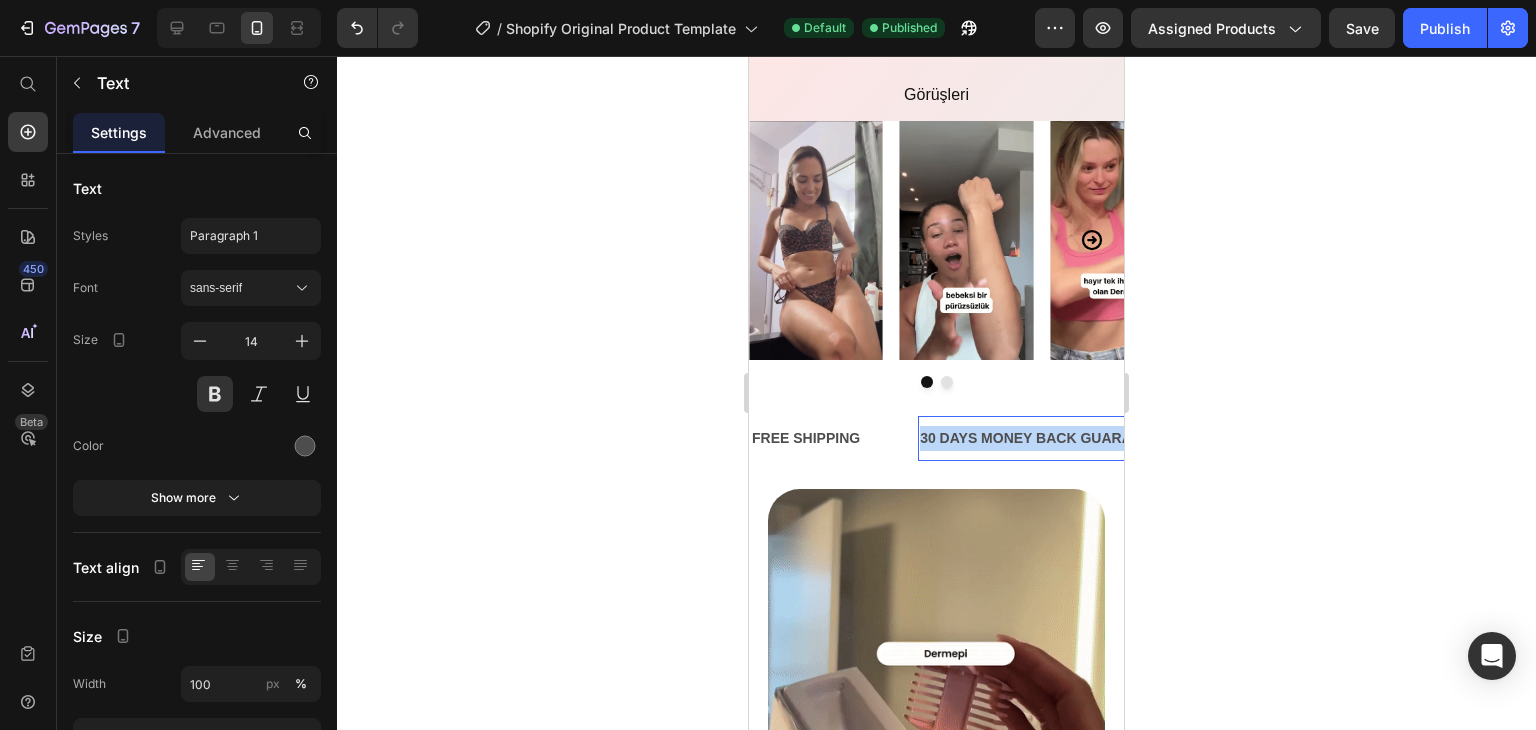 click on "30 DAYS MONEY BACK GUARANTEE" at bounding box center (1044, 438) 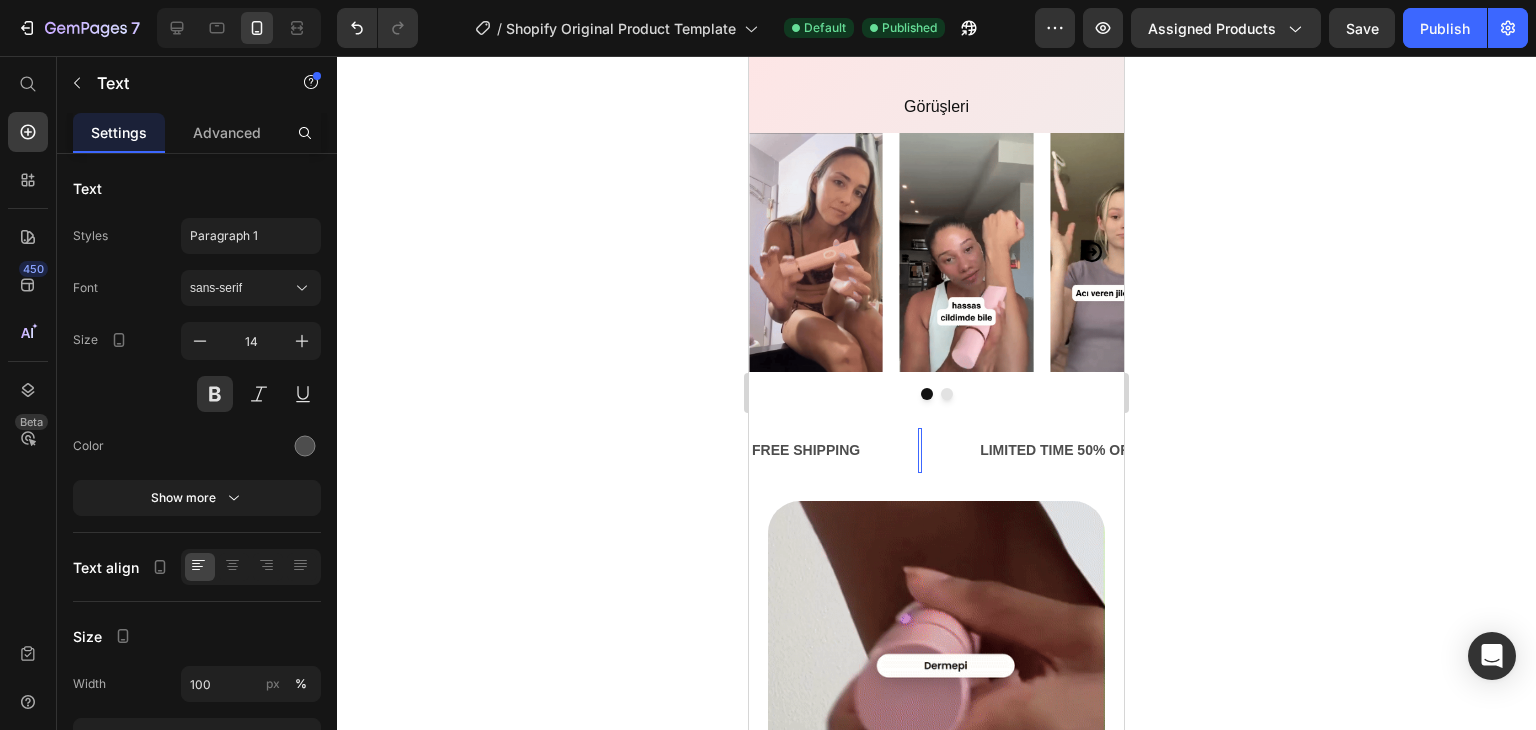 scroll, scrollTop: 2011, scrollLeft: 0, axis: vertical 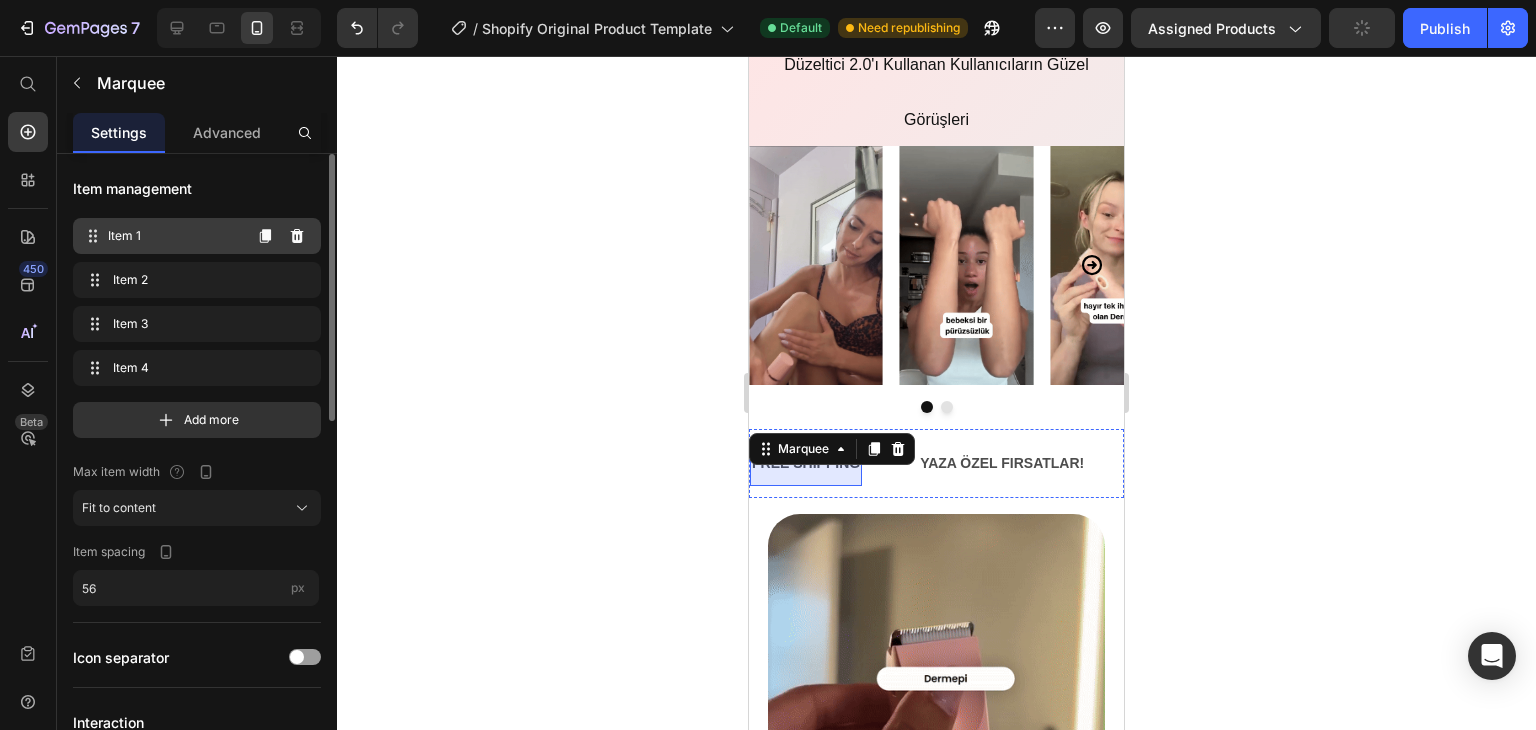 click on "Item 1" at bounding box center (174, 236) 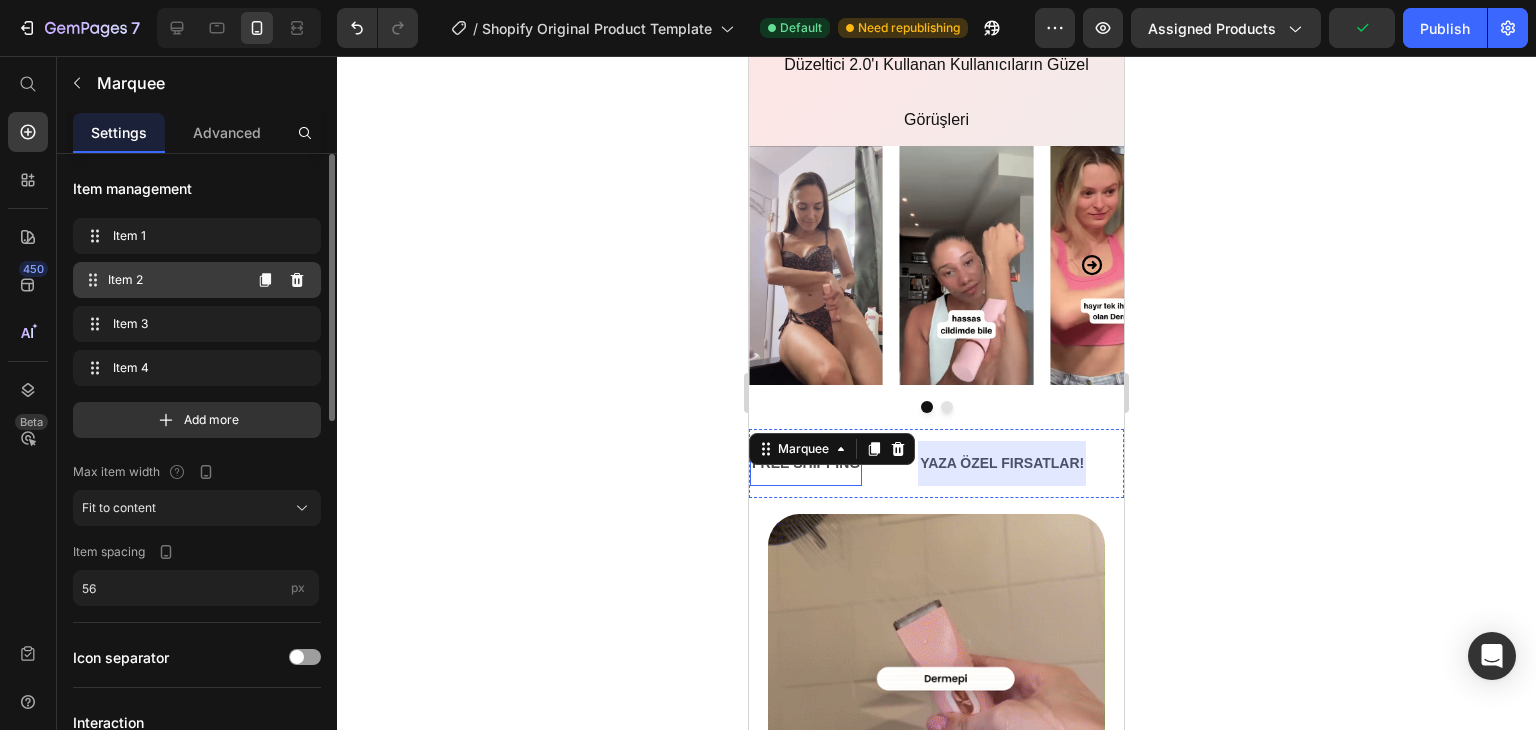 click on "Item 2" at bounding box center (174, 280) 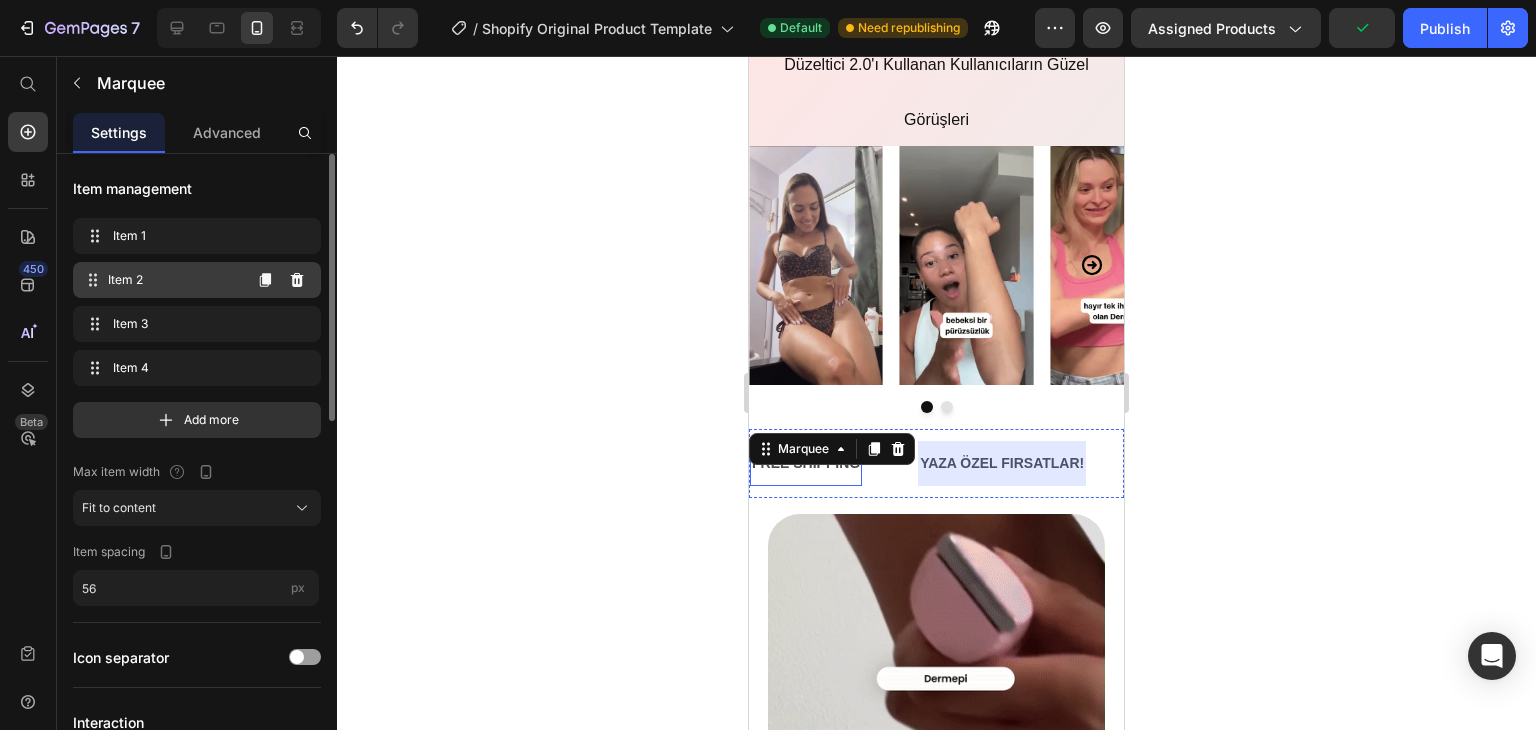 scroll, scrollTop: 0, scrollLeft: 72, axis: horizontal 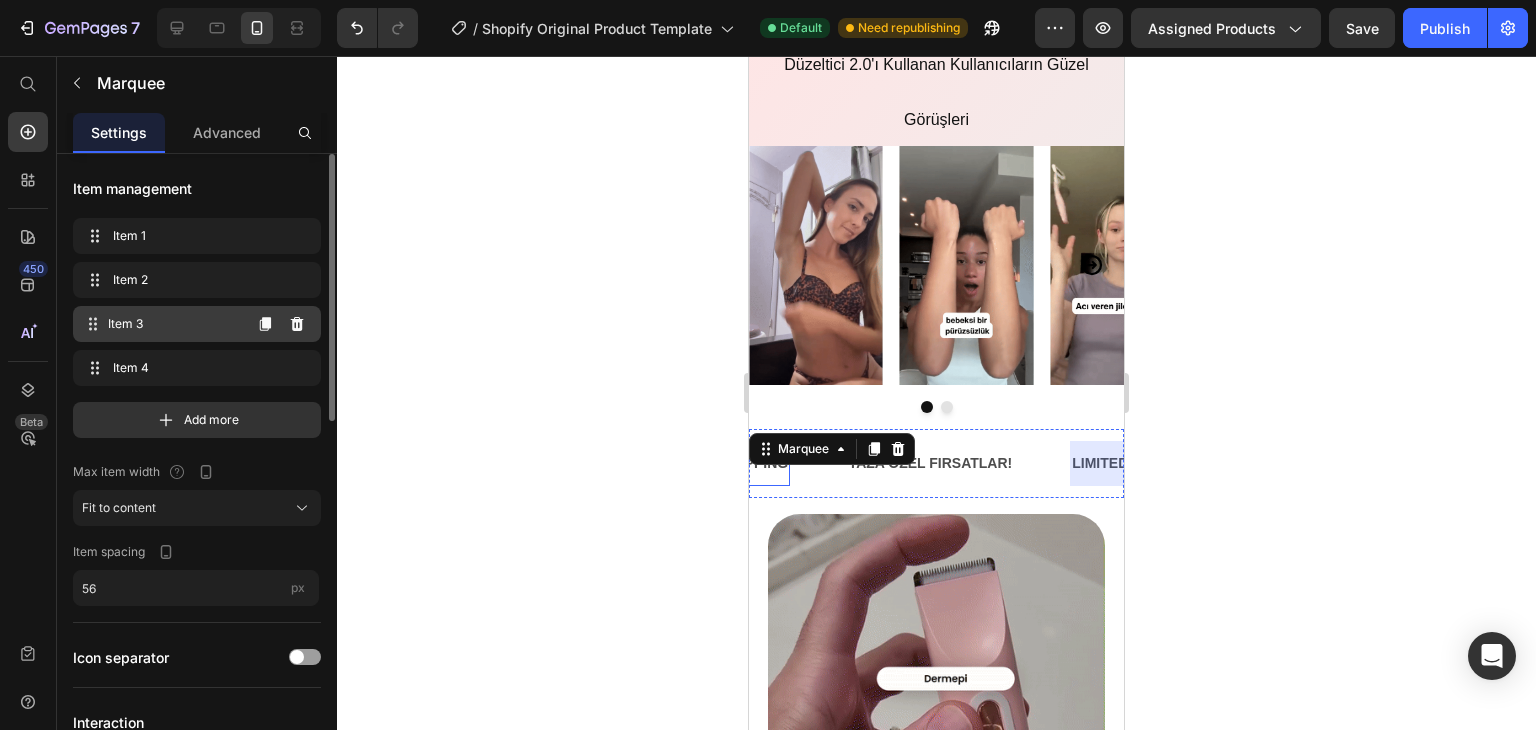 click on "Item 3" at bounding box center [174, 324] 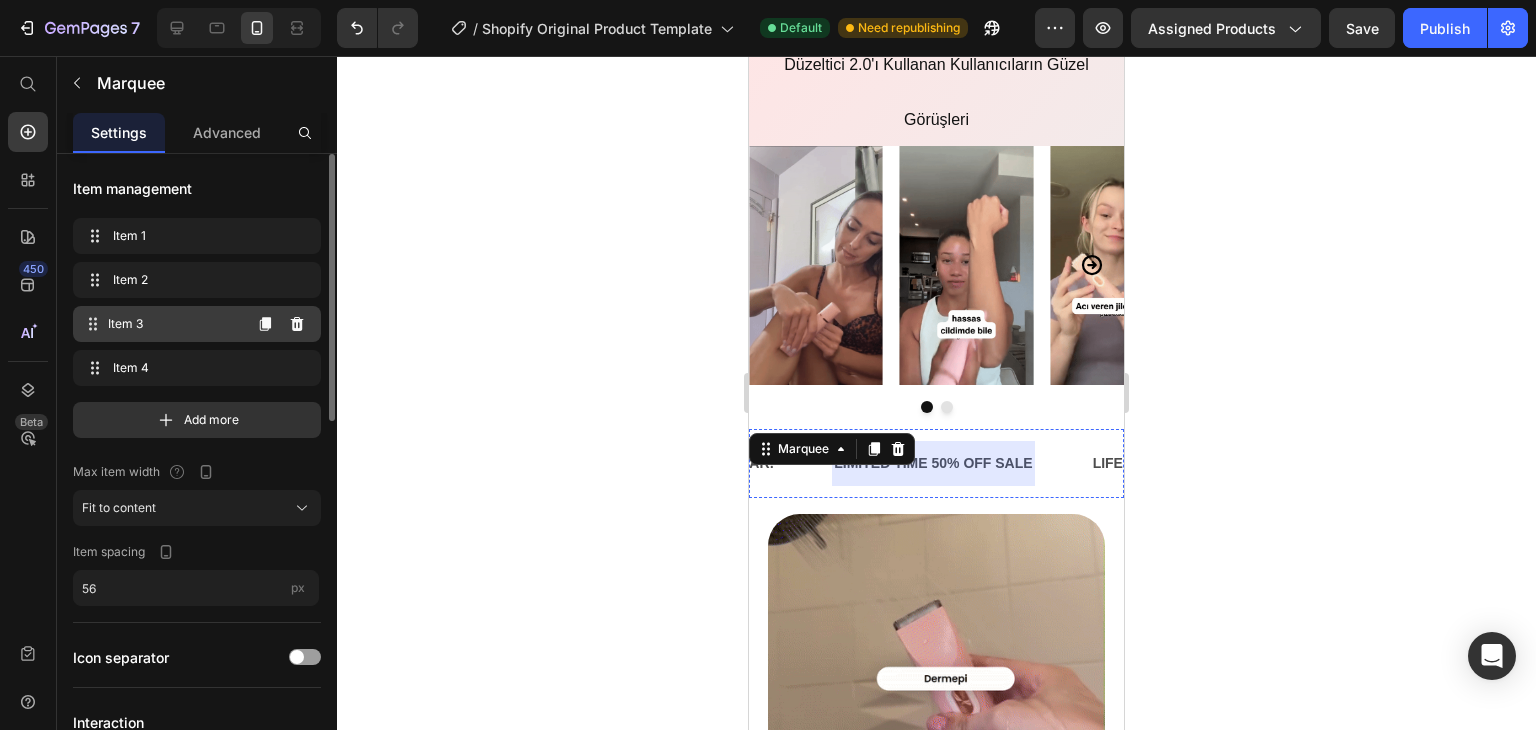 scroll, scrollTop: 0, scrollLeft: 314, axis: horizontal 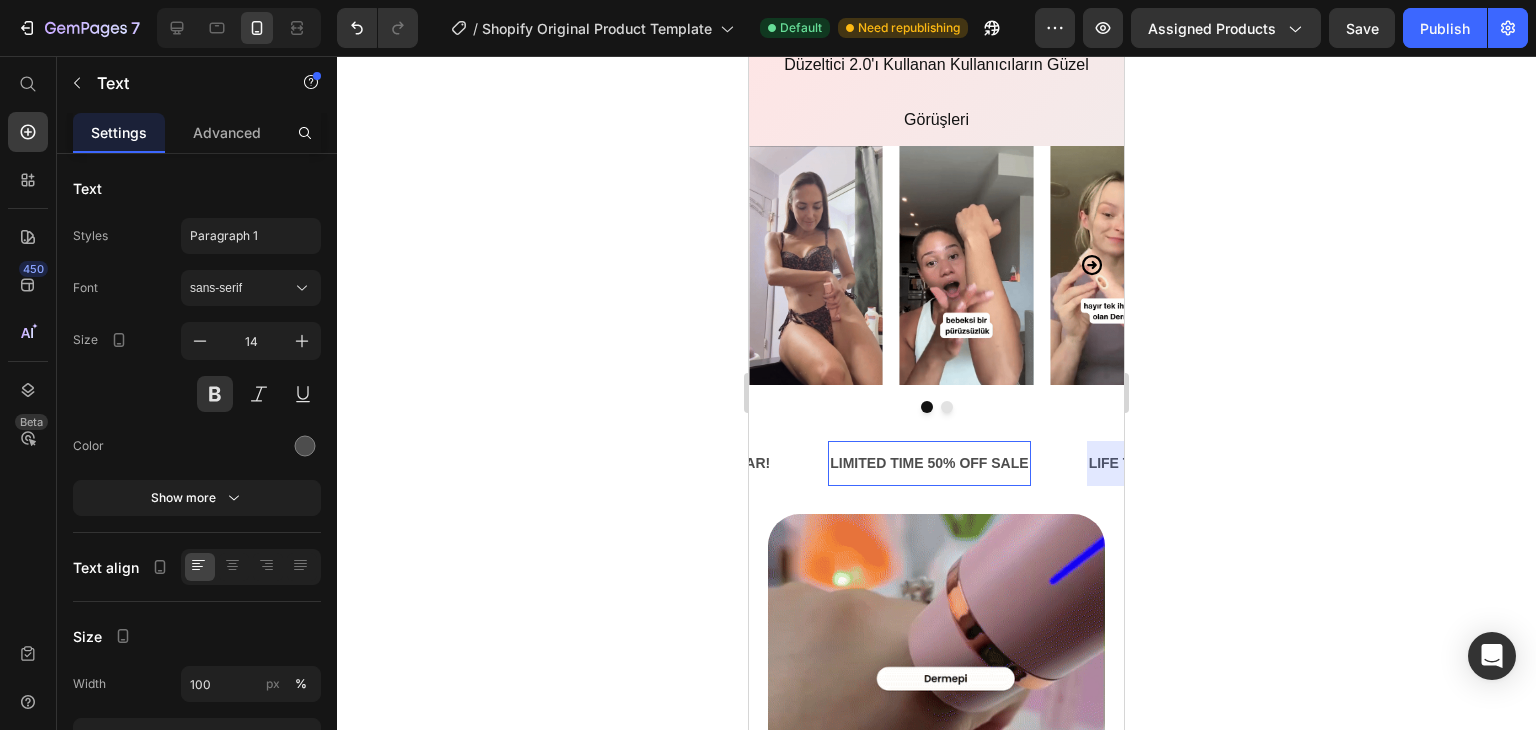 click on "LIMITED TIME 50% OFF SALE" at bounding box center [929, 463] 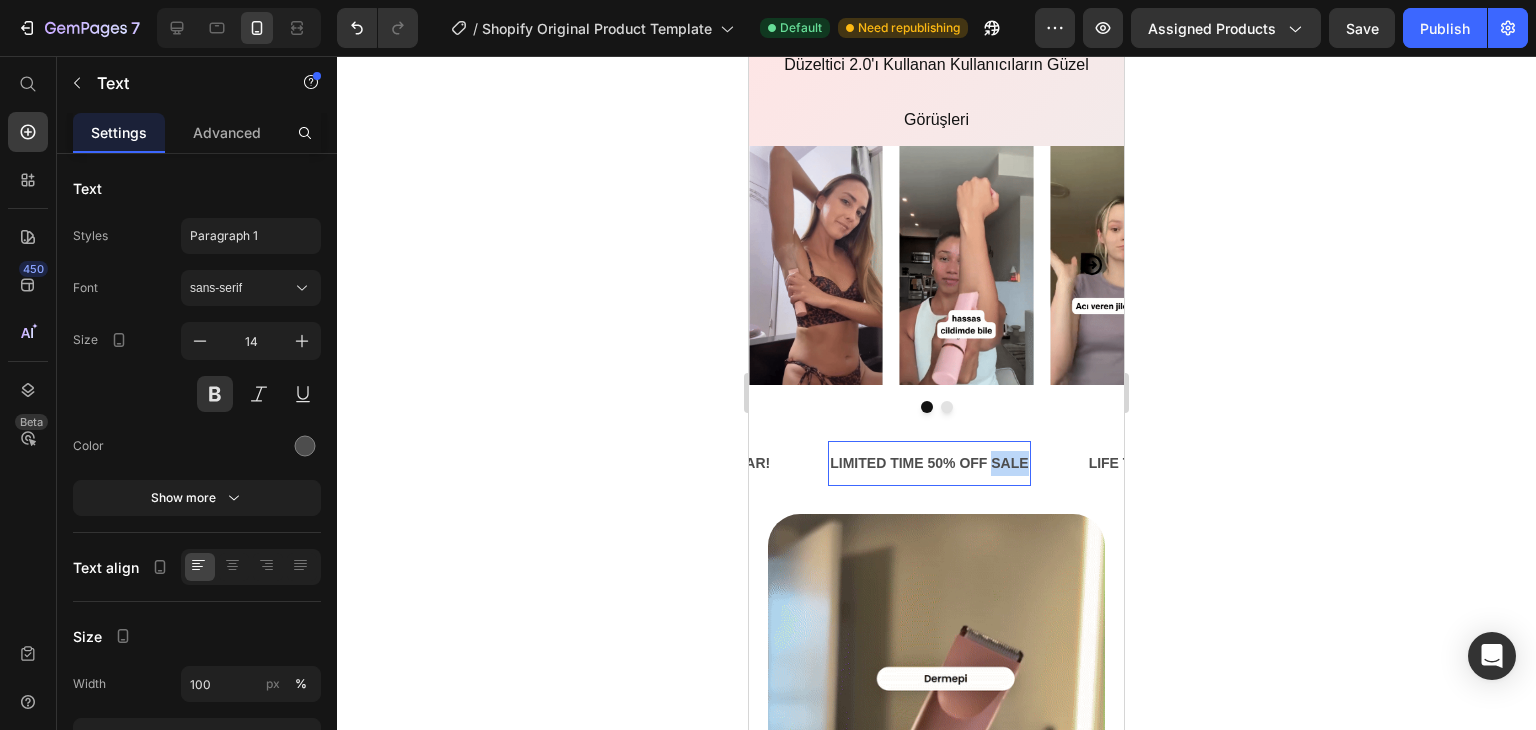 click on "LIMITED TIME 50% OFF SALE" at bounding box center (929, 463) 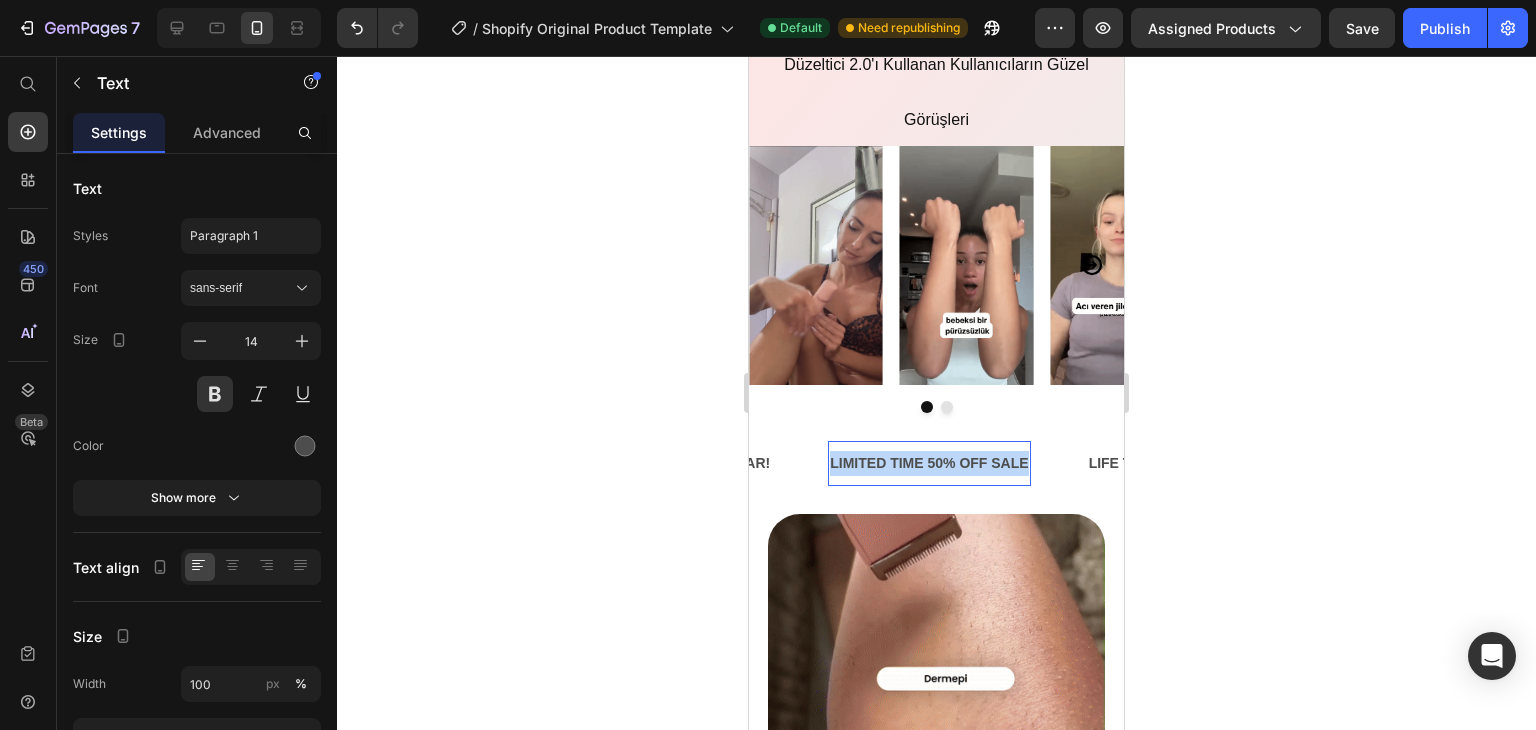 click on "LIMITED TIME 50% OFF SALE" at bounding box center [929, 463] 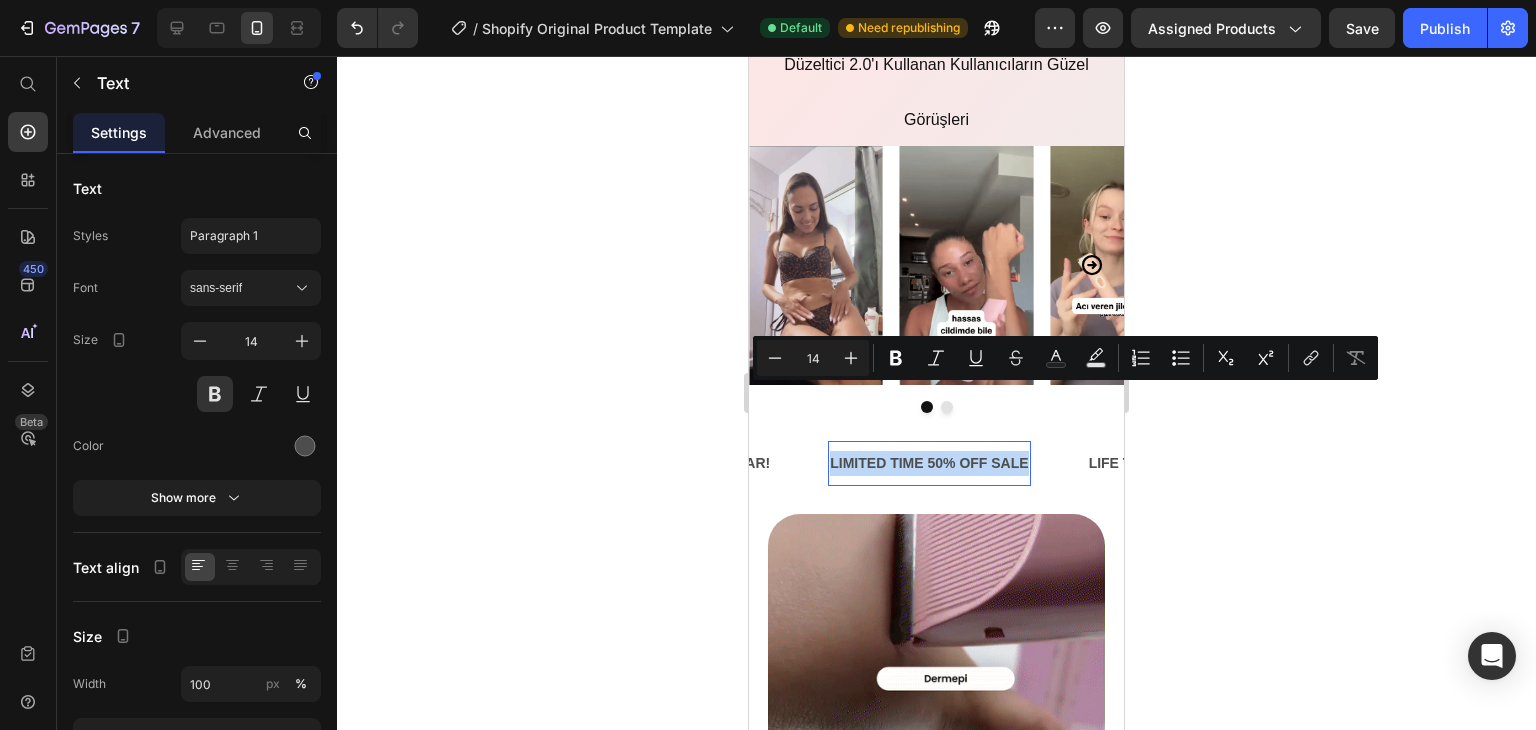 click on "LIMITED TIME 50% OFF SALE" at bounding box center [929, 463] 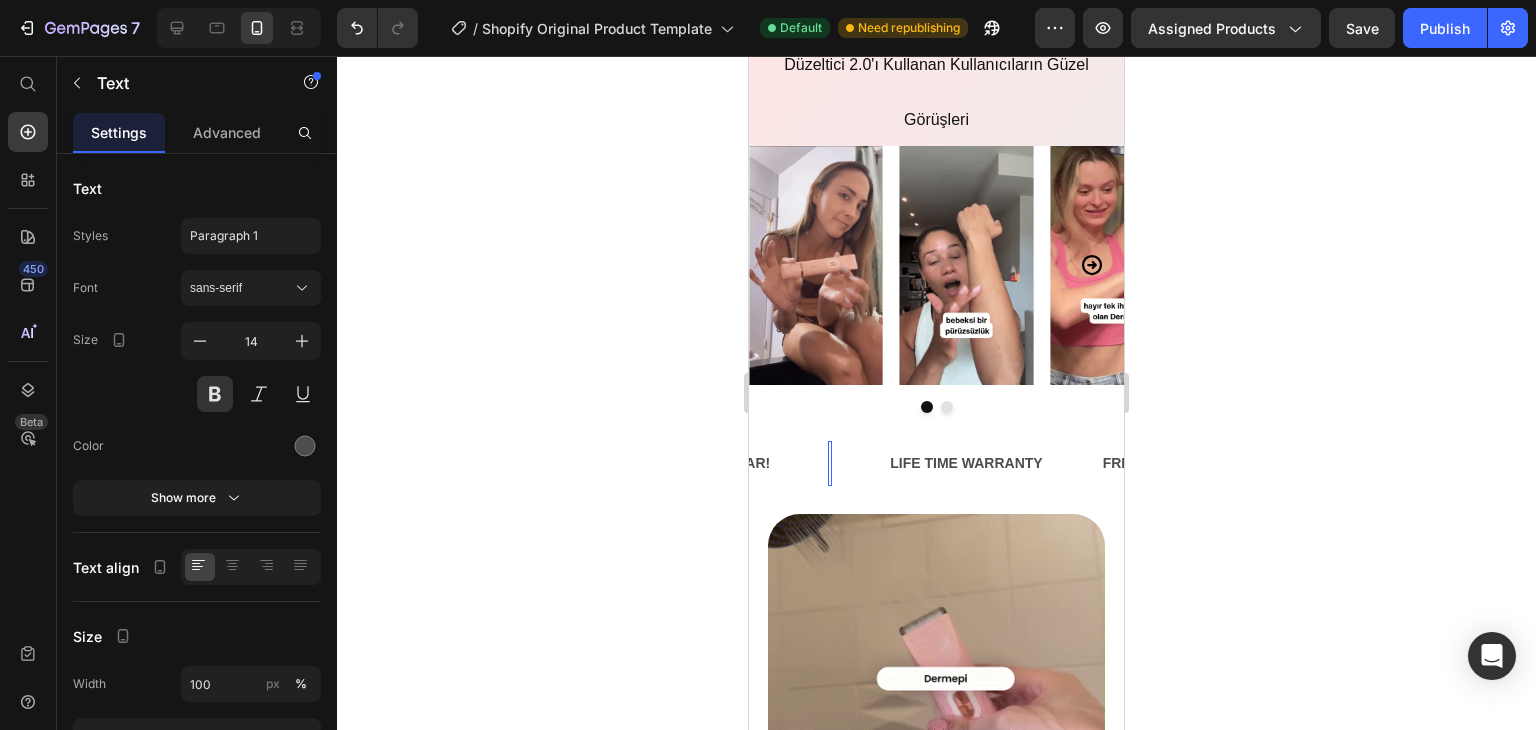 scroll, scrollTop: 1998, scrollLeft: 0, axis: vertical 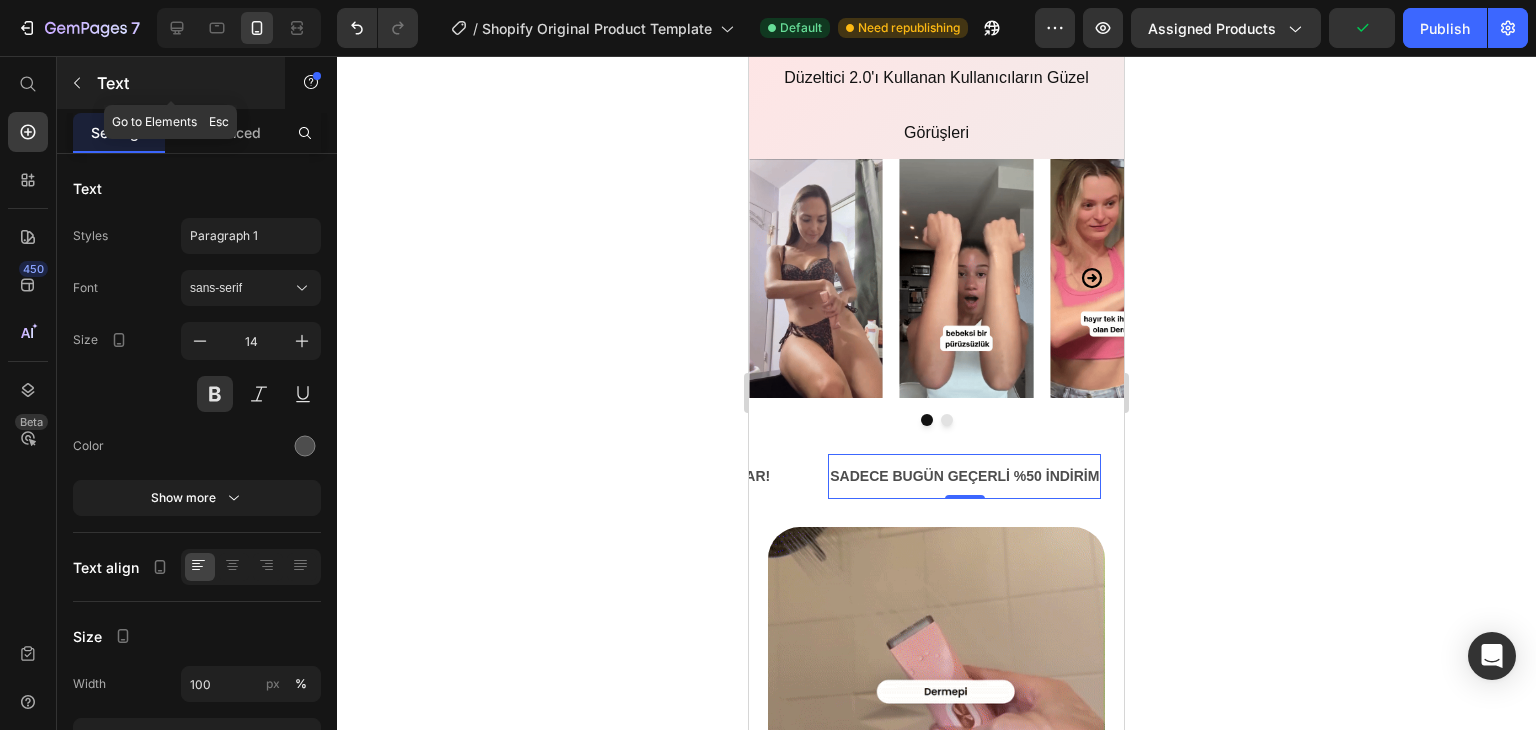 click at bounding box center [77, 83] 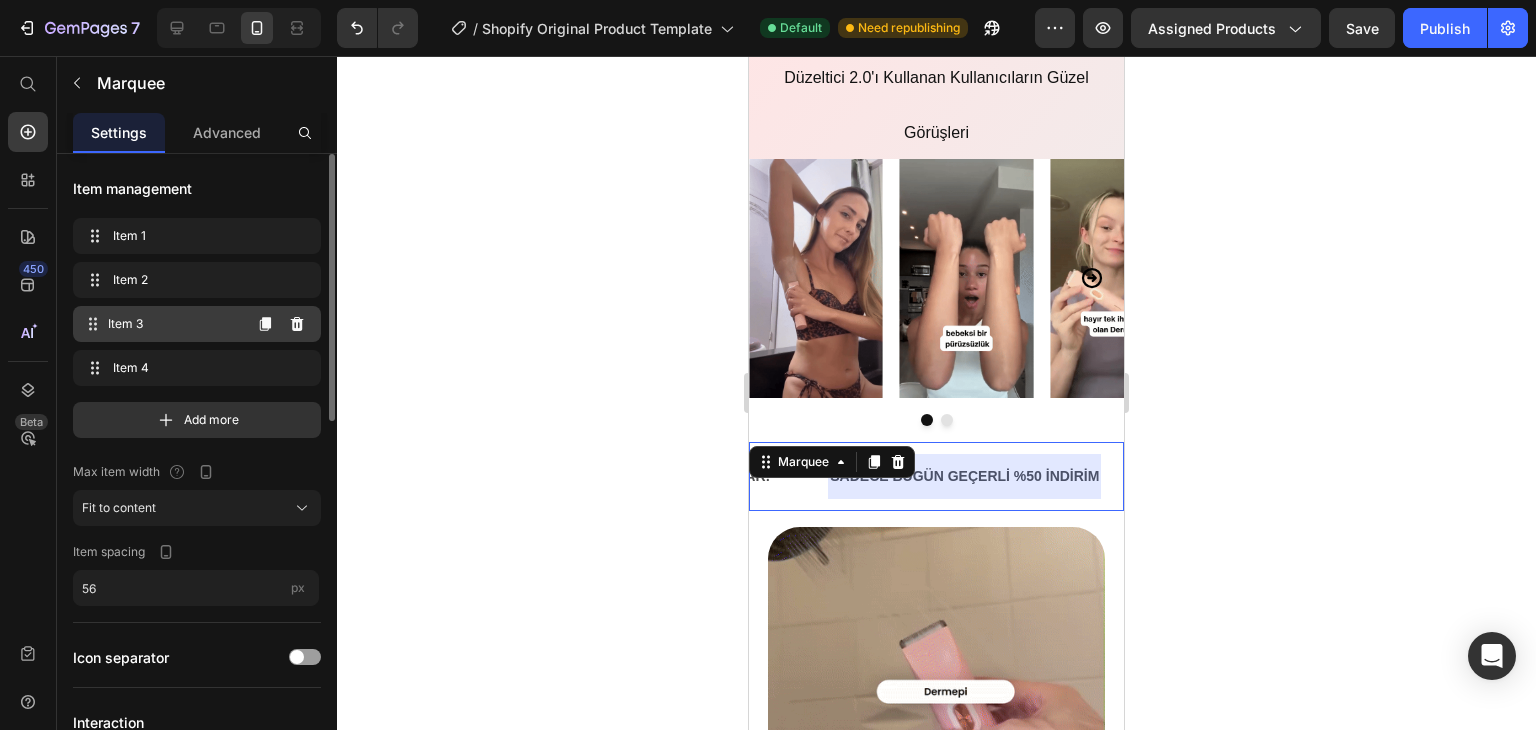 click on "Item 3 Item 3" at bounding box center [161, 324] 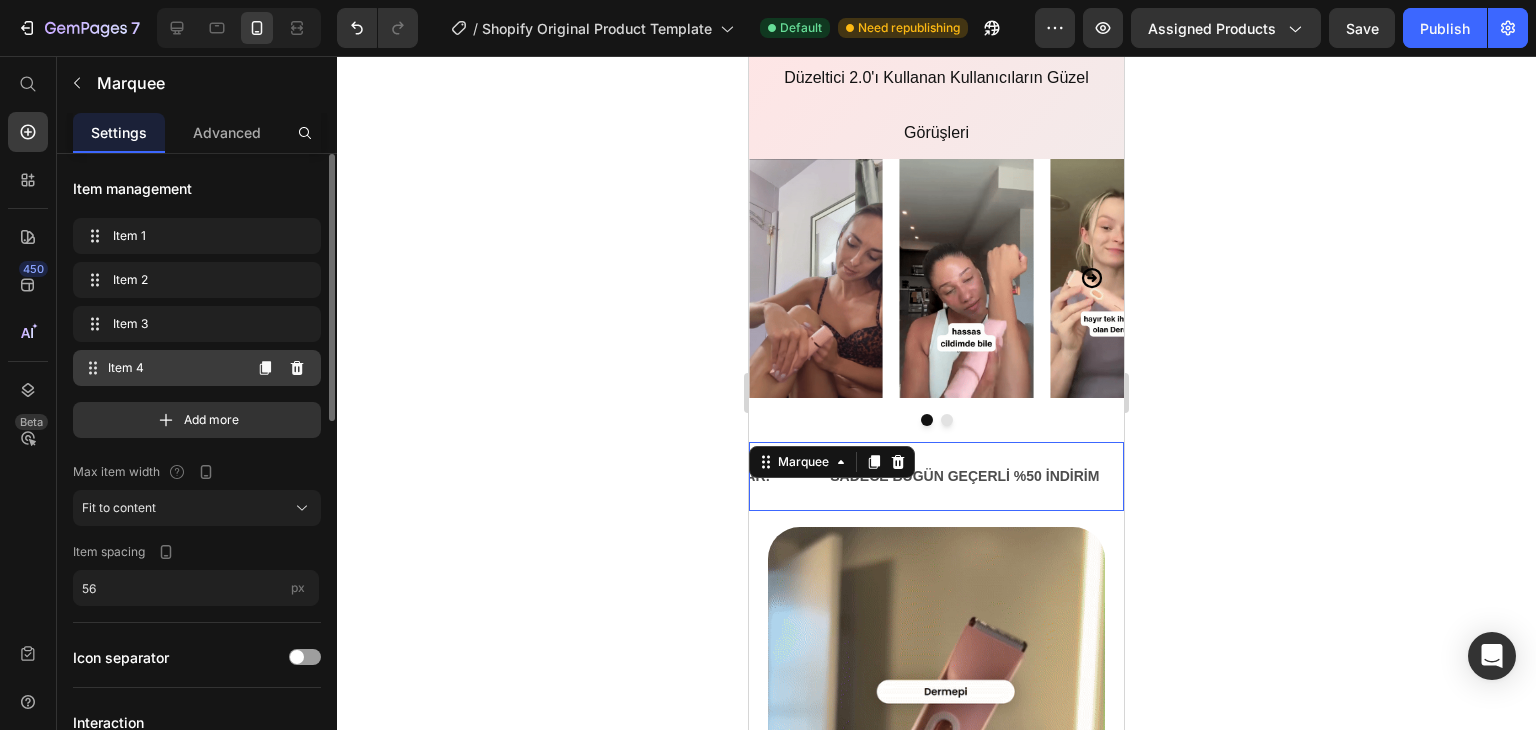 click on "Item 4 Item 4" at bounding box center [161, 368] 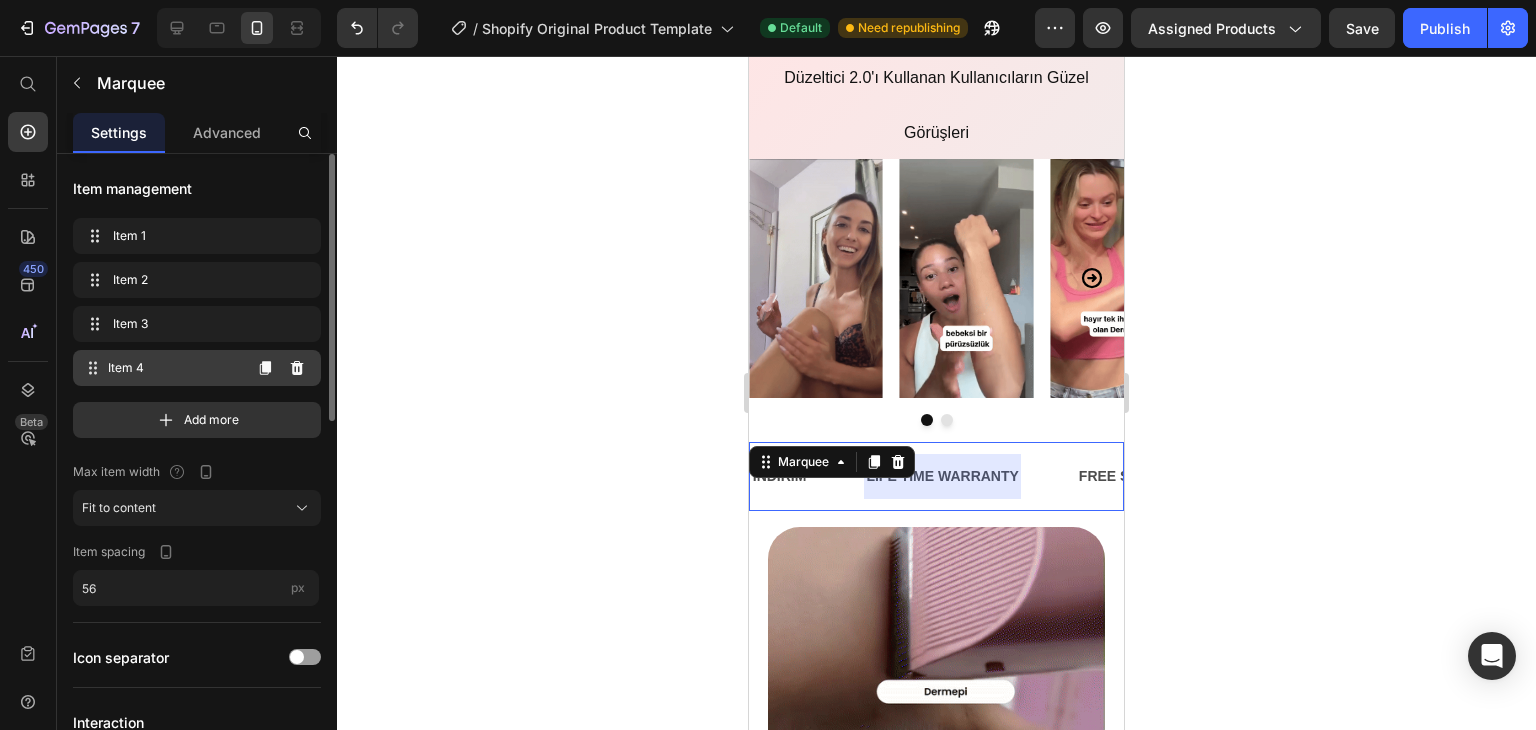 scroll, scrollTop: 0, scrollLeft: 620, axis: horizontal 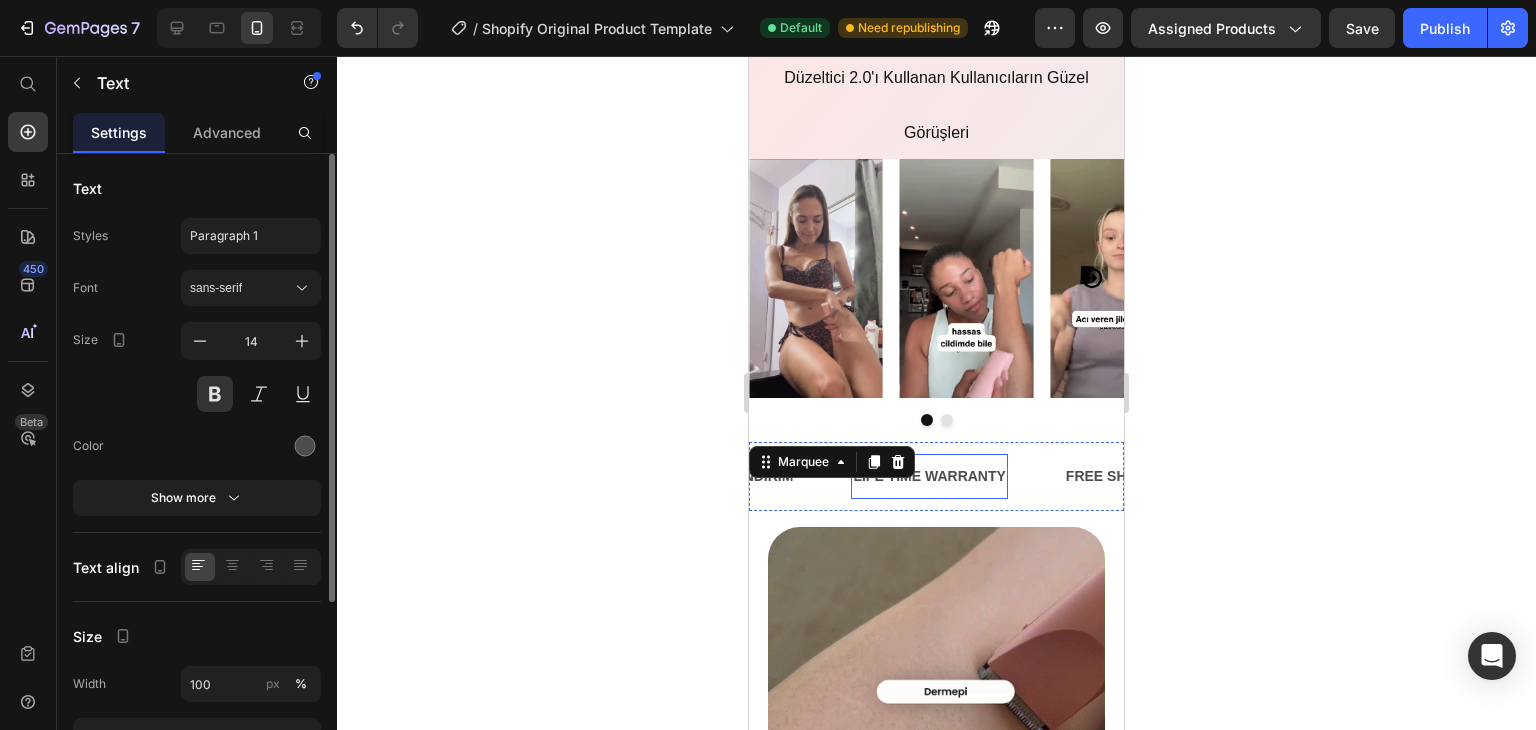 click on "LIFE TIME WARRANTY" at bounding box center [929, 476] 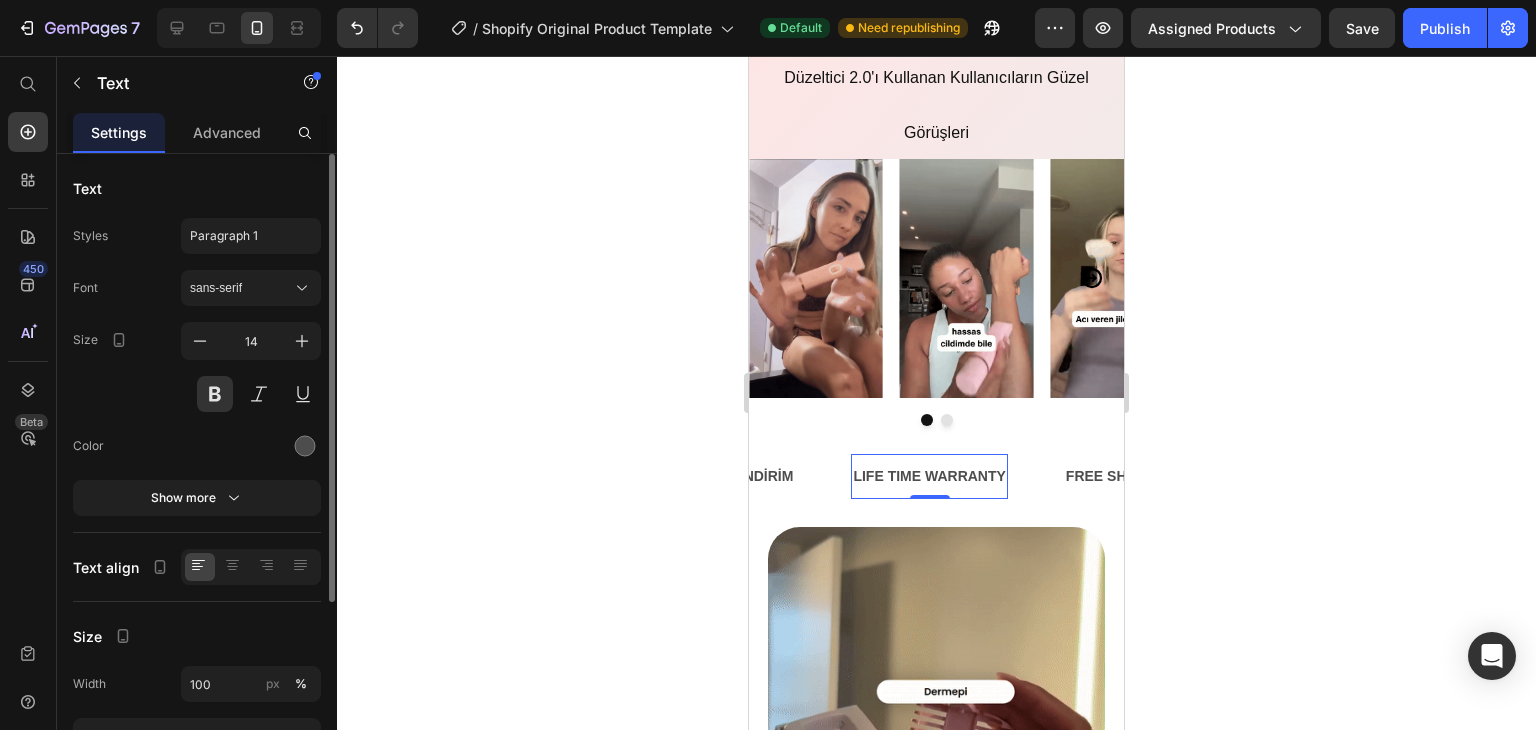 click on "LIFE TIME WARRANTY" at bounding box center [929, 476] 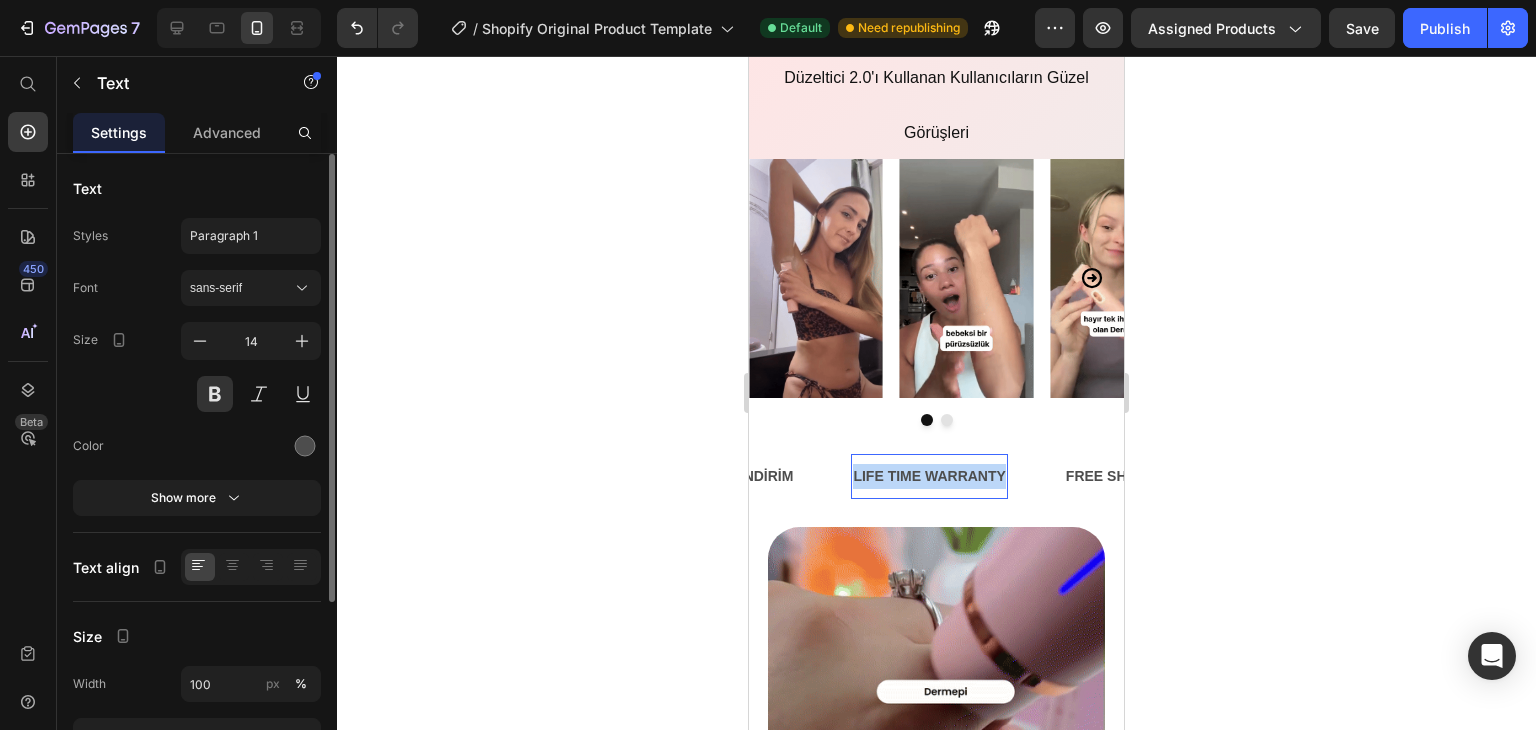 click on "LIFE TIME WARRANTY" at bounding box center (929, 476) 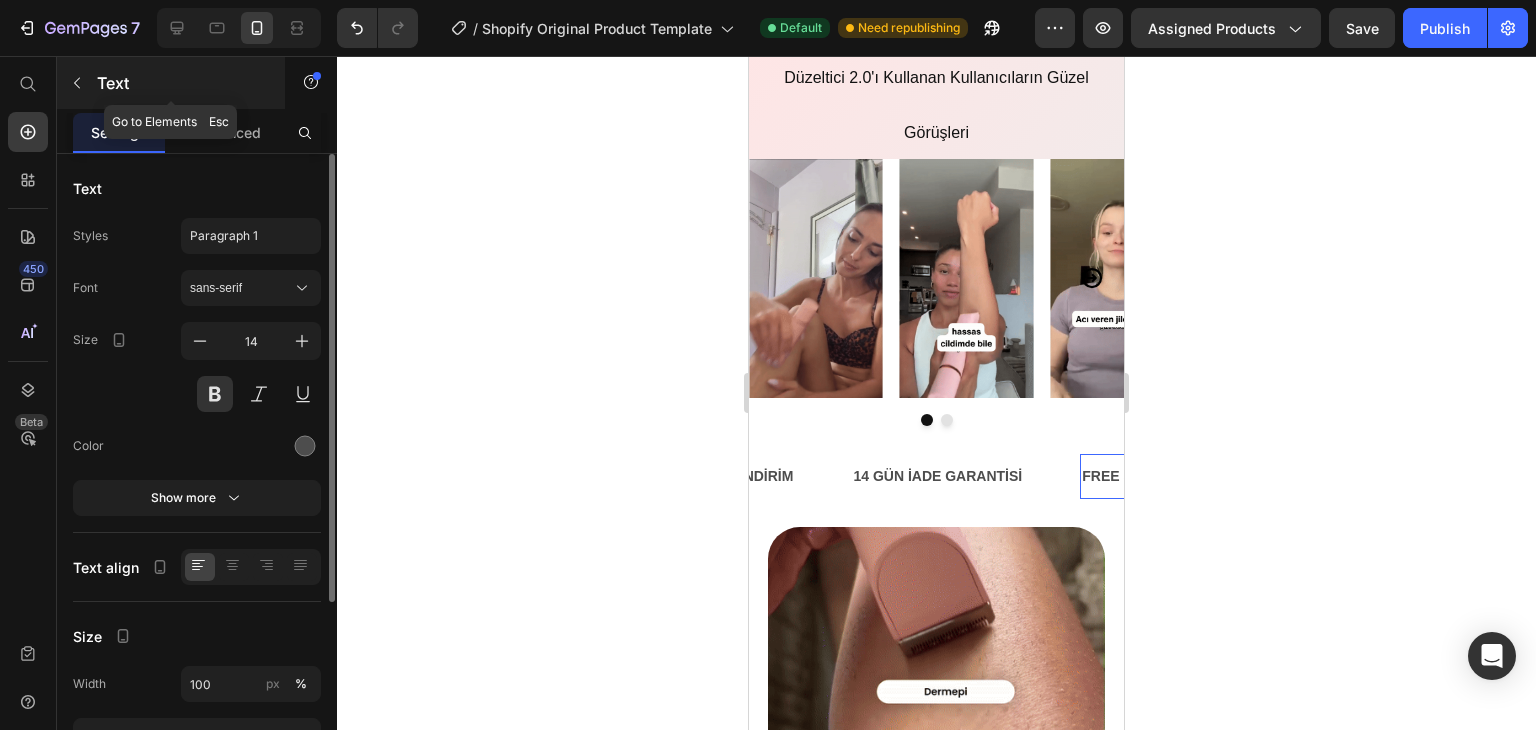 click 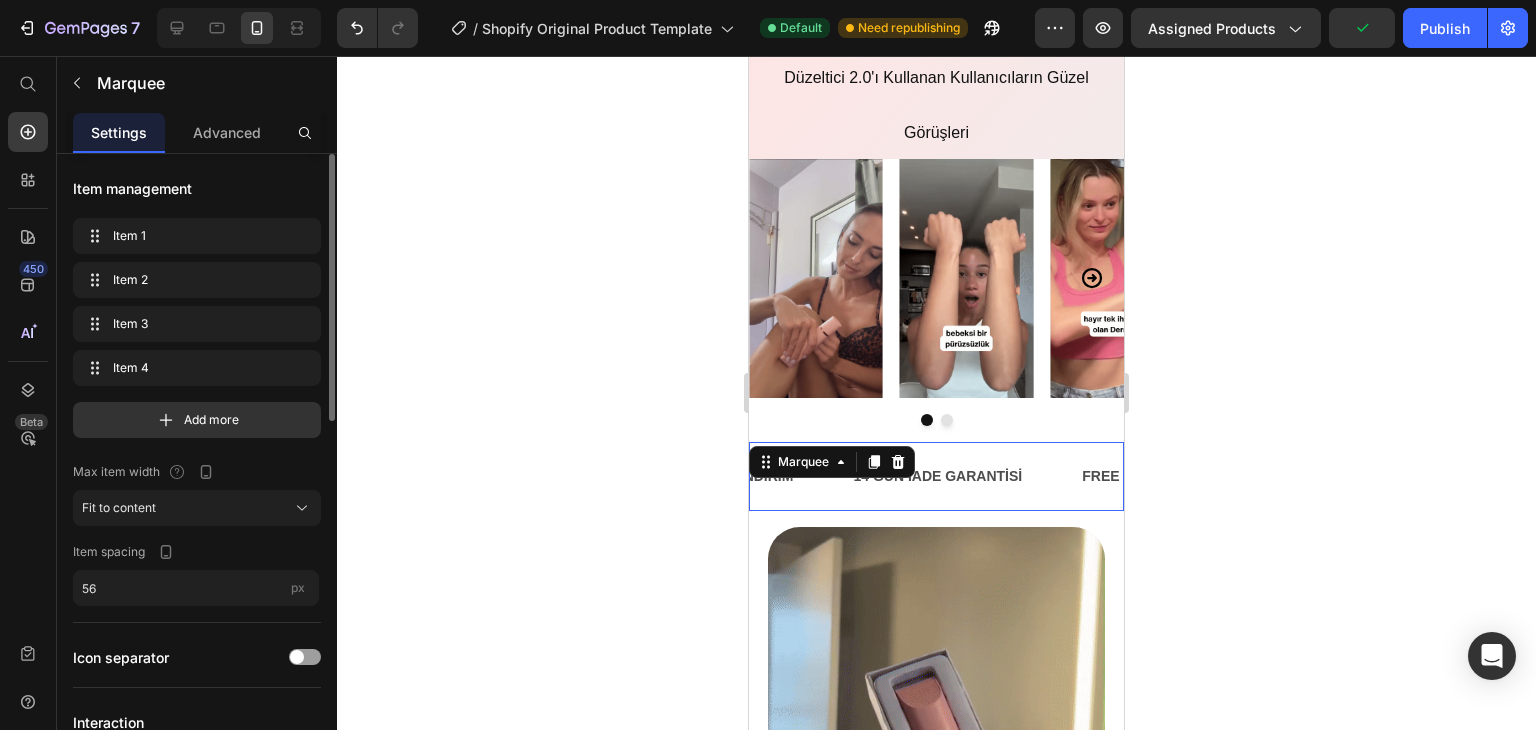 click on "14 GÜN İADE GARANTİSİ Text" at bounding box center (965, 476) 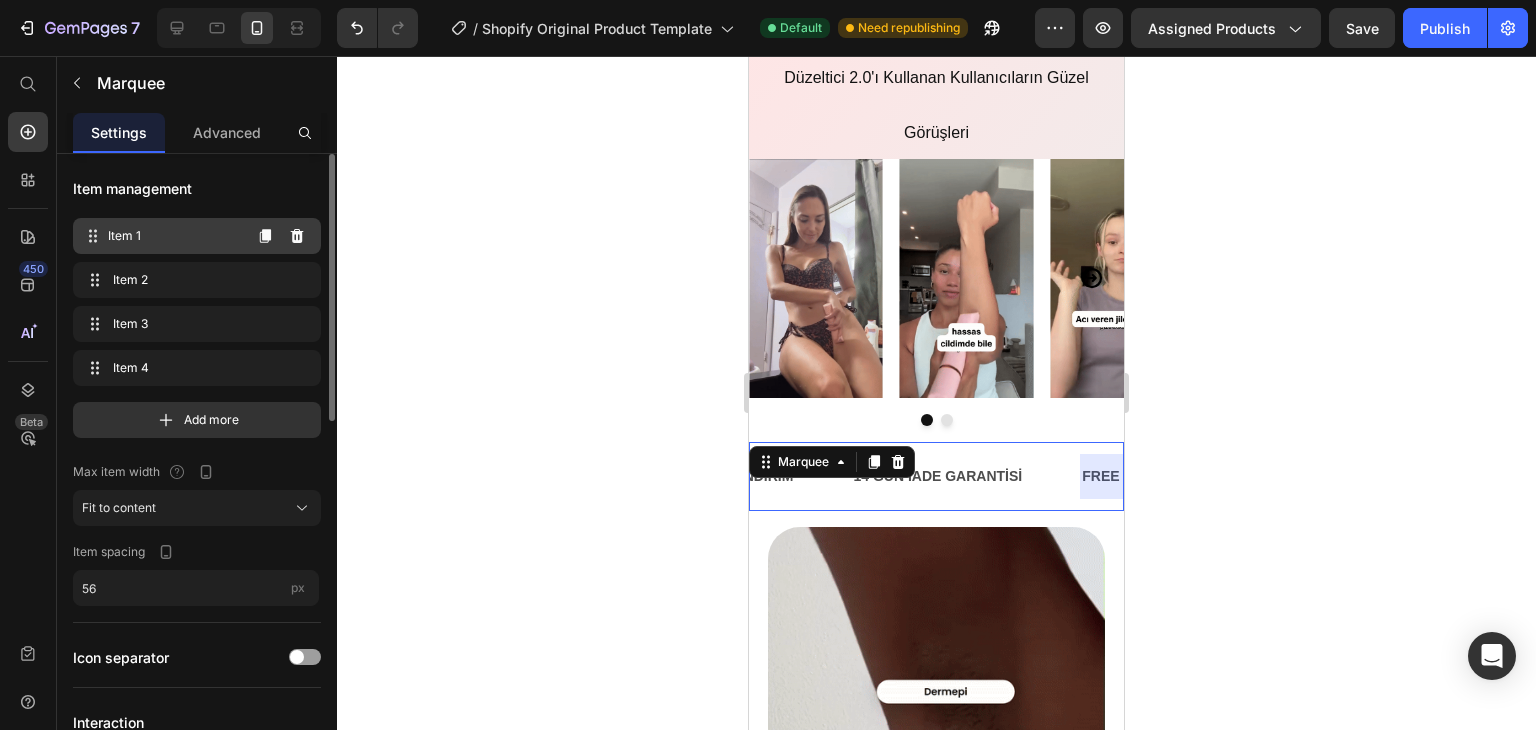 click on "Item 1" at bounding box center (174, 236) 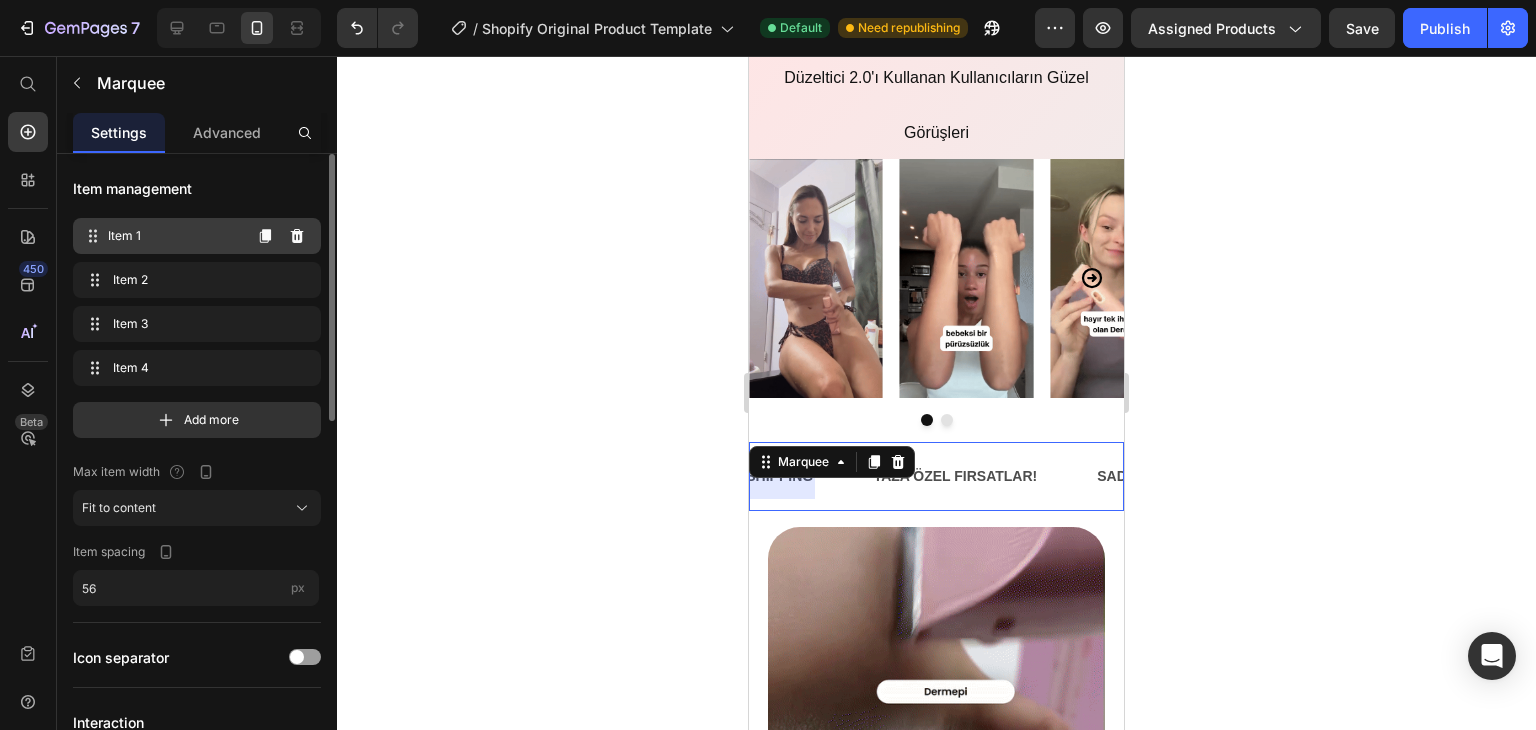 scroll, scrollTop: 0, scrollLeft: 0, axis: both 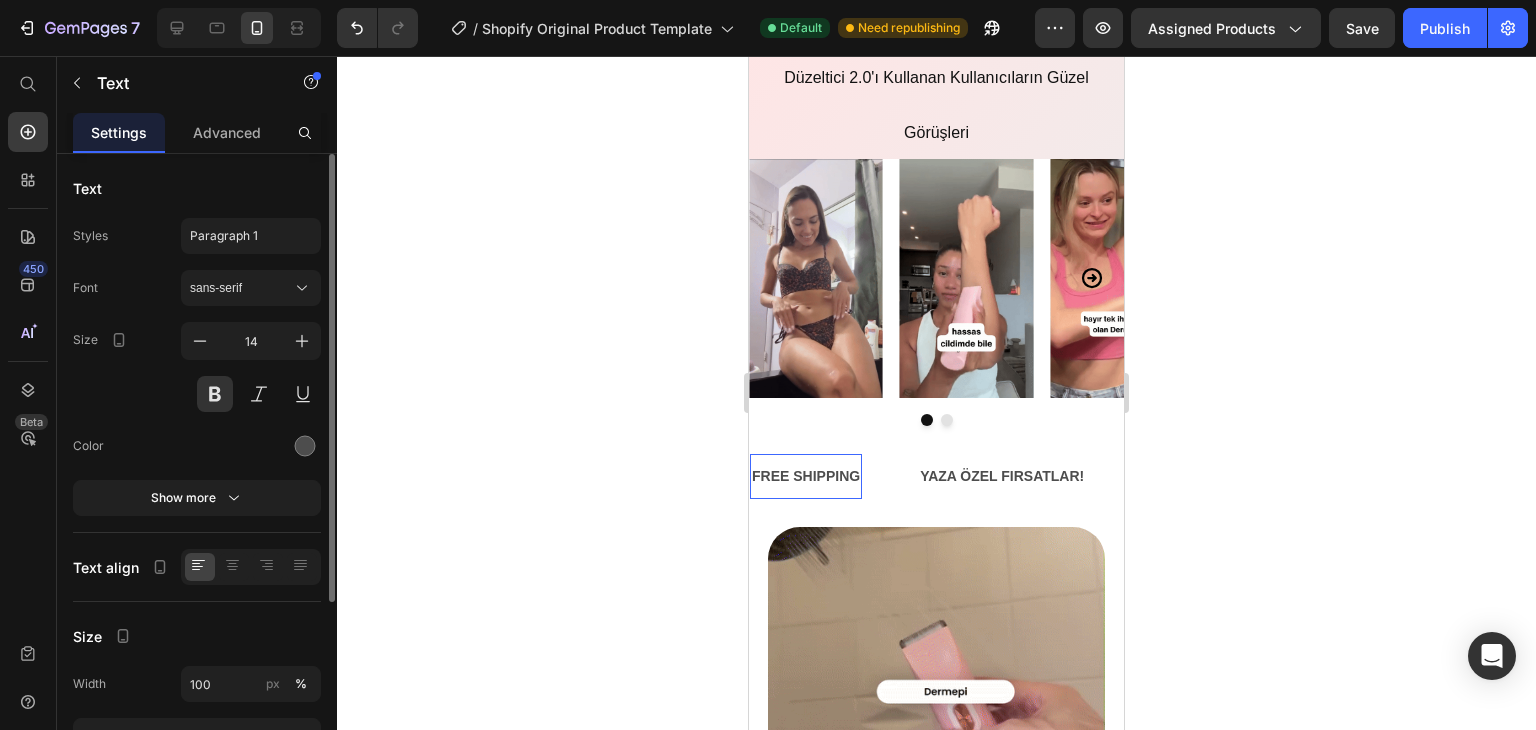 click on "FREE SHIPPING" at bounding box center [806, 476] 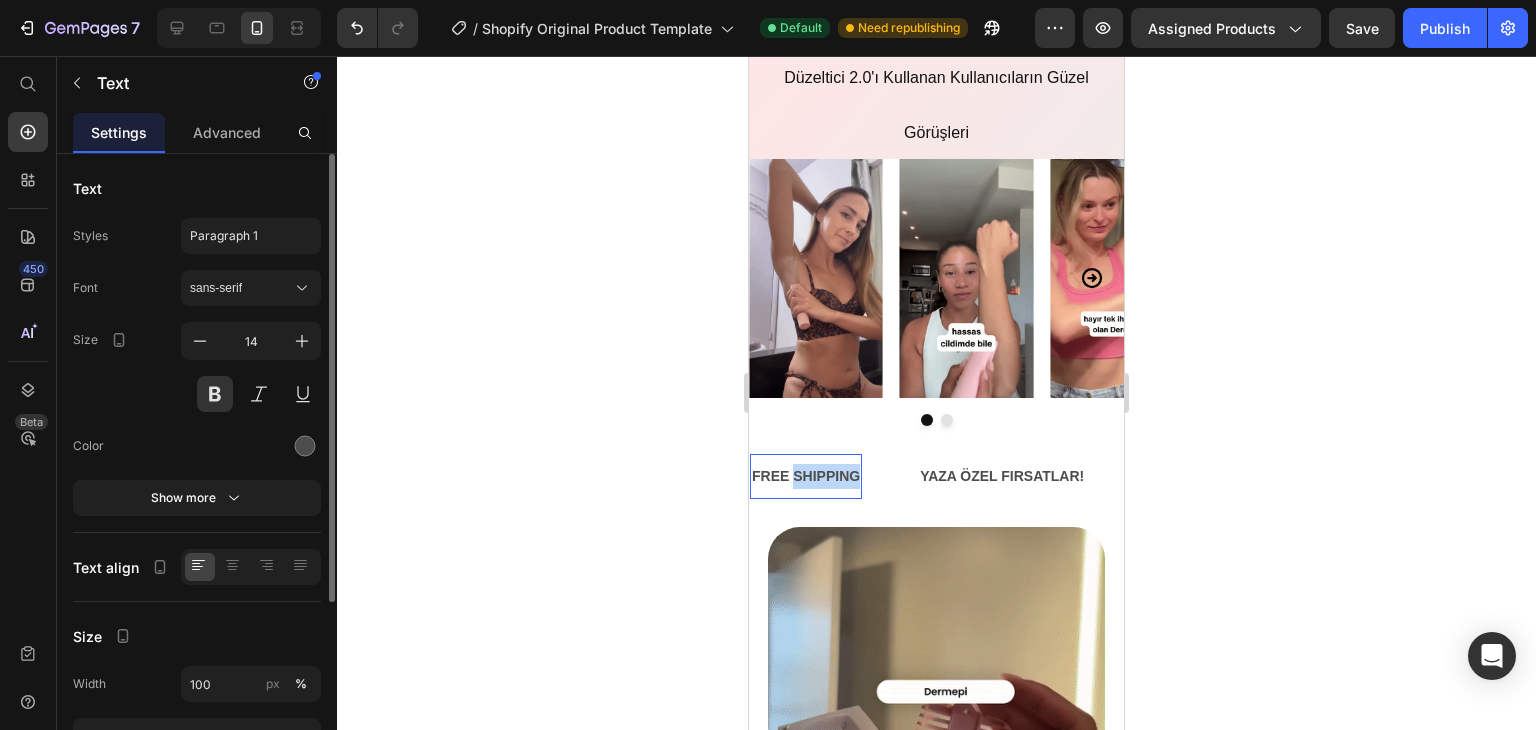 click on "FREE SHIPPING" at bounding box center (806, 476) 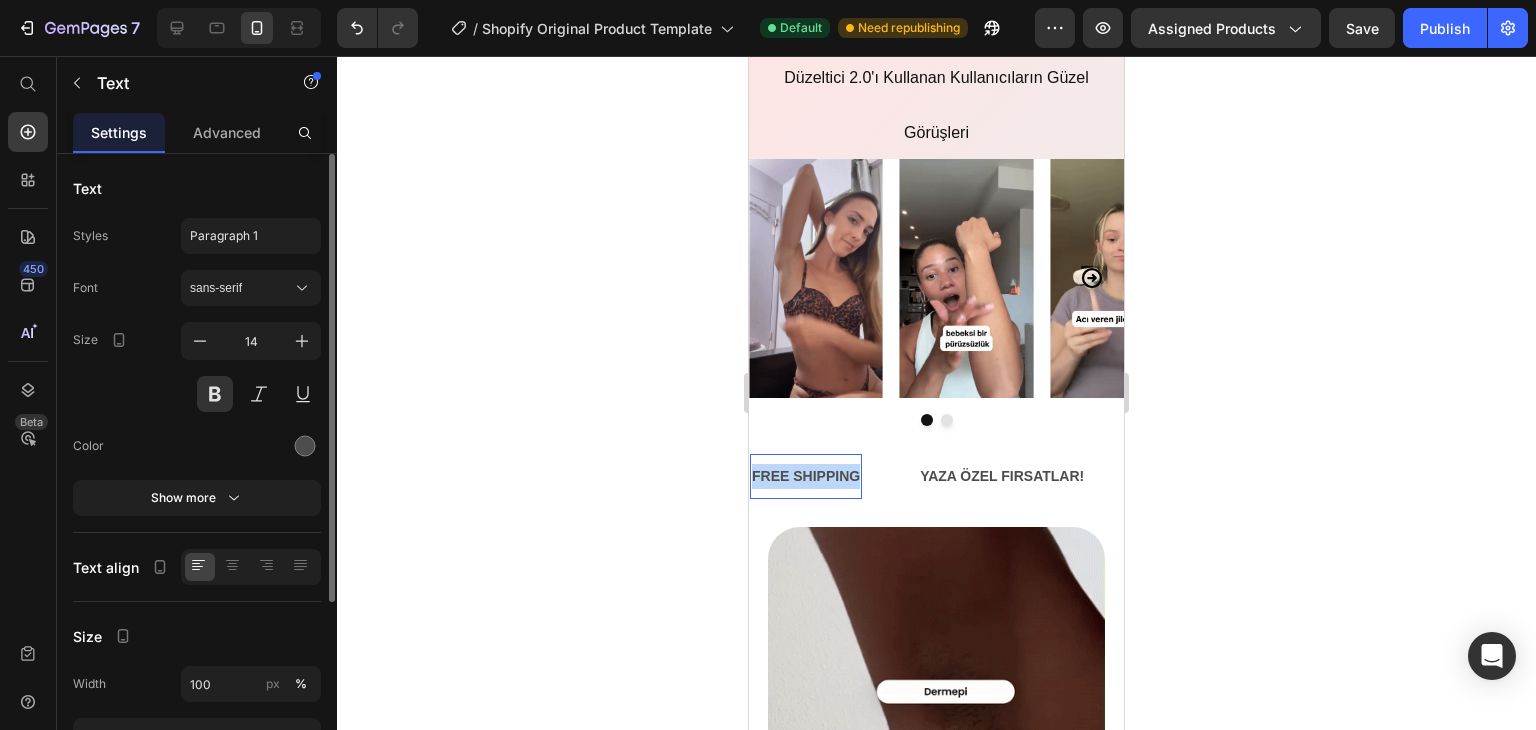 click on "FREE SHIPPING" at bounding box center (806, 476) 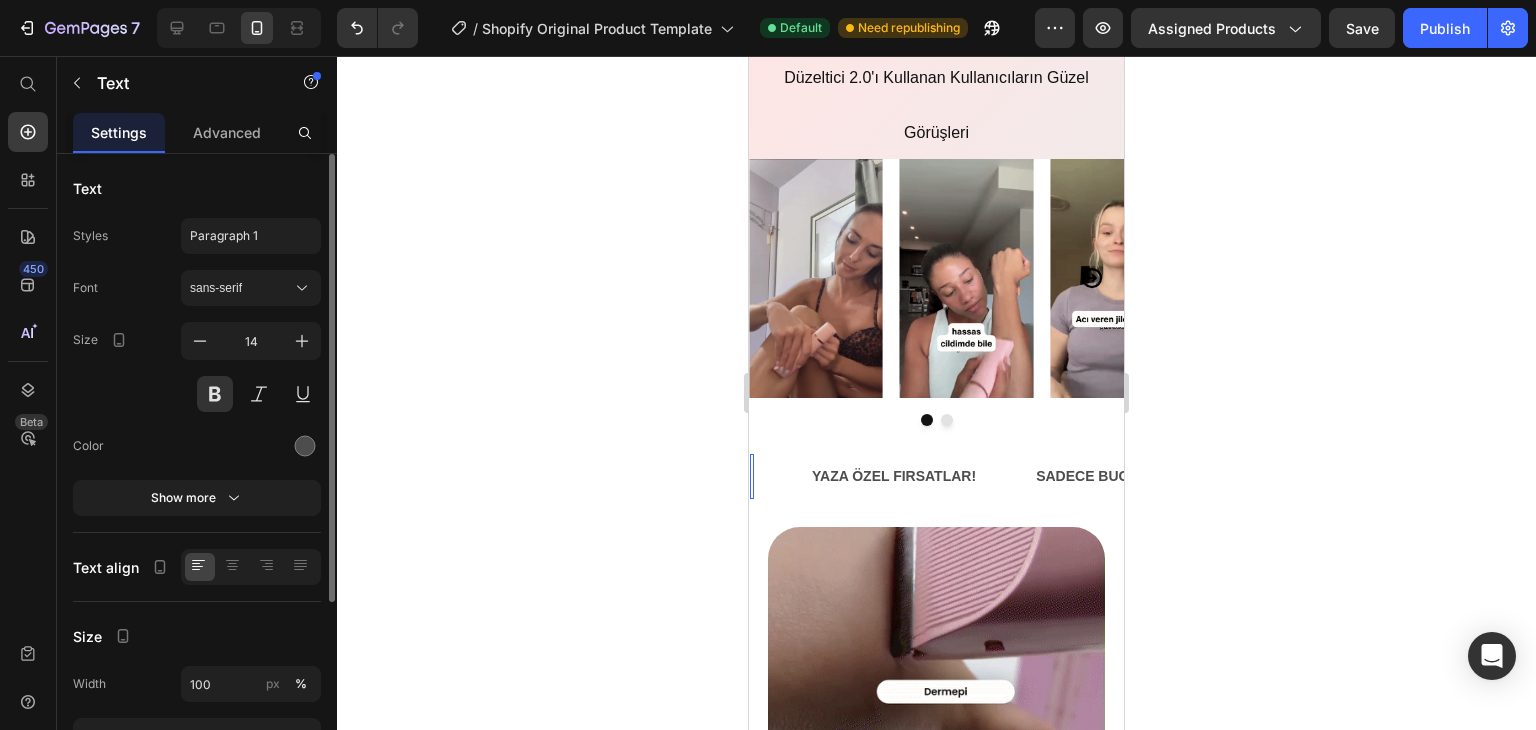 scroll, scrollTop: 1985, scrollLeft: 0, axis: vertical 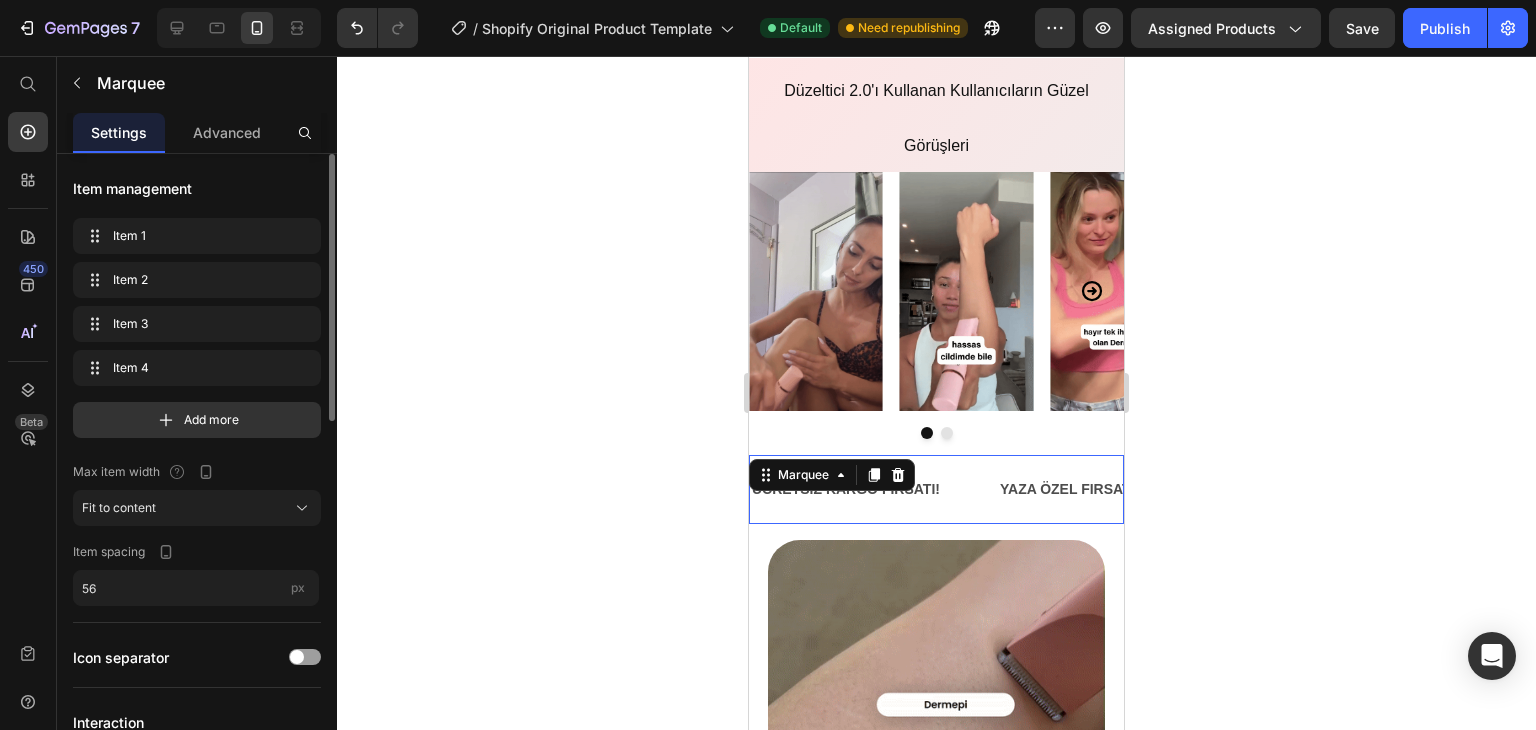 click on "ÜCRETSİZ KARGO FIRSATI! Text" at bounding box center [874, 489] 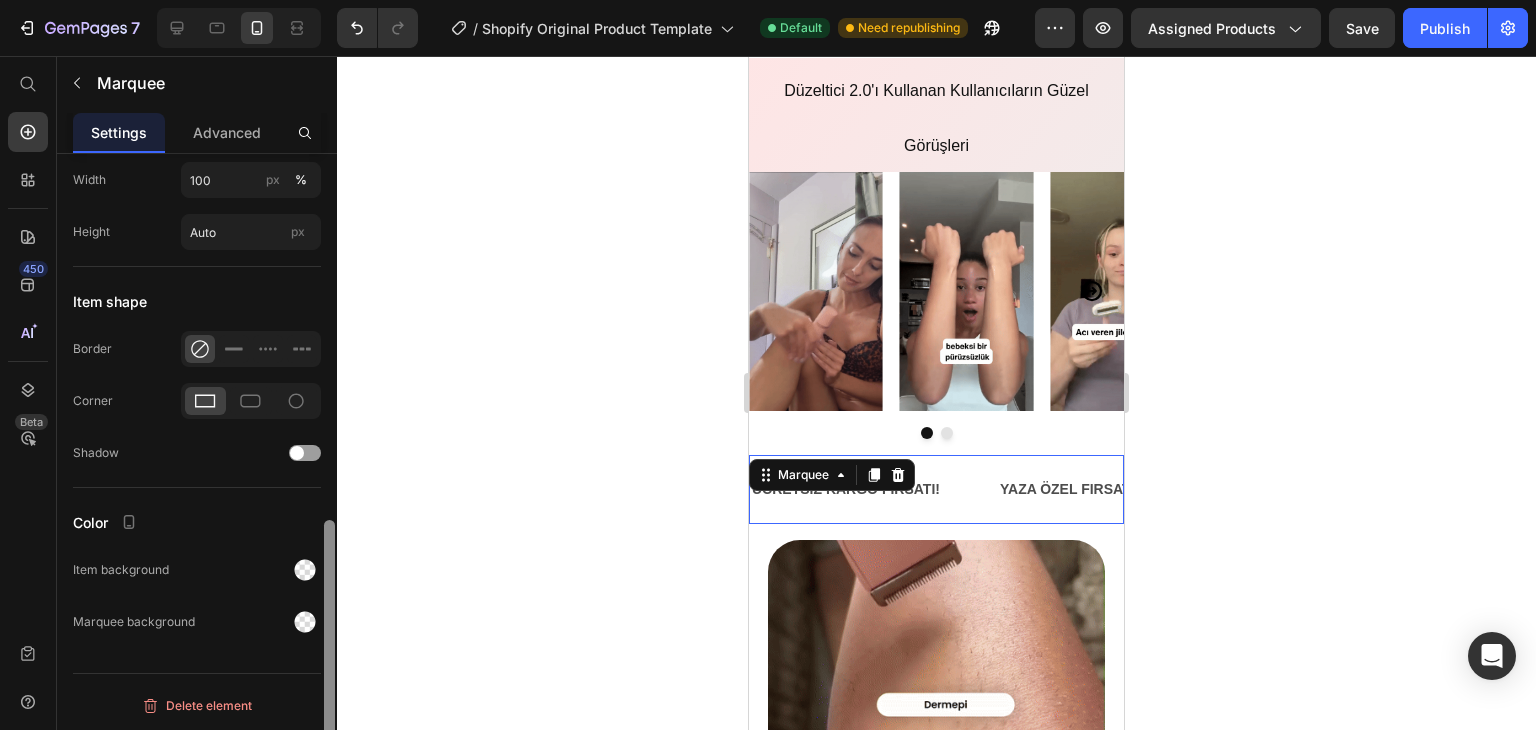scroll, scrollTop: 862, scrollLeft: 0, axis: vertical 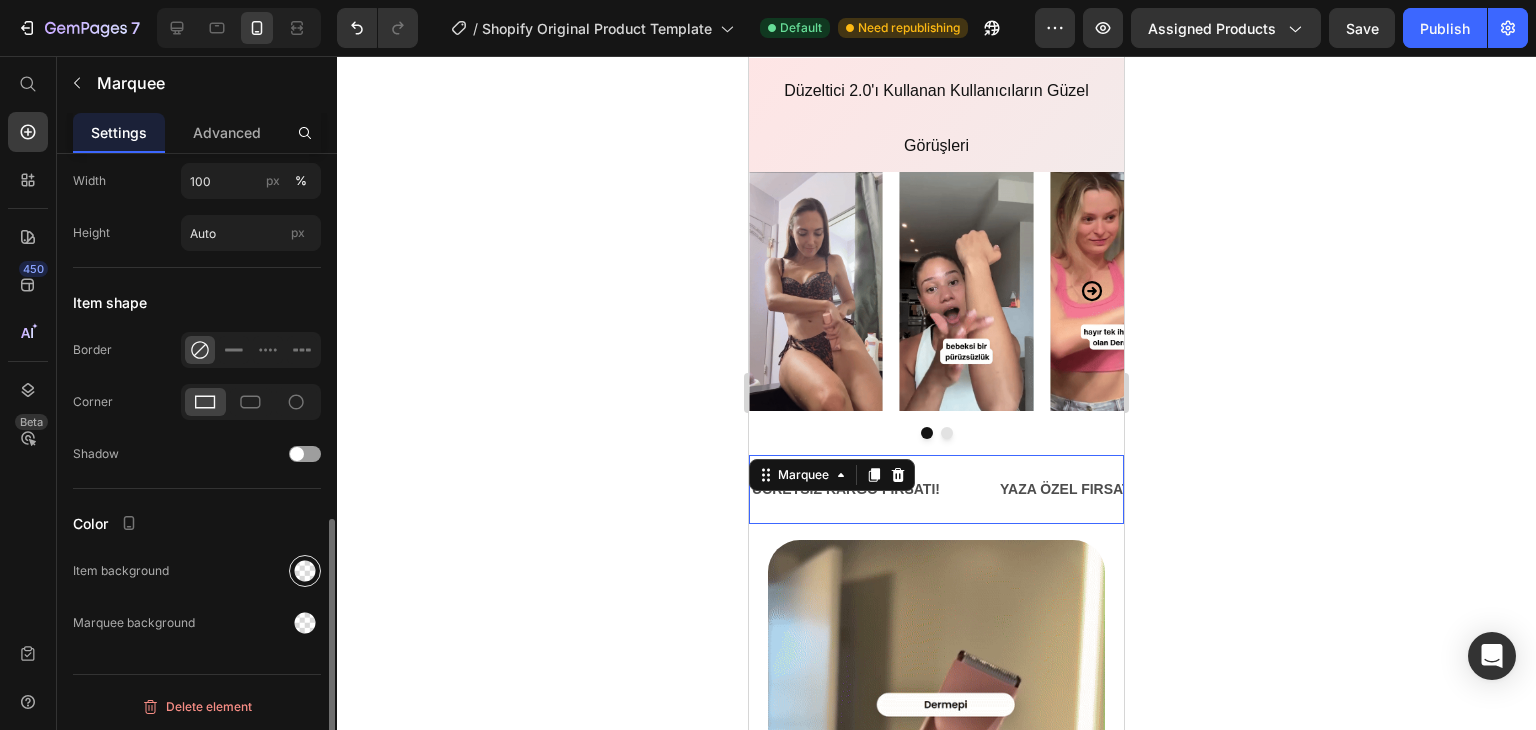 click at bounding box center (305, 571) 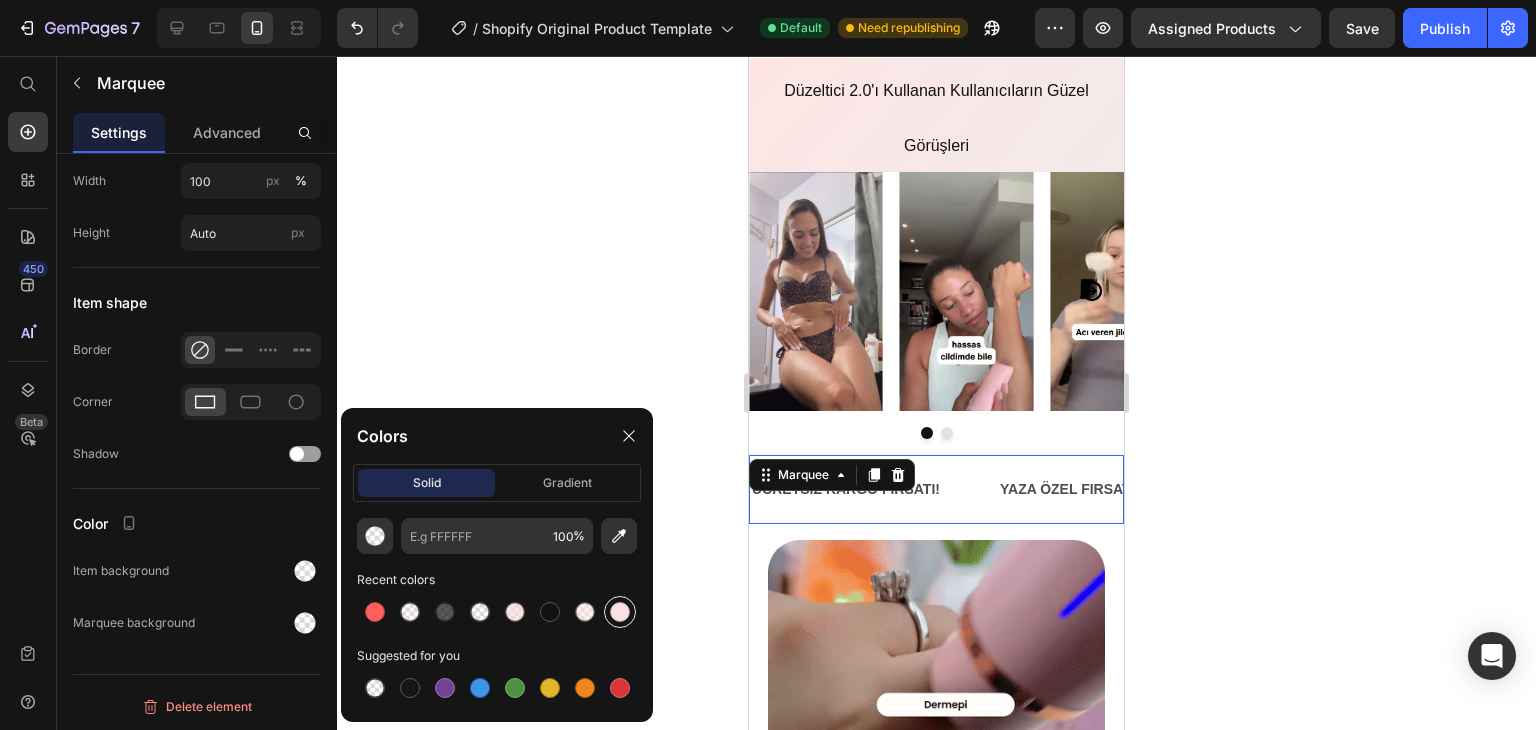 click at bounding box center (620, 612) 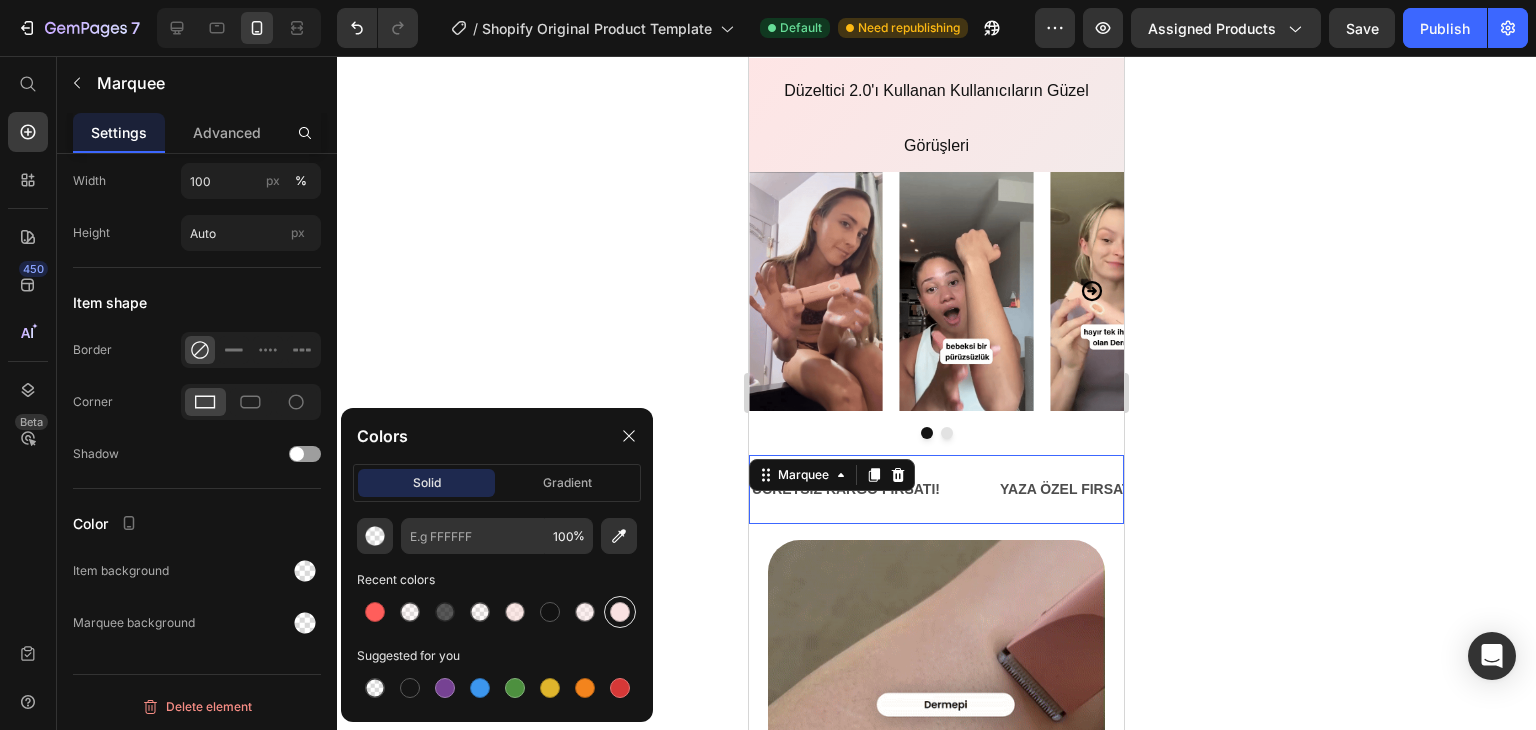 type on "F9E1E1" 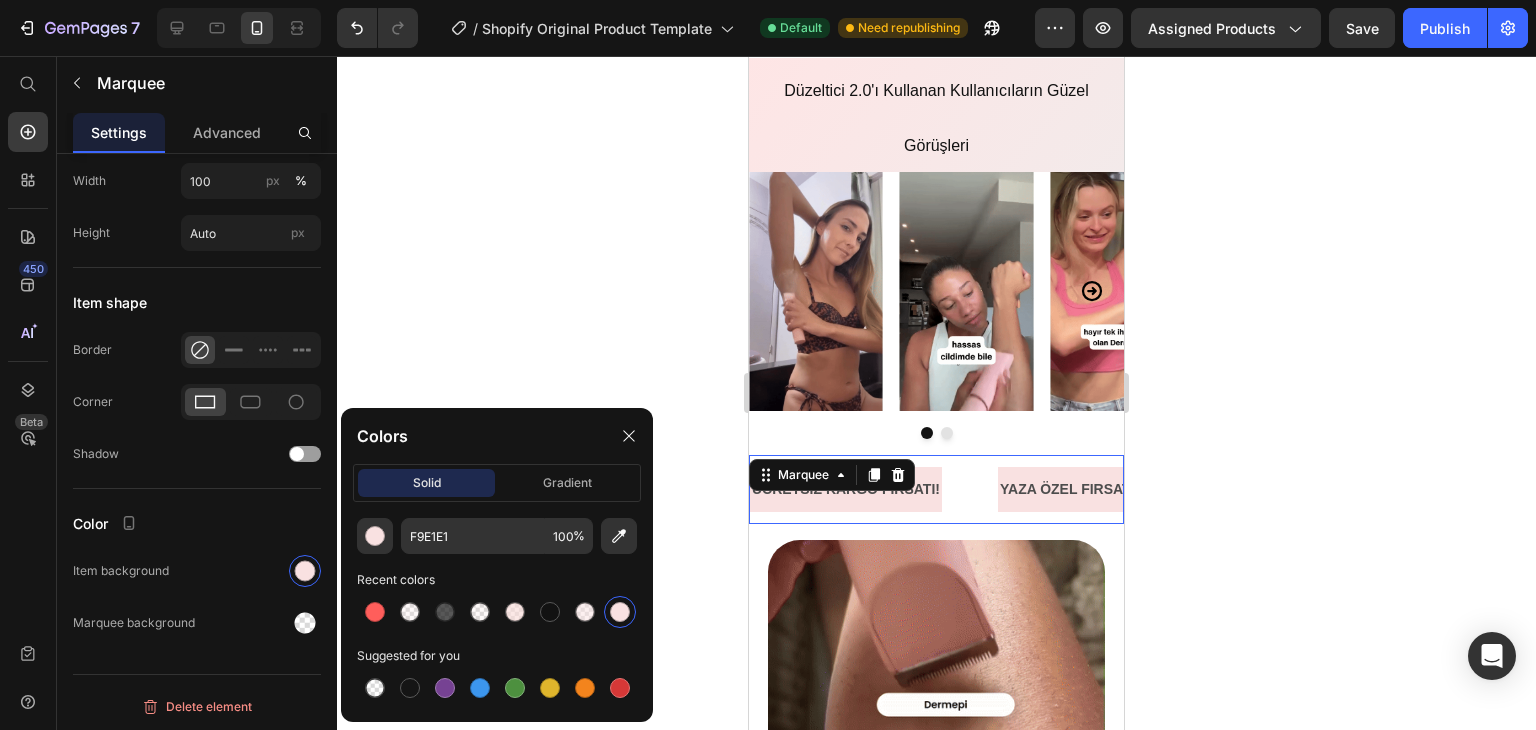 click at bounding box center (620, 612) 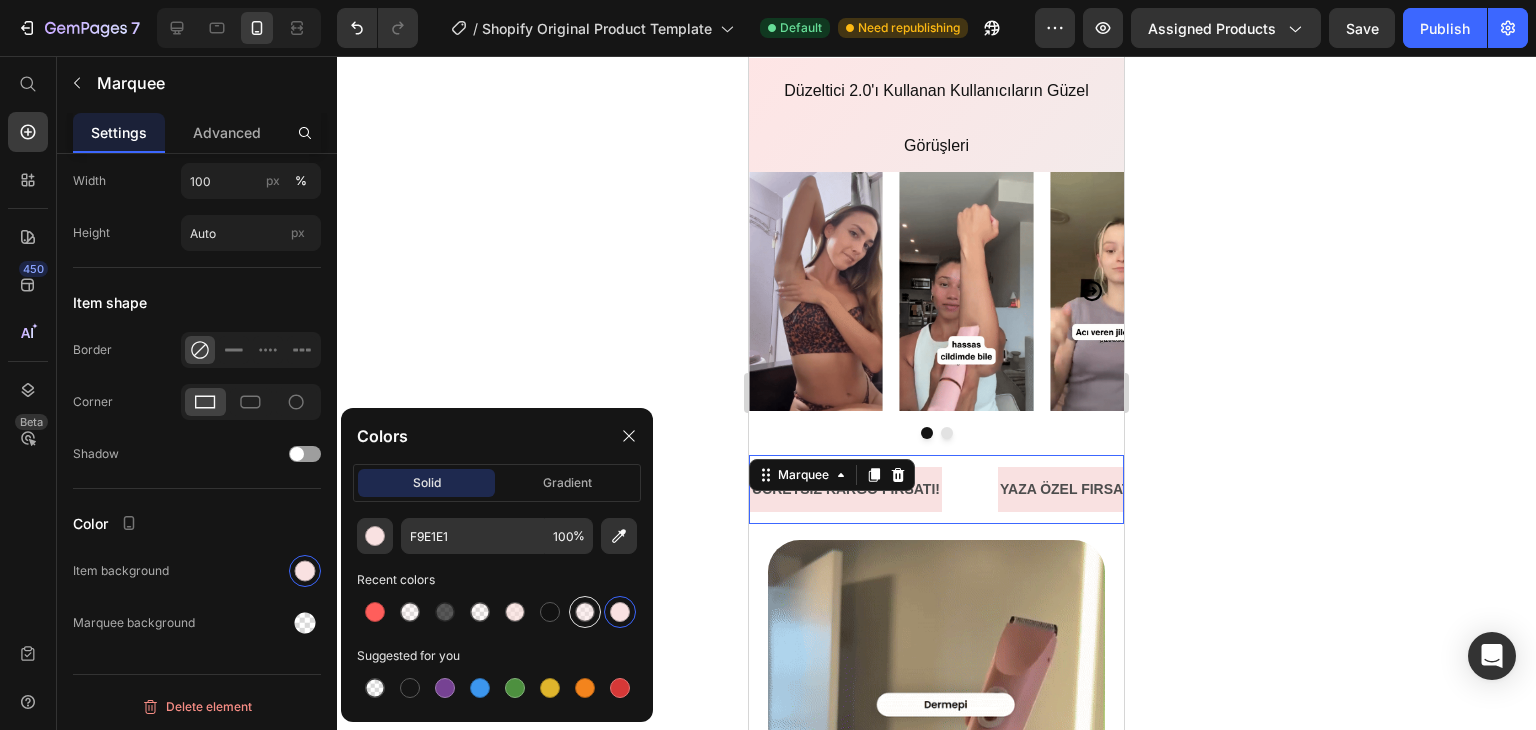click at bounding box center [585, 612] 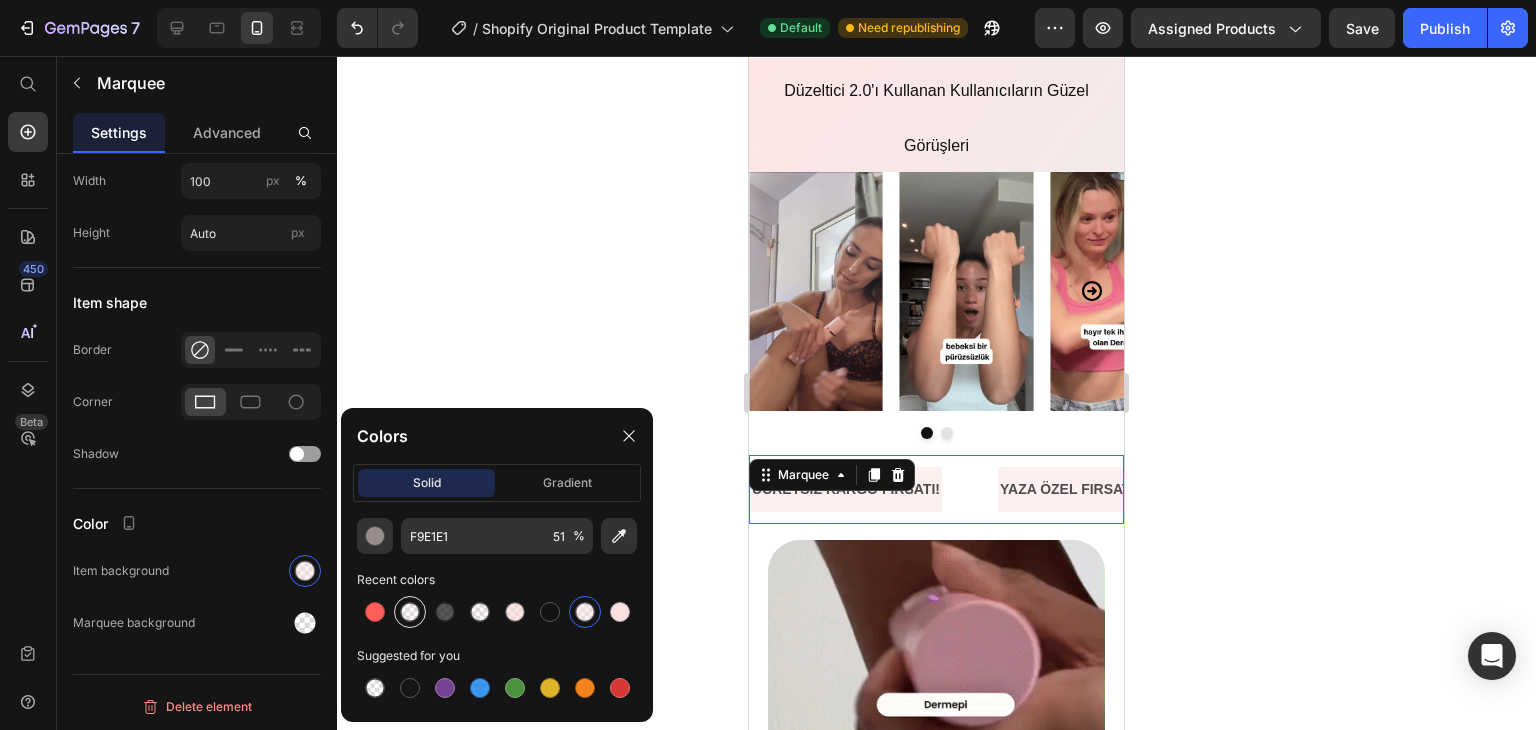 click at bounding box center [410, 612] 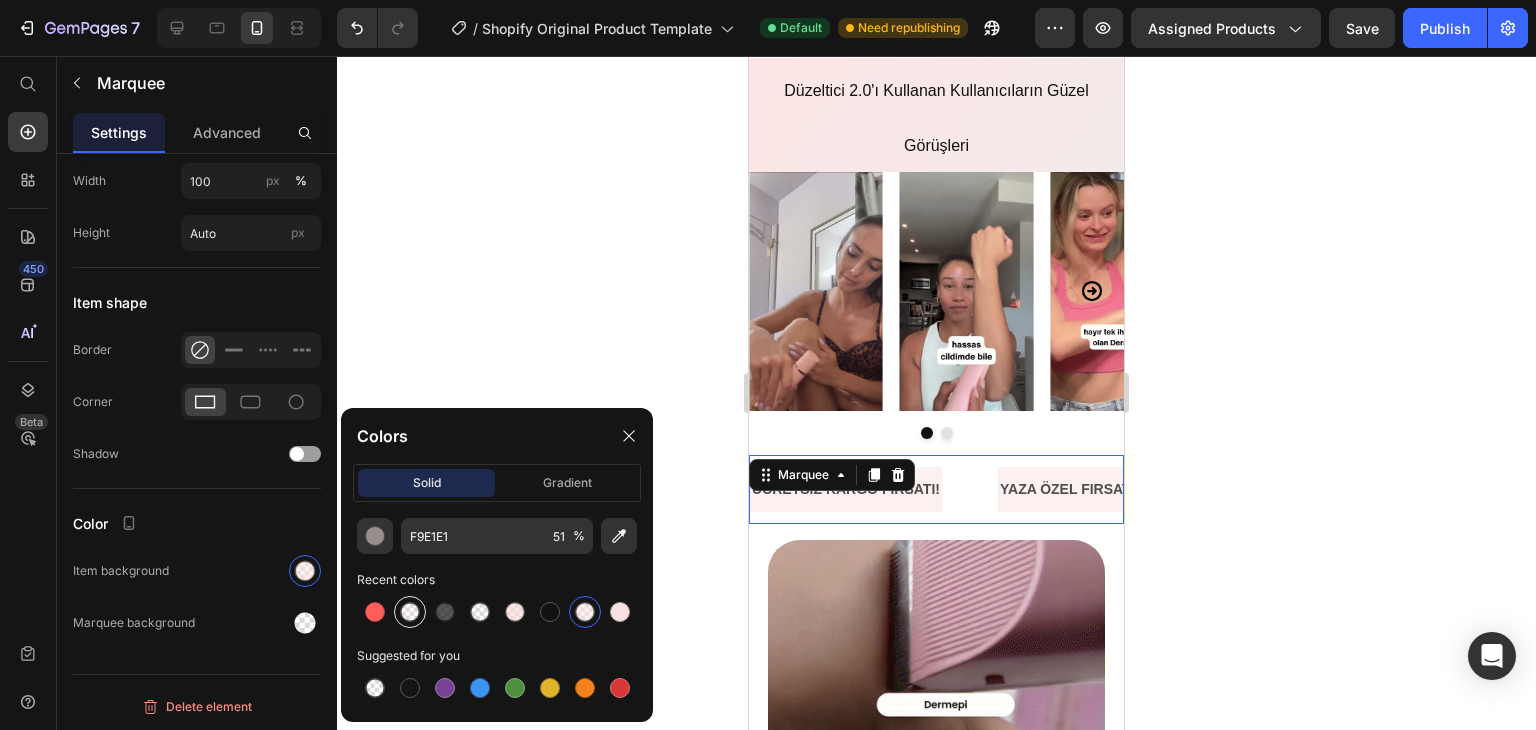 type on "19" 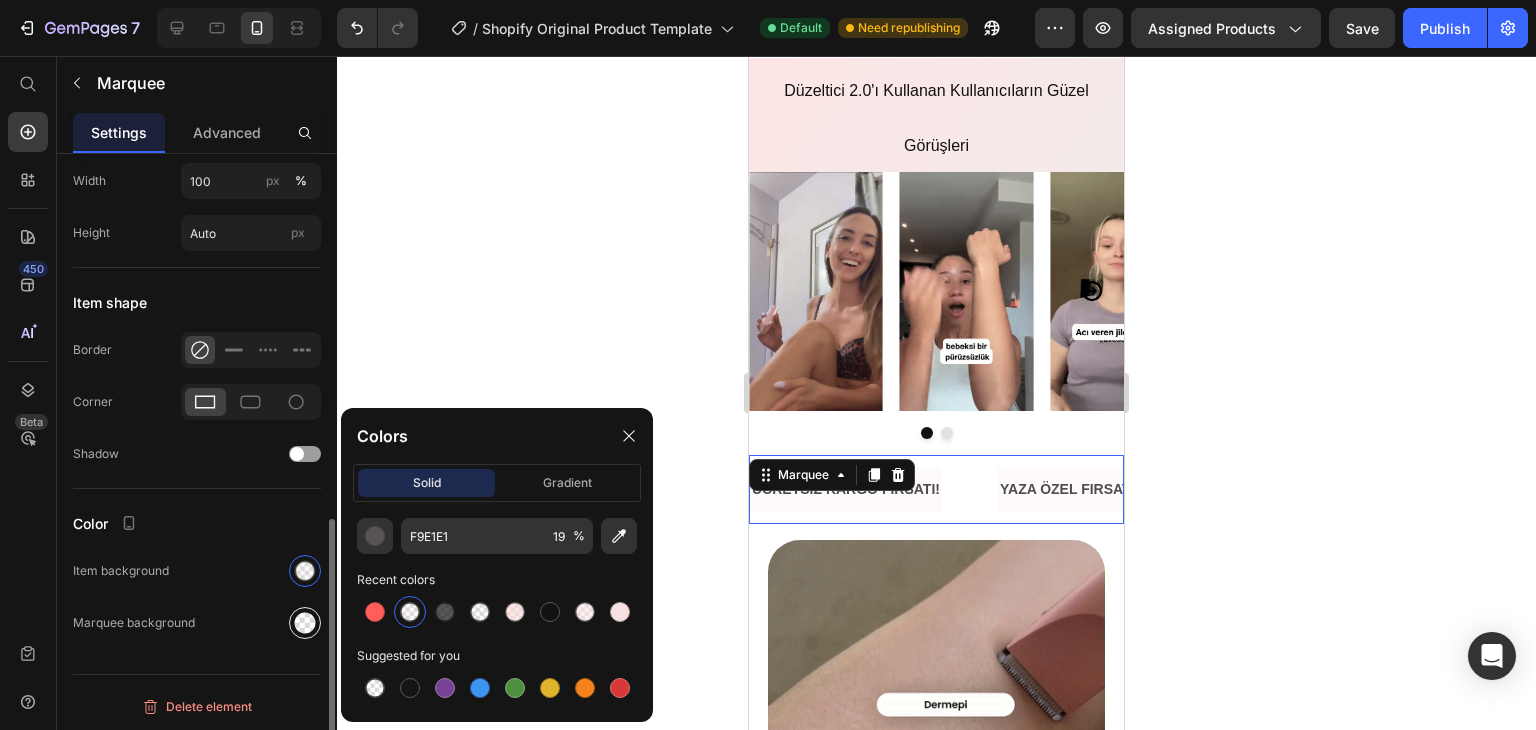 click at bounding box center [305, 623] 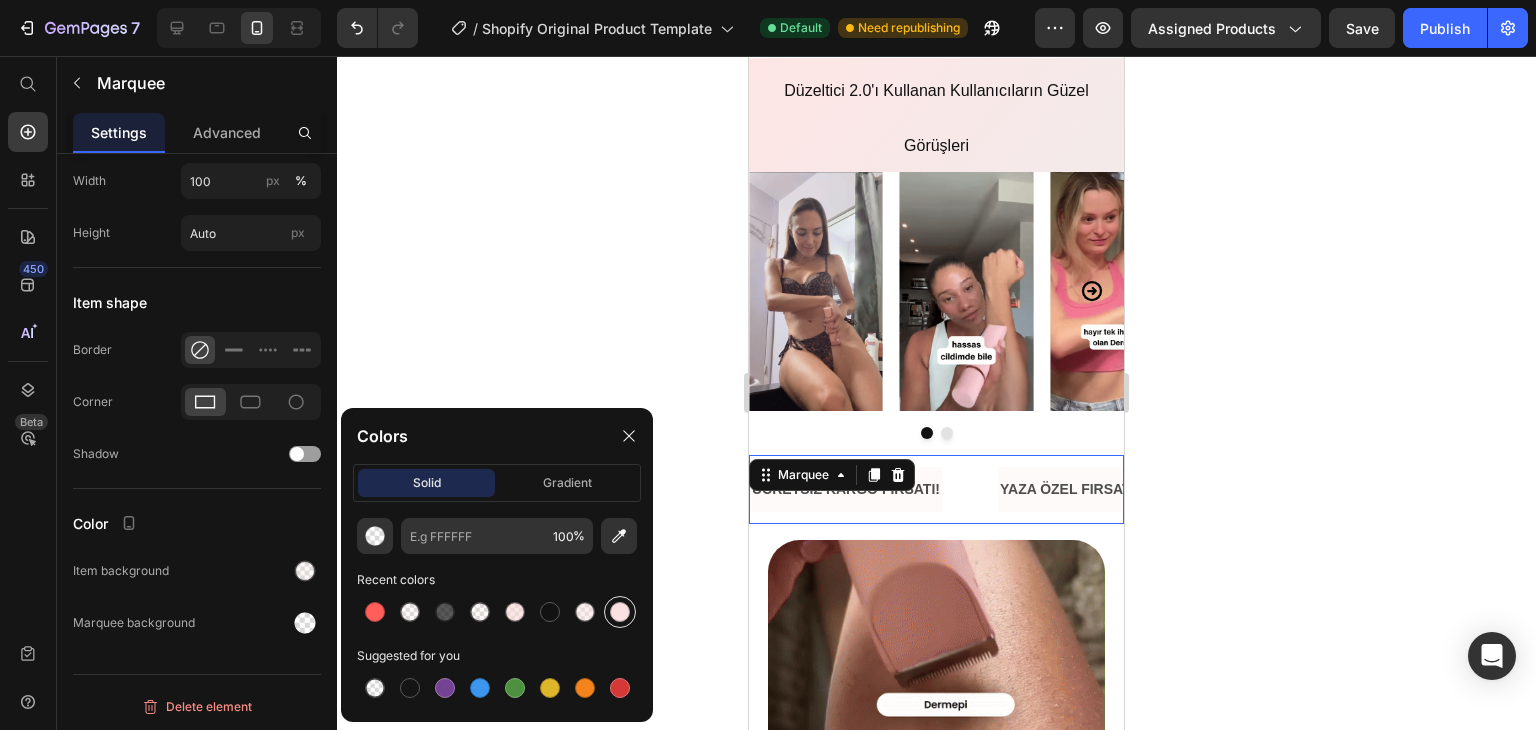 click at bounding box center [620, 612] 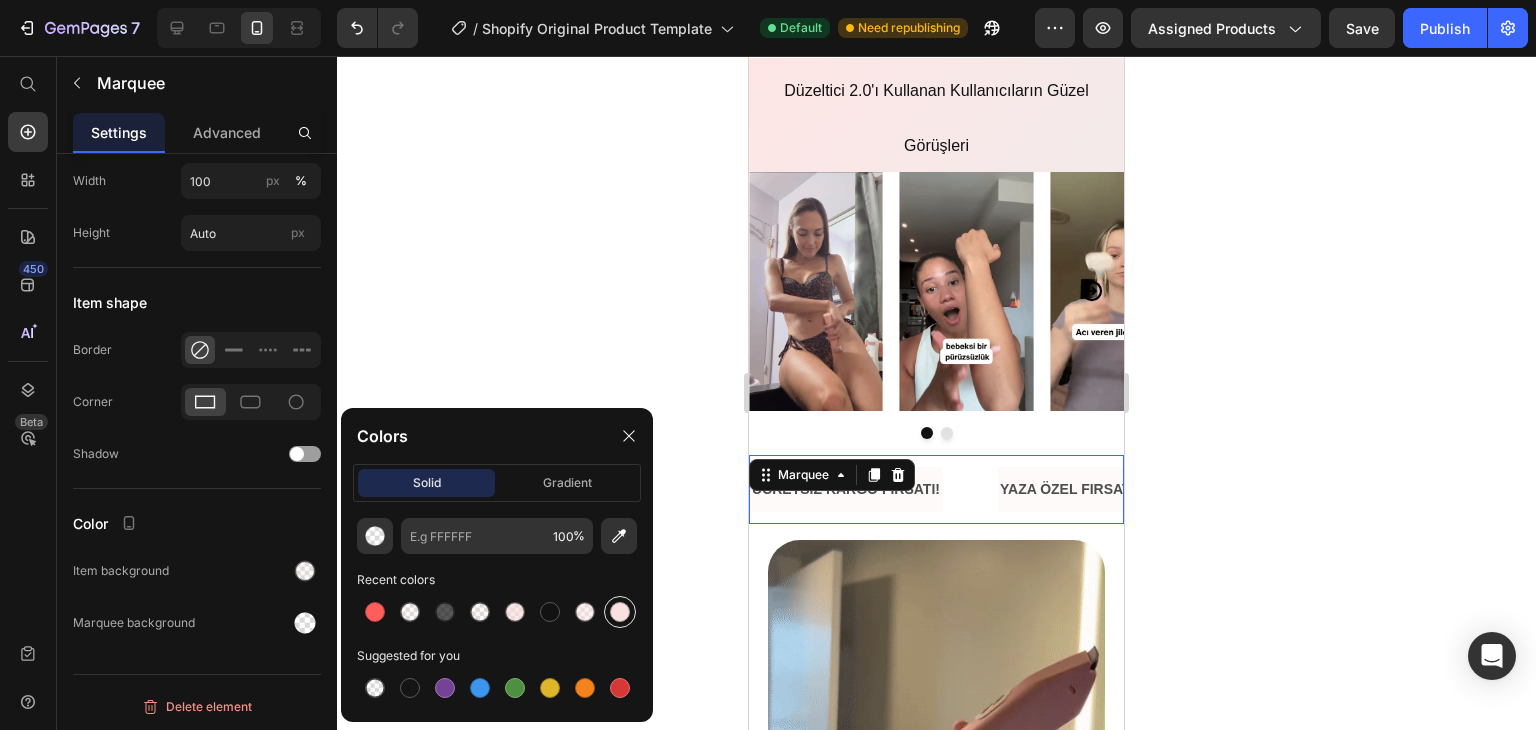 type on "F9E1E1" 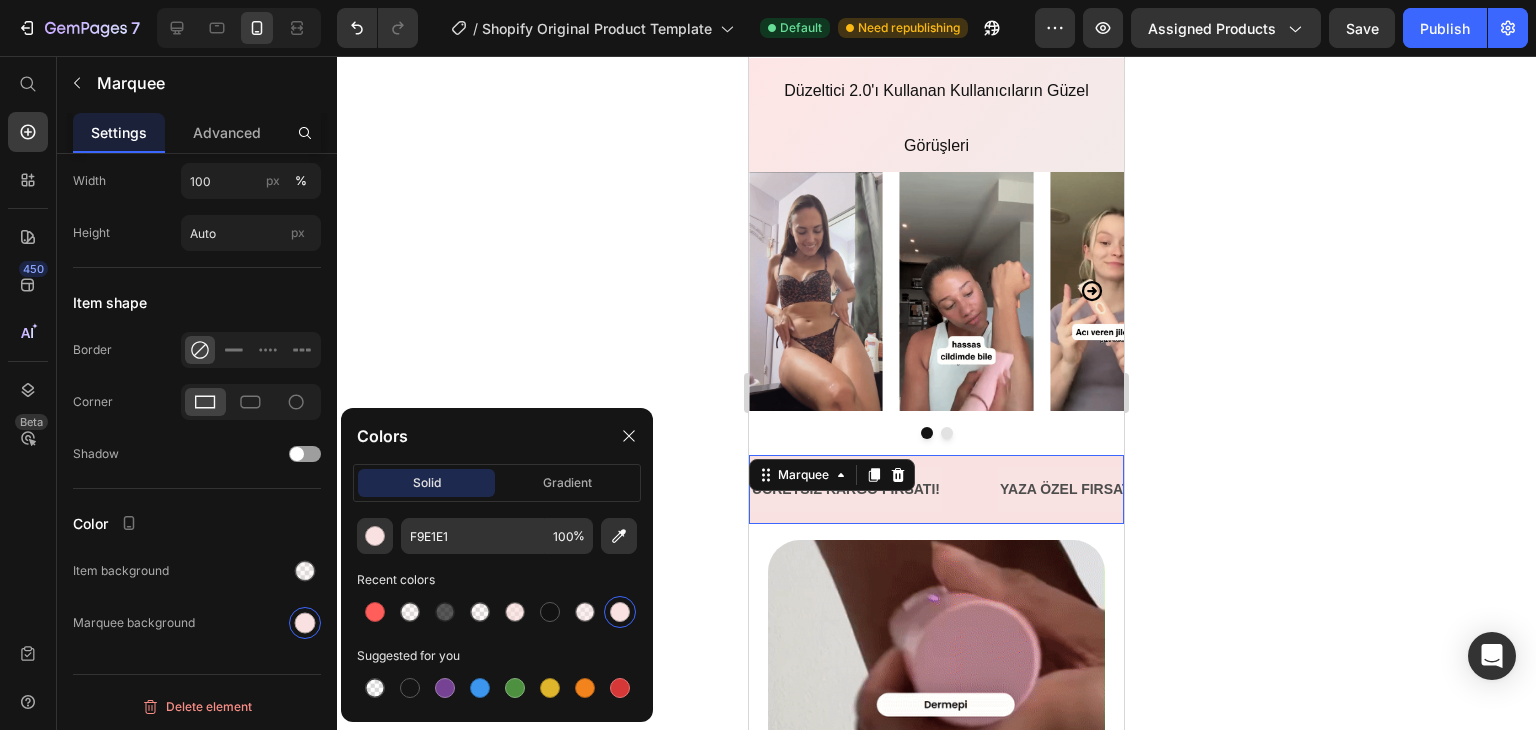 click 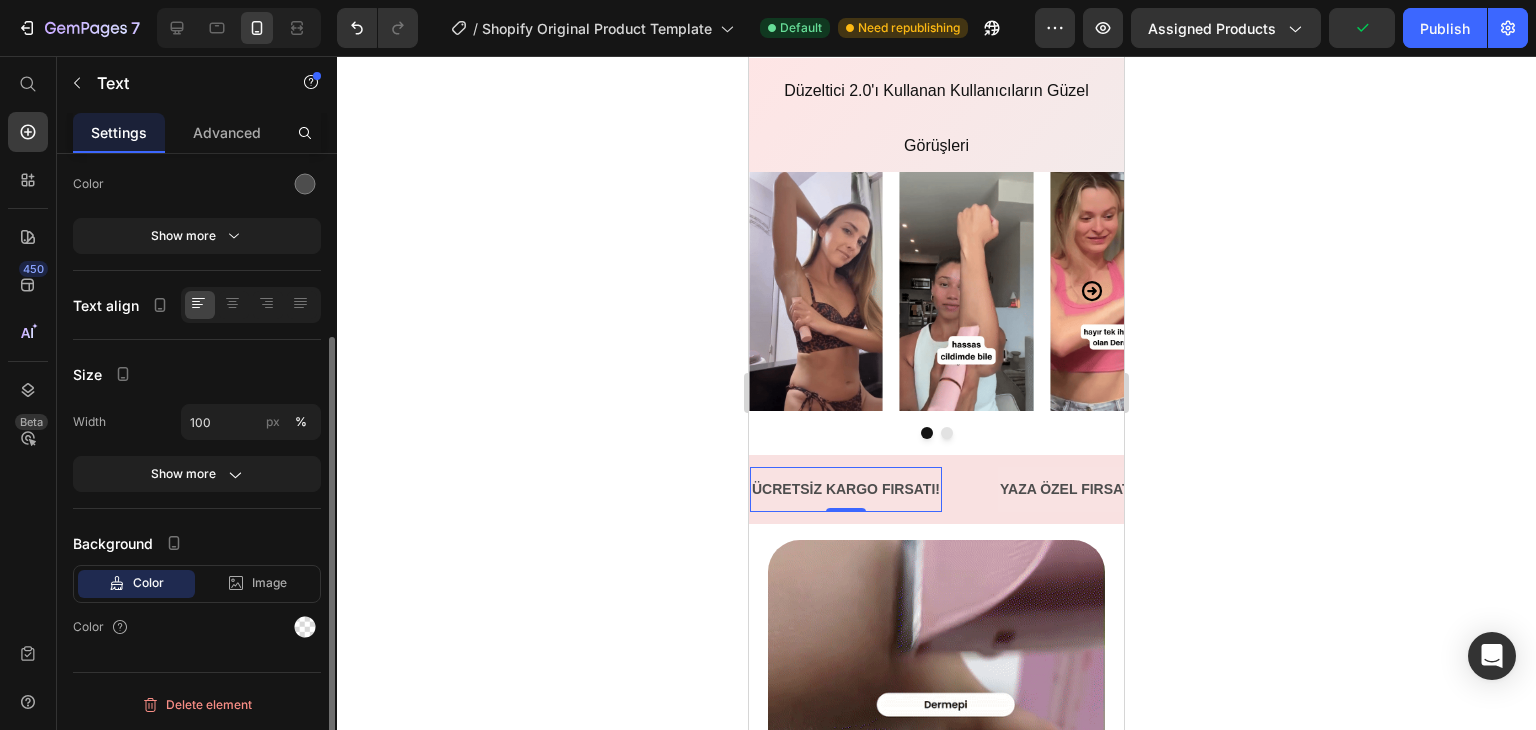 scroll, scrollTop: 0, scrollLeft: 0, axis: both 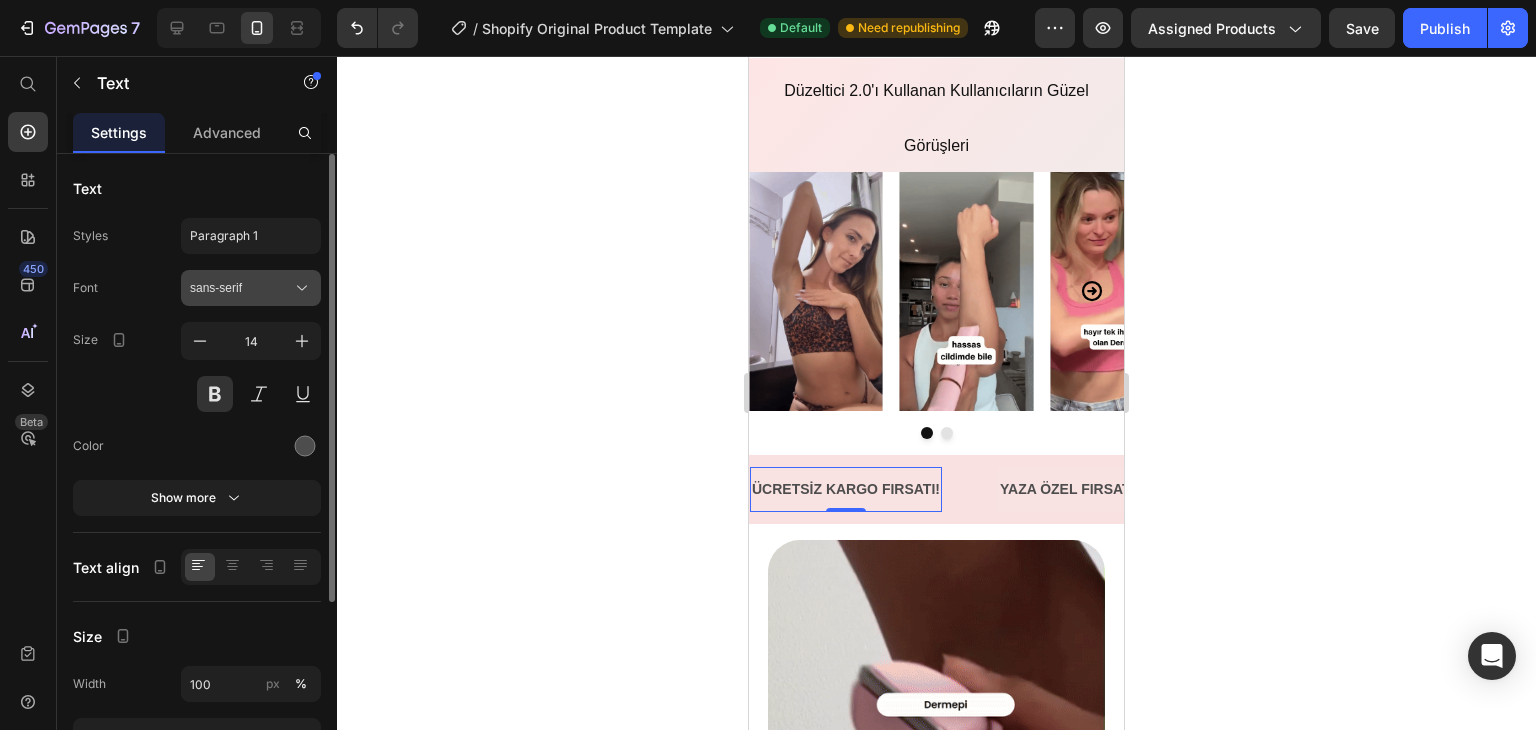 click on "sans-serif" at bounding box center (251, 288) 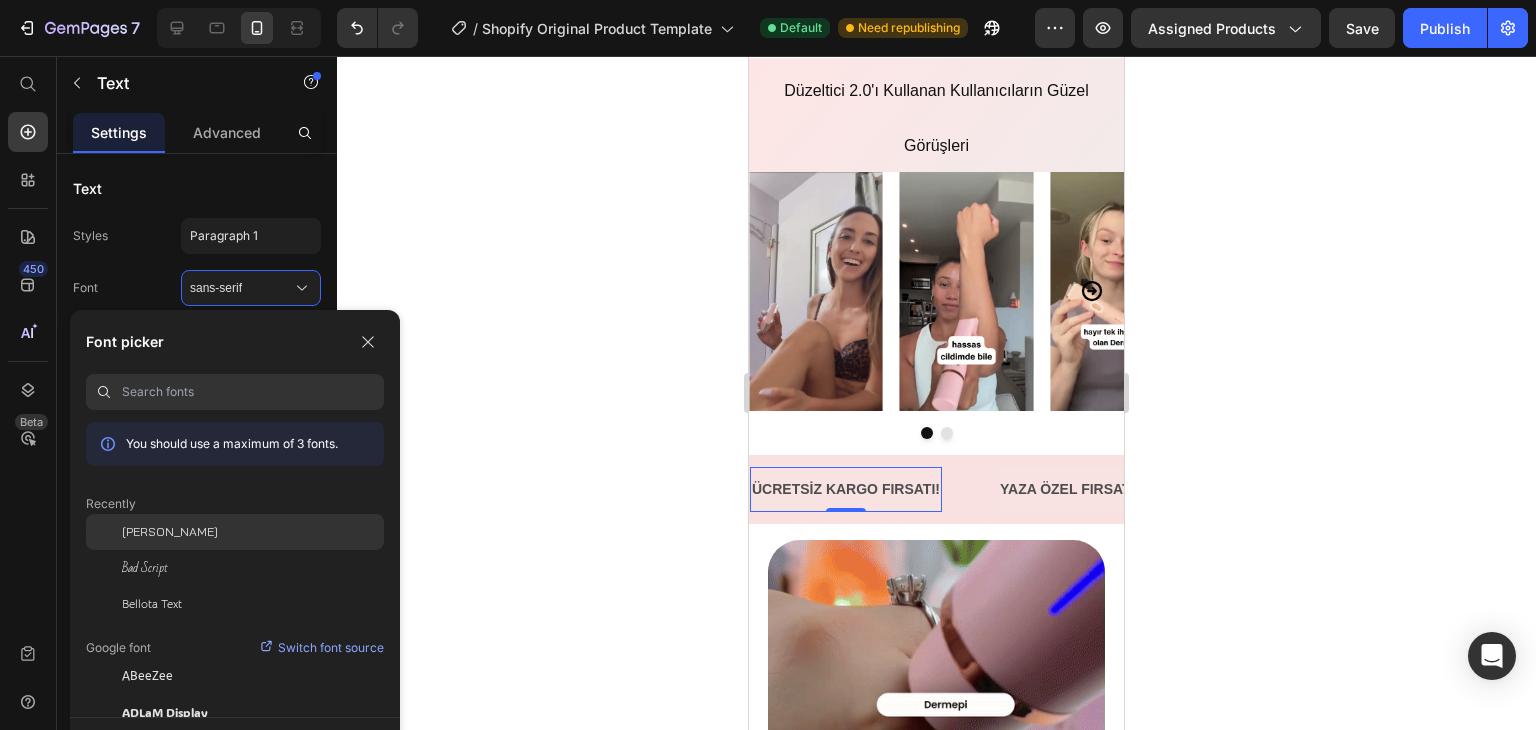 click on "Bai Jamjuree" 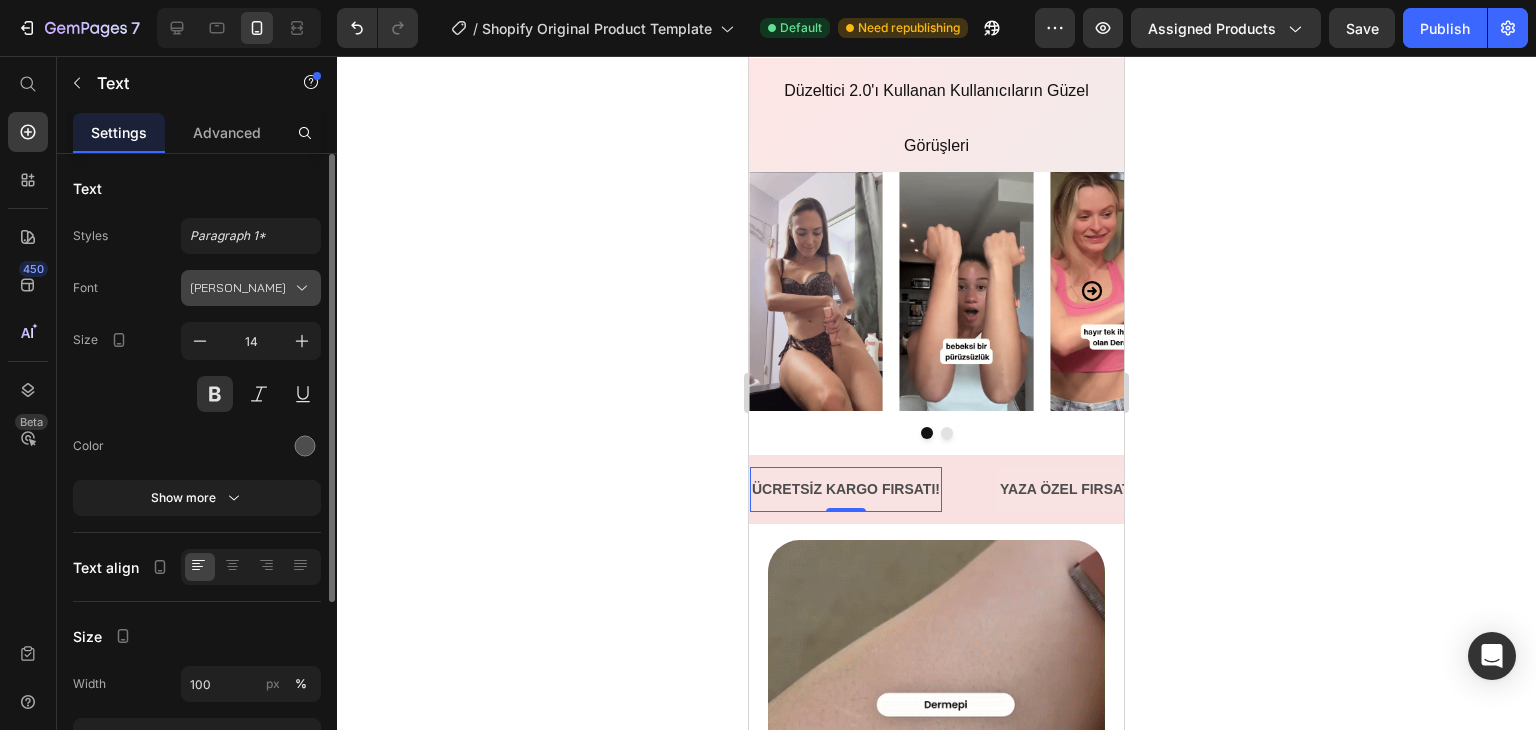 click on "Font Bai Jamjuree Size 14 Color Show more" at bounding box center (197, 393) 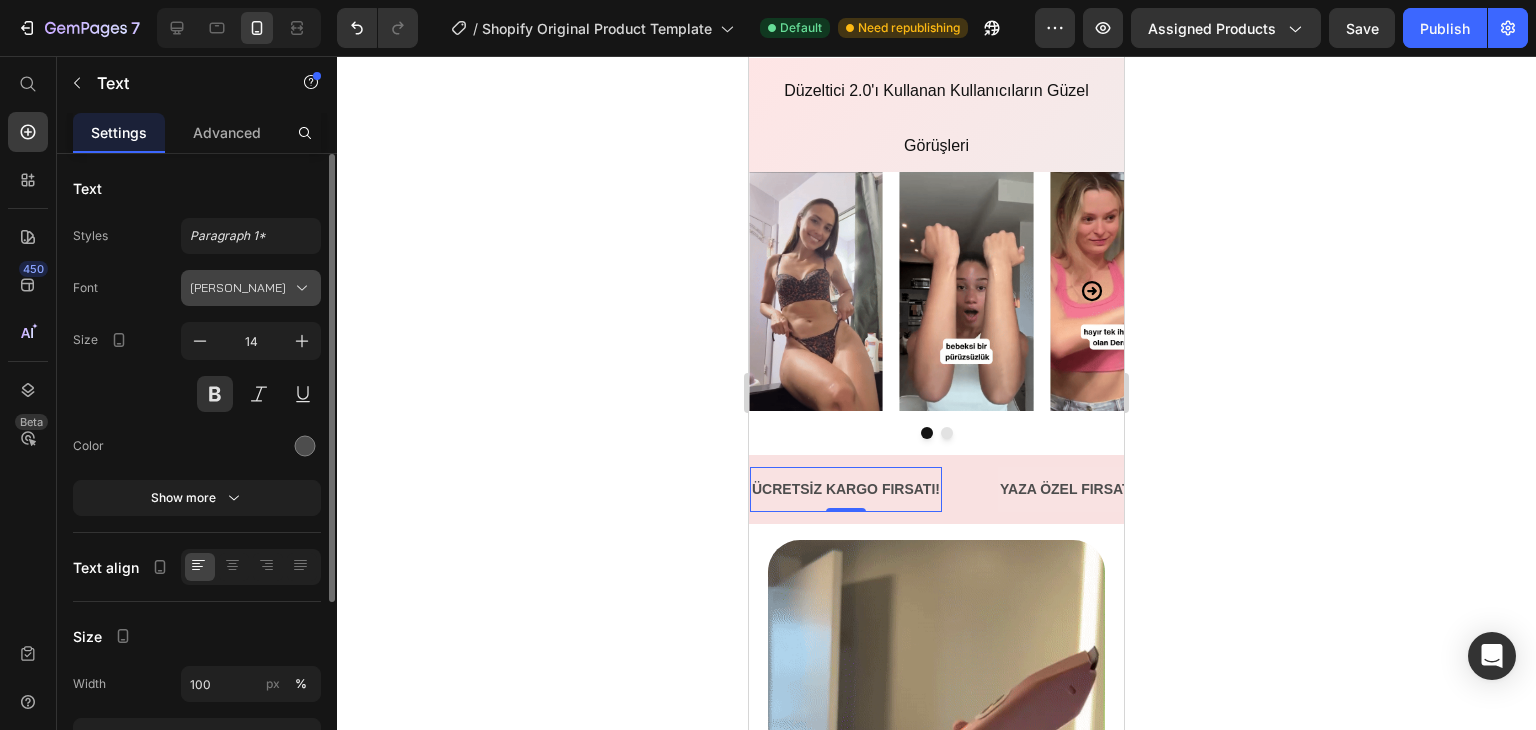 click on "Bai Jamjuree" at bounding box center [251, 288] 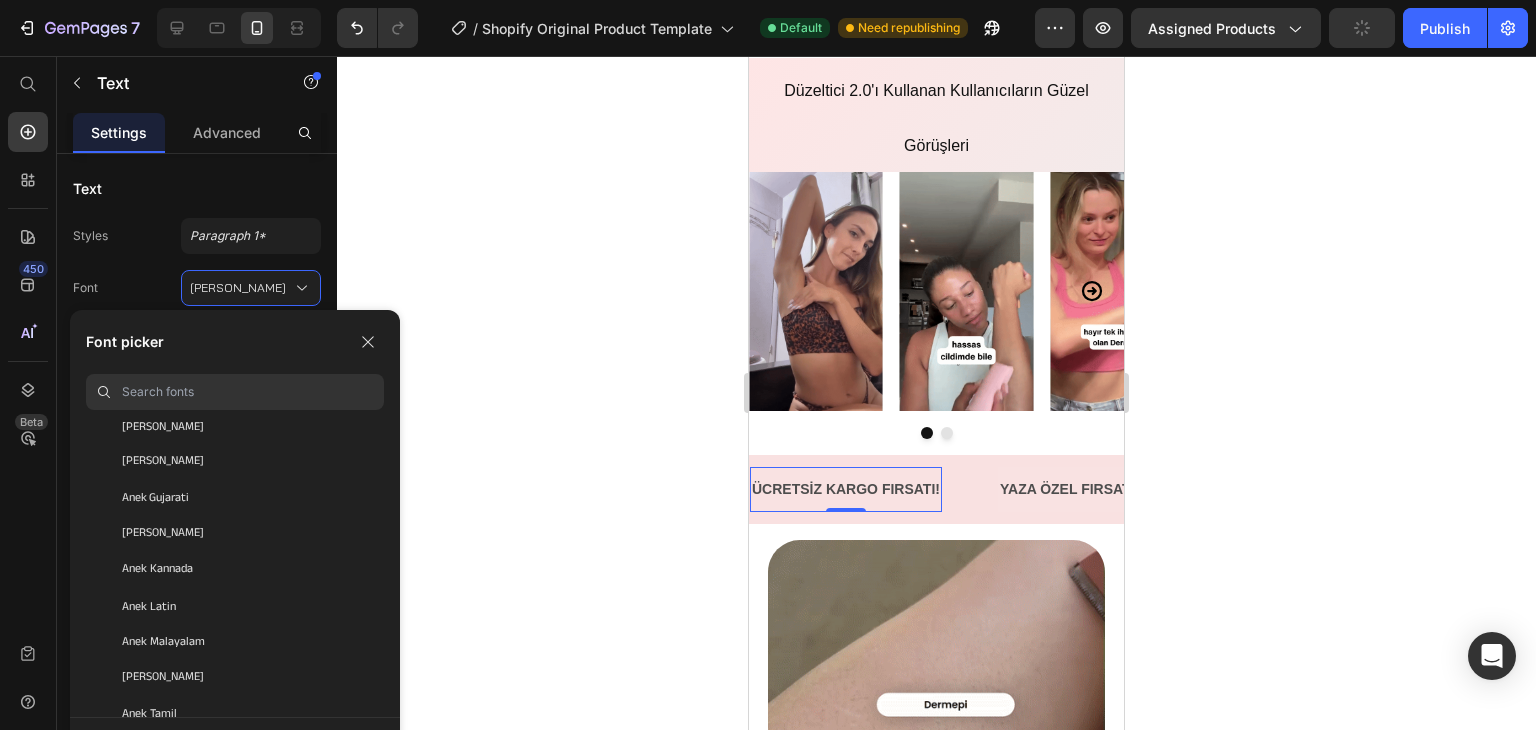 scroll, scrollTop: 2768, scrollLeft: 0, axis: vertical 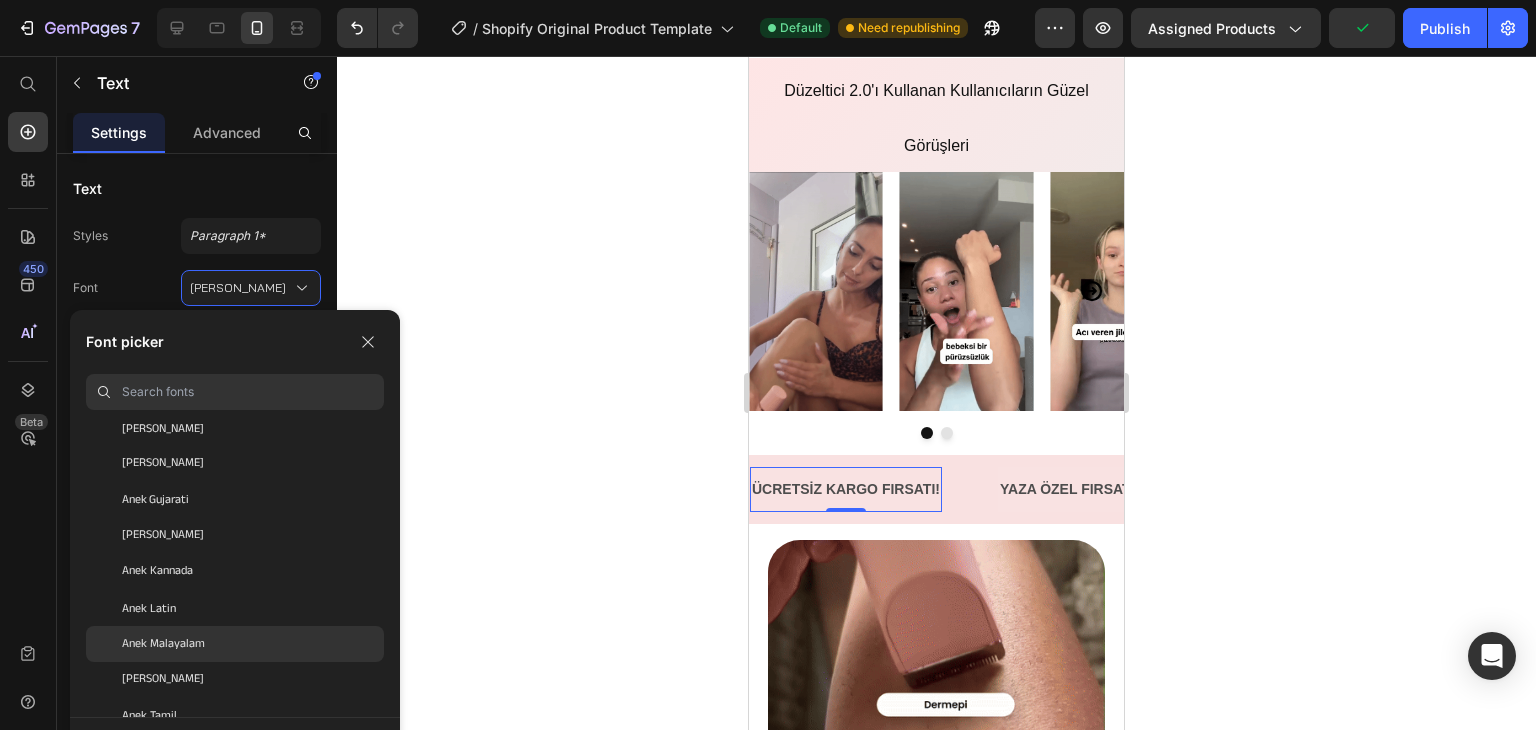 click on "Anek Malayalam" 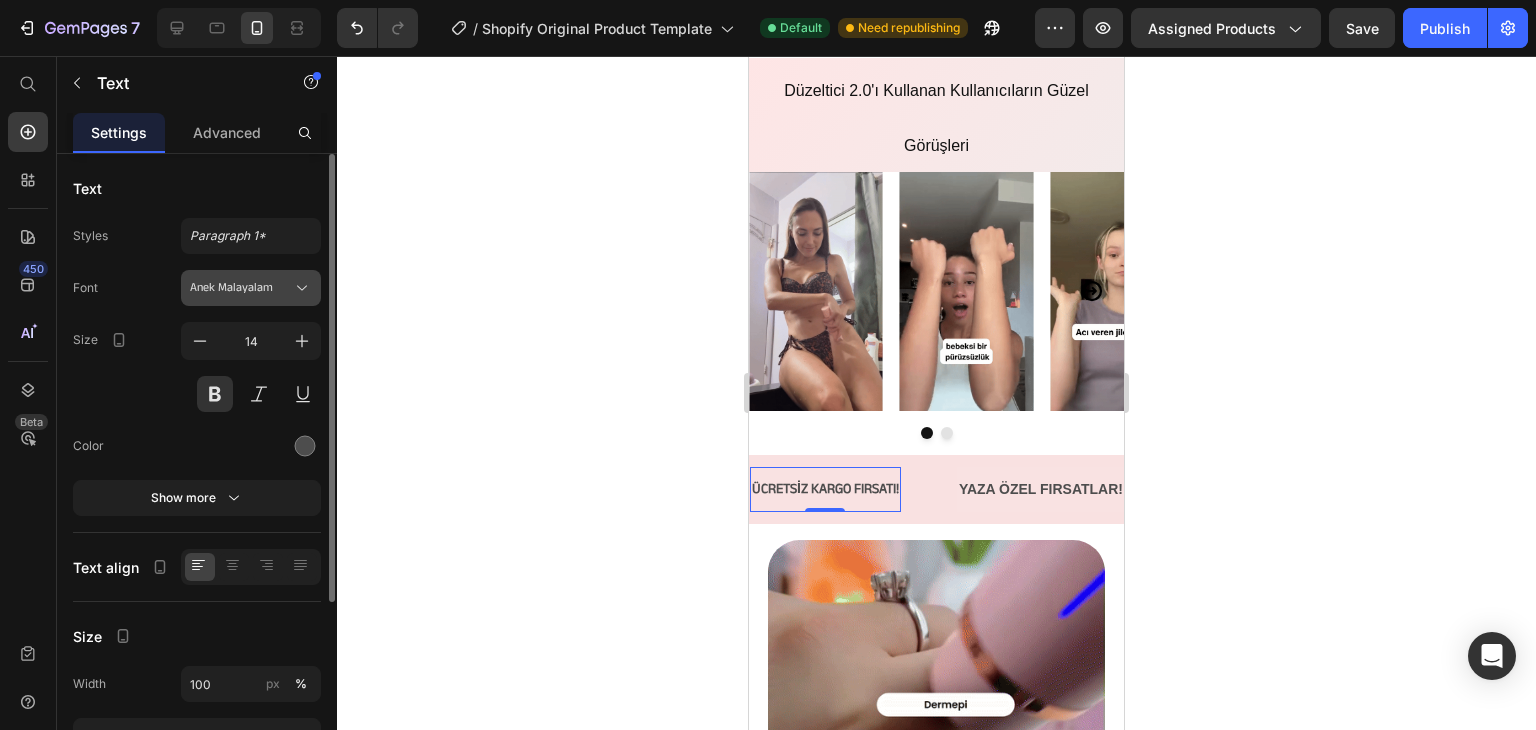click 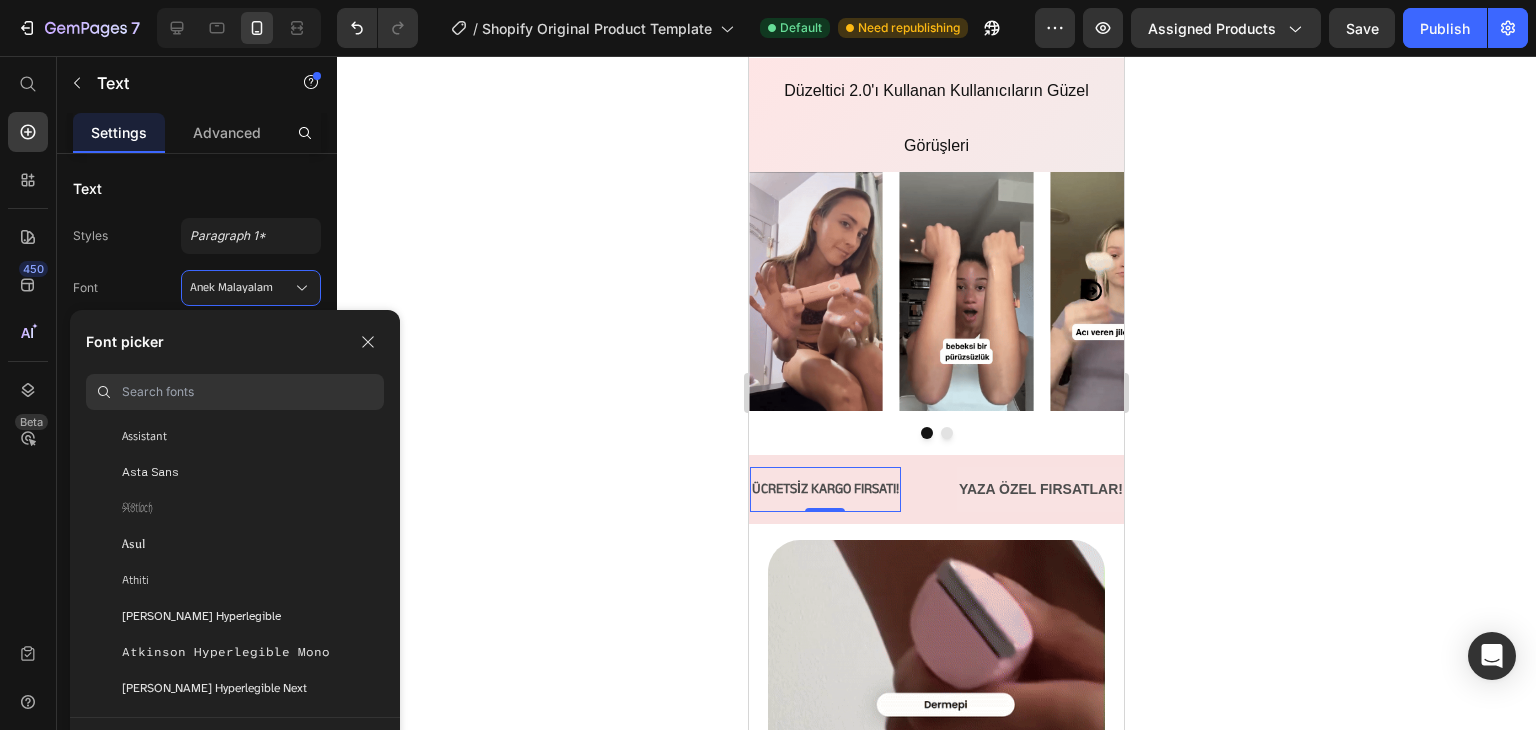 scroll, scrollTop: 4320, scrollLeft: 0, axis: vertical 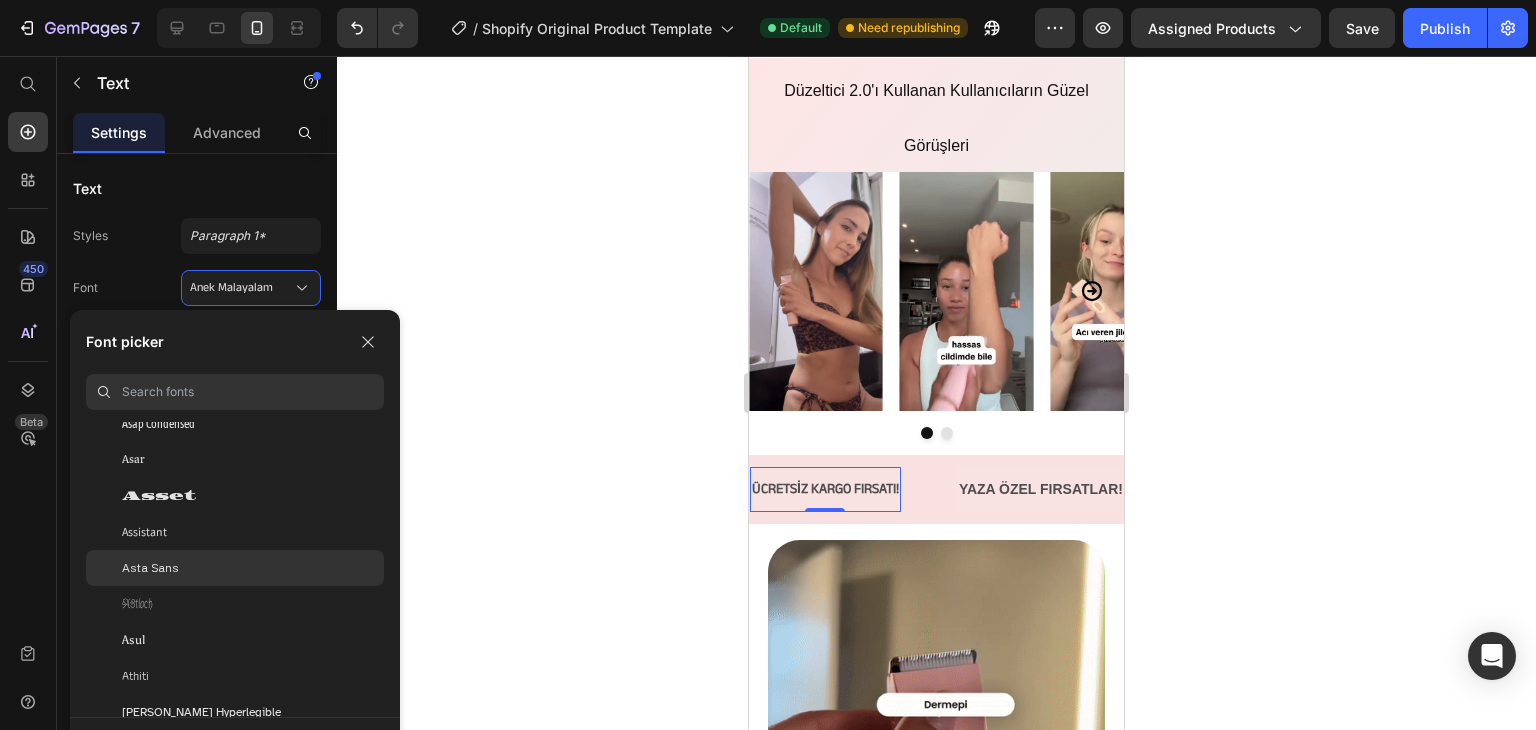 click on "Asta Sans" 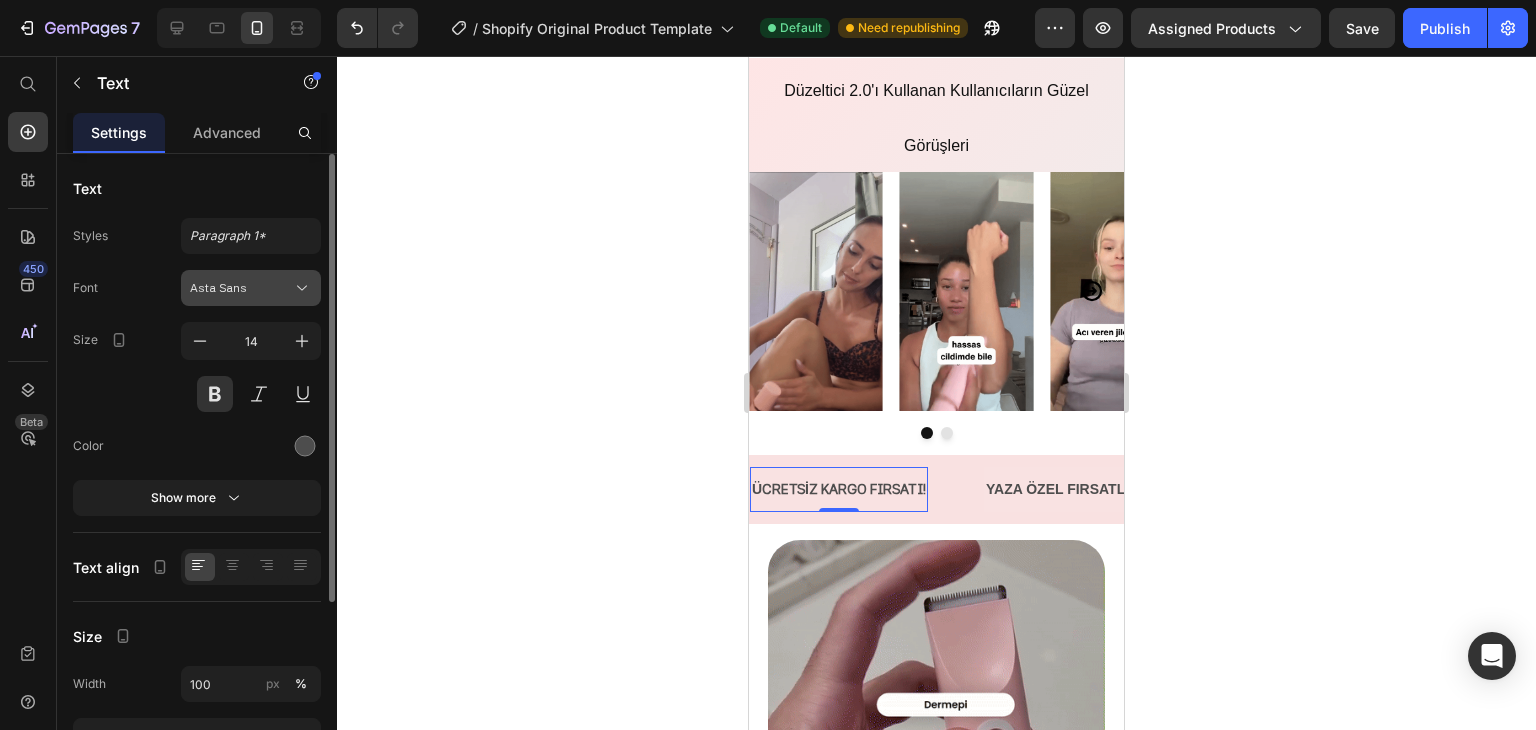 click on "Asta Sans" at bounding box center (241, 288) 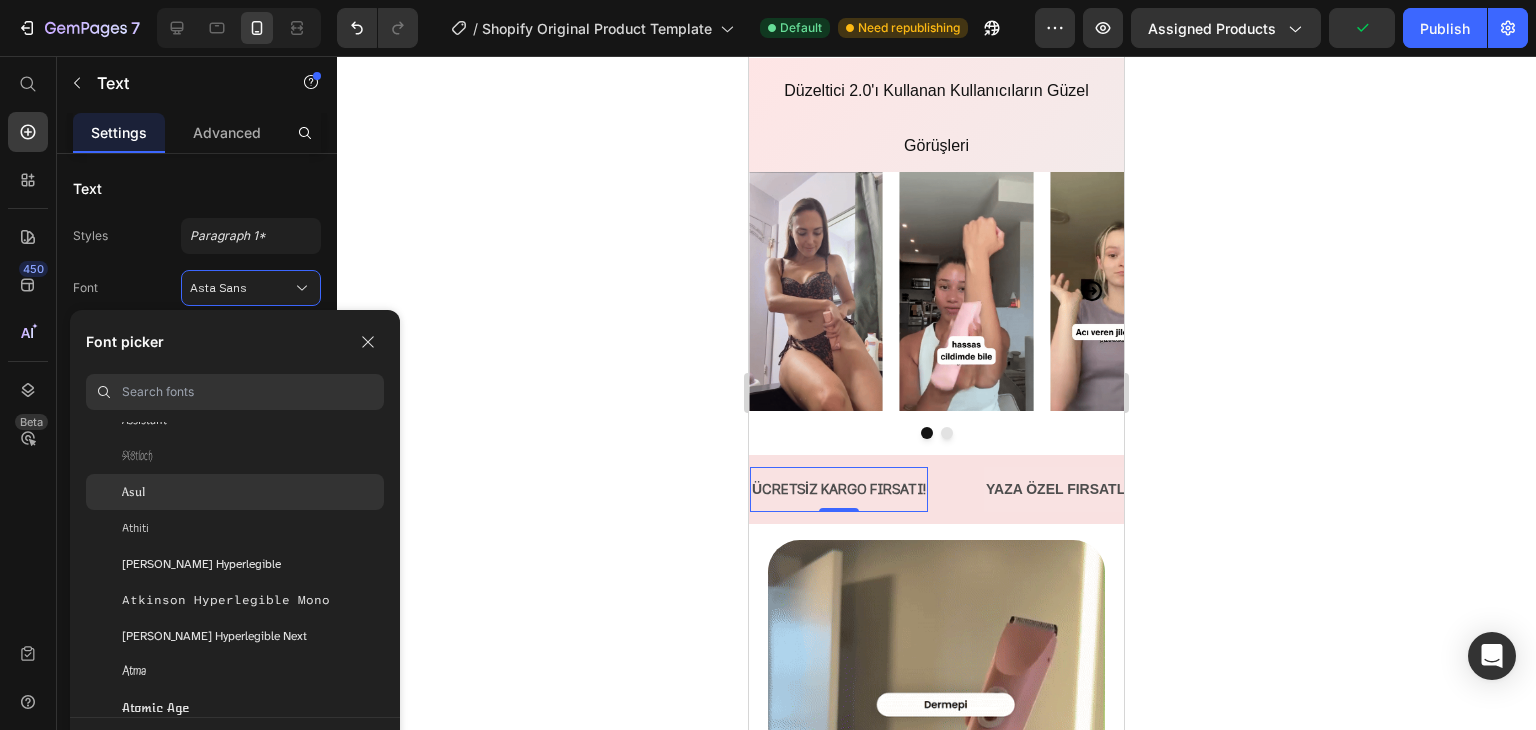 scroll, scrollTop: 4408, scrollLeft: 0, axis: vertical 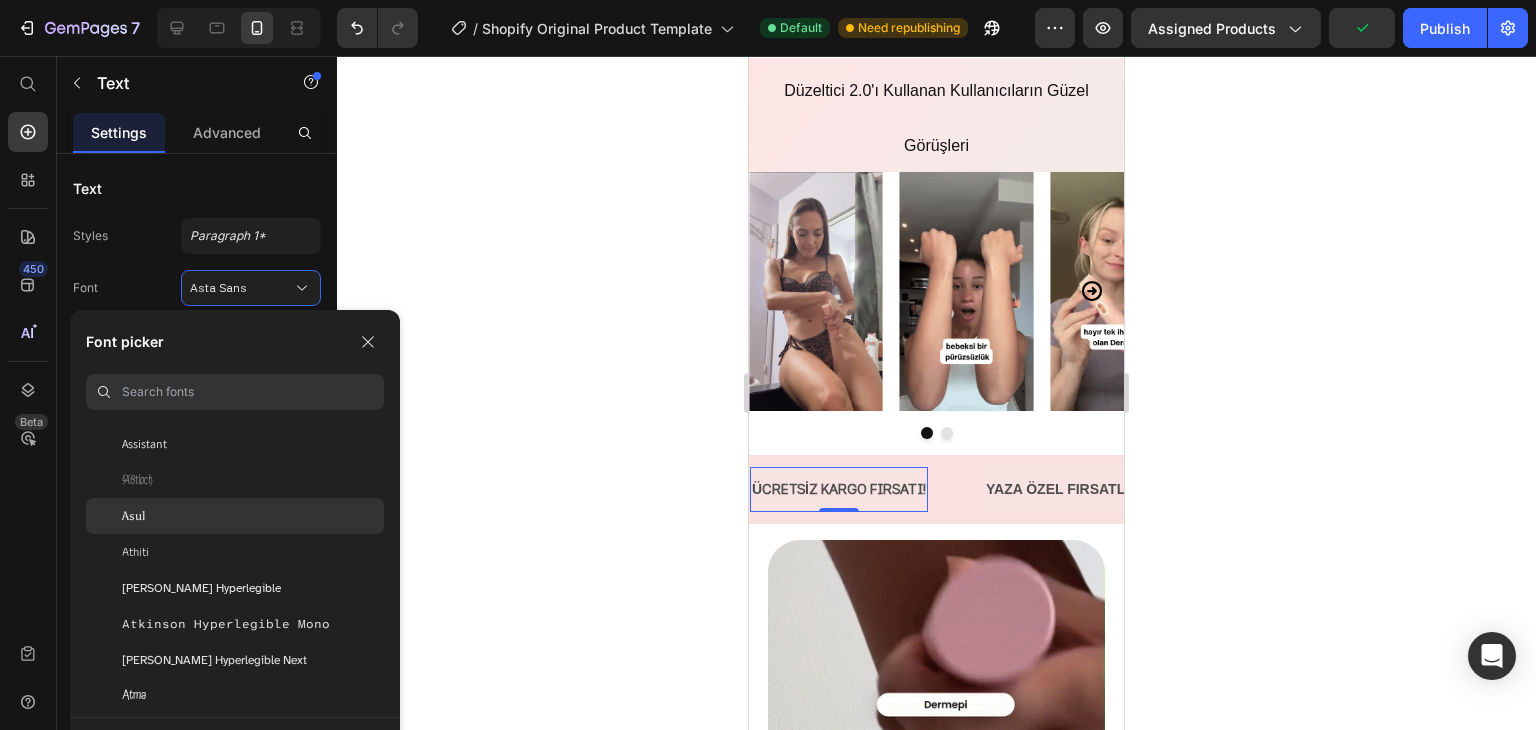 click on "Asul" 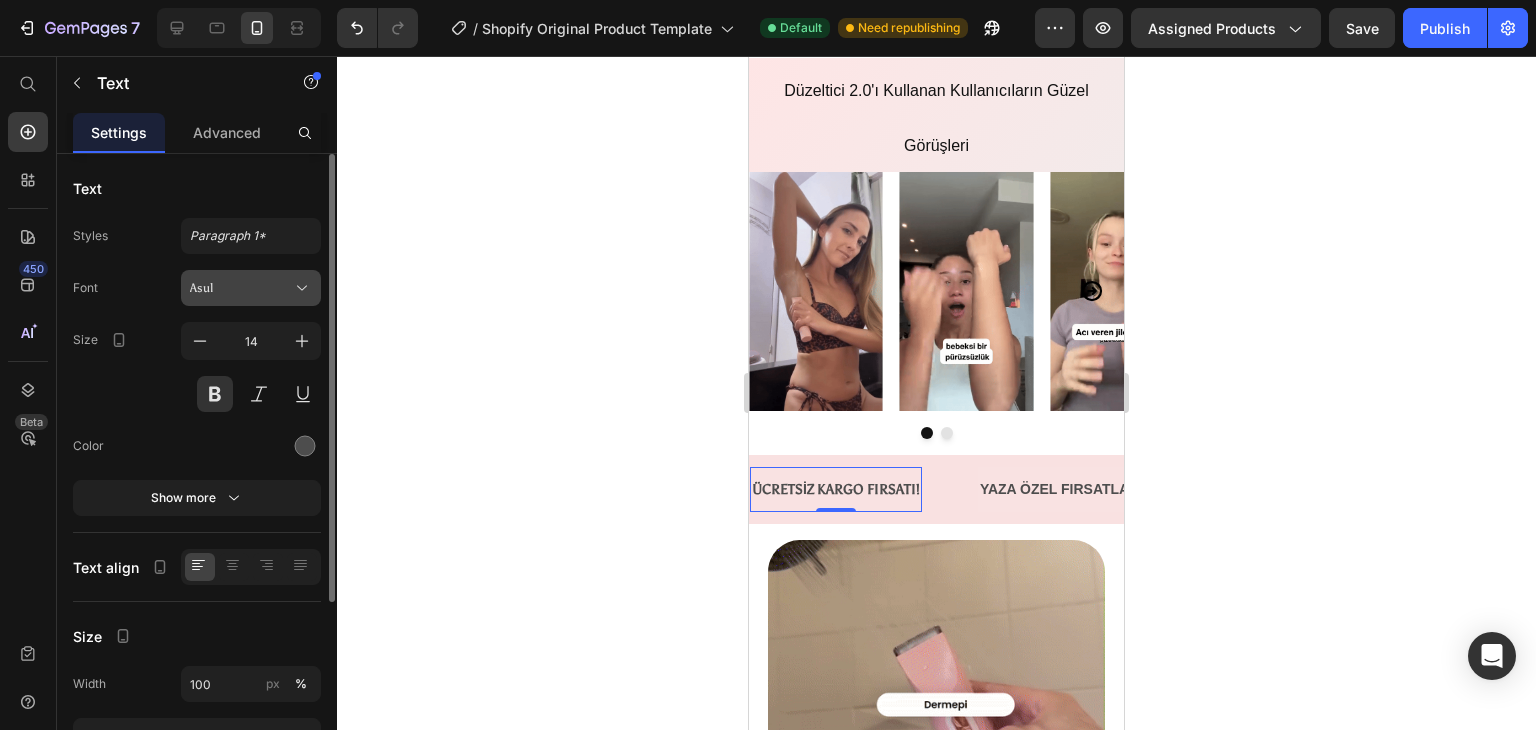 click on "Asul" at bounding box center (241, 288) 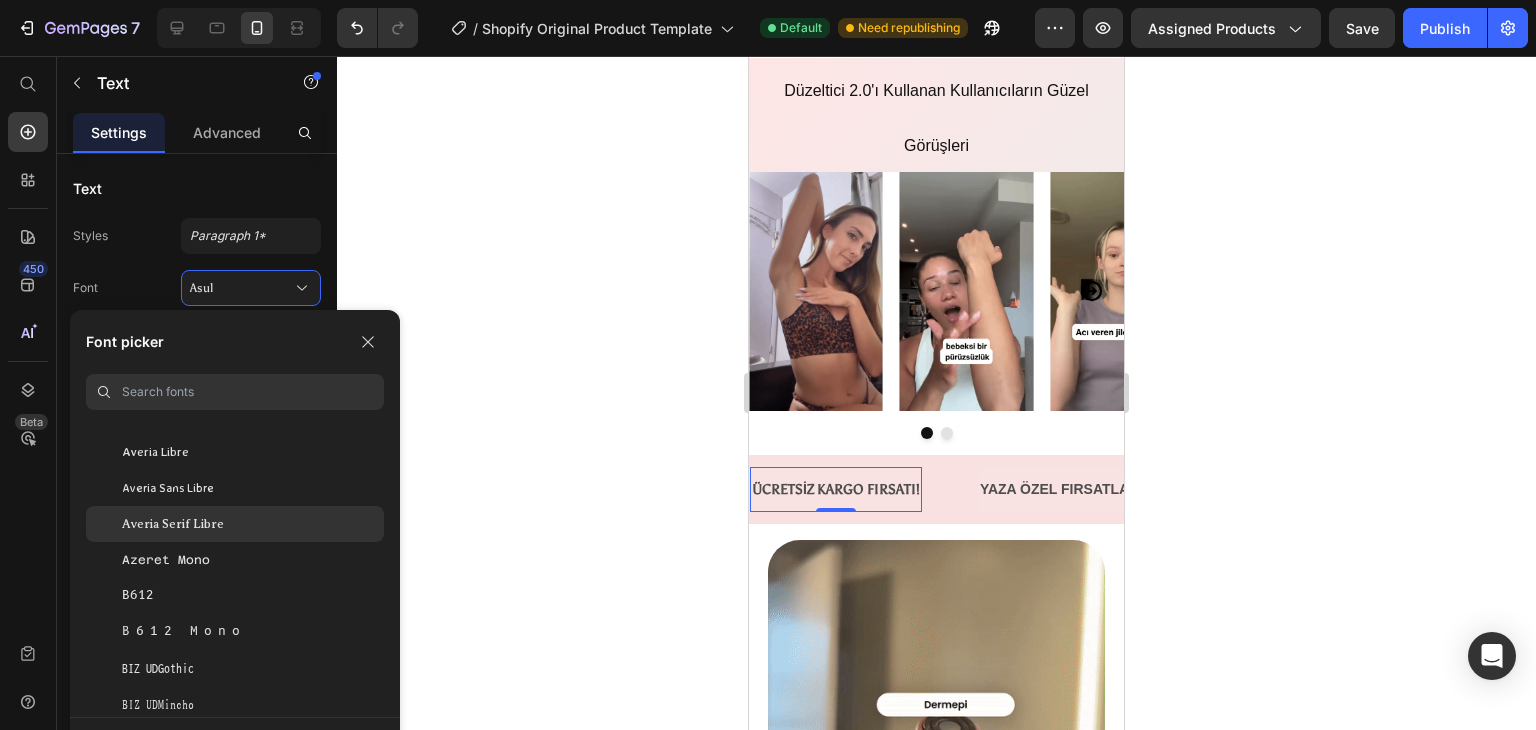 scroll, scrollTop: 4748, scrollLeft: 0, axis: vertical 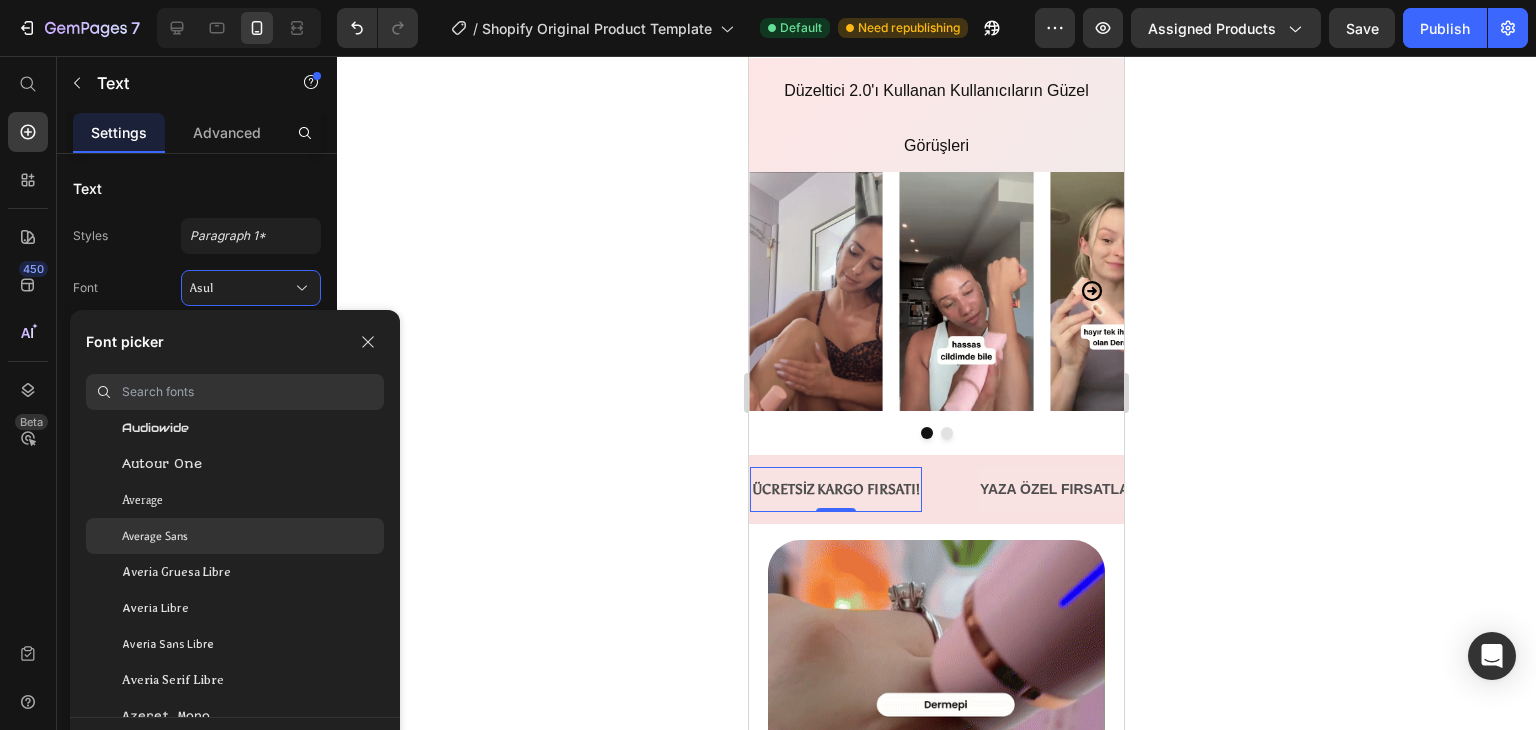 click on "Average Sans" 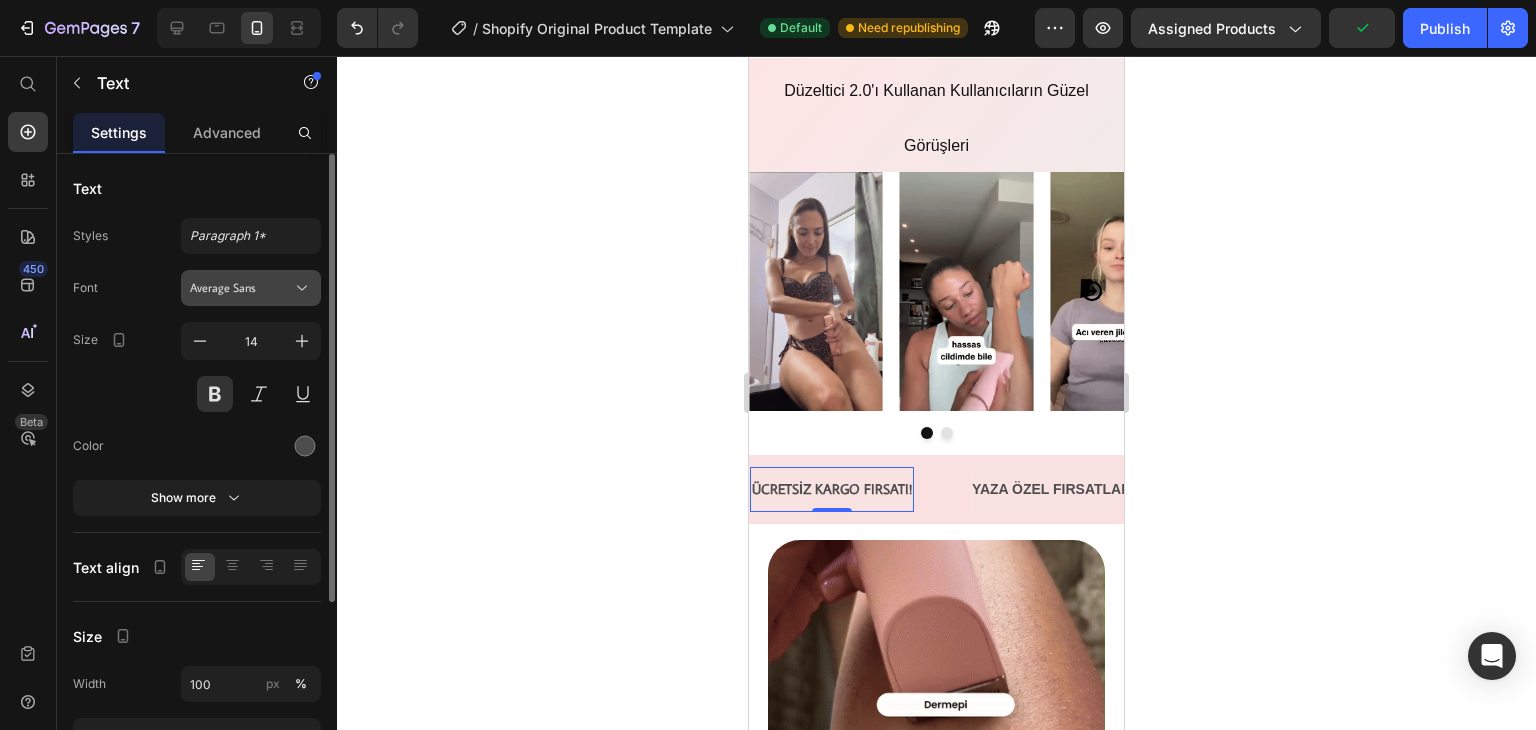 click on "Average Sans" at bounding box center [251, 288] 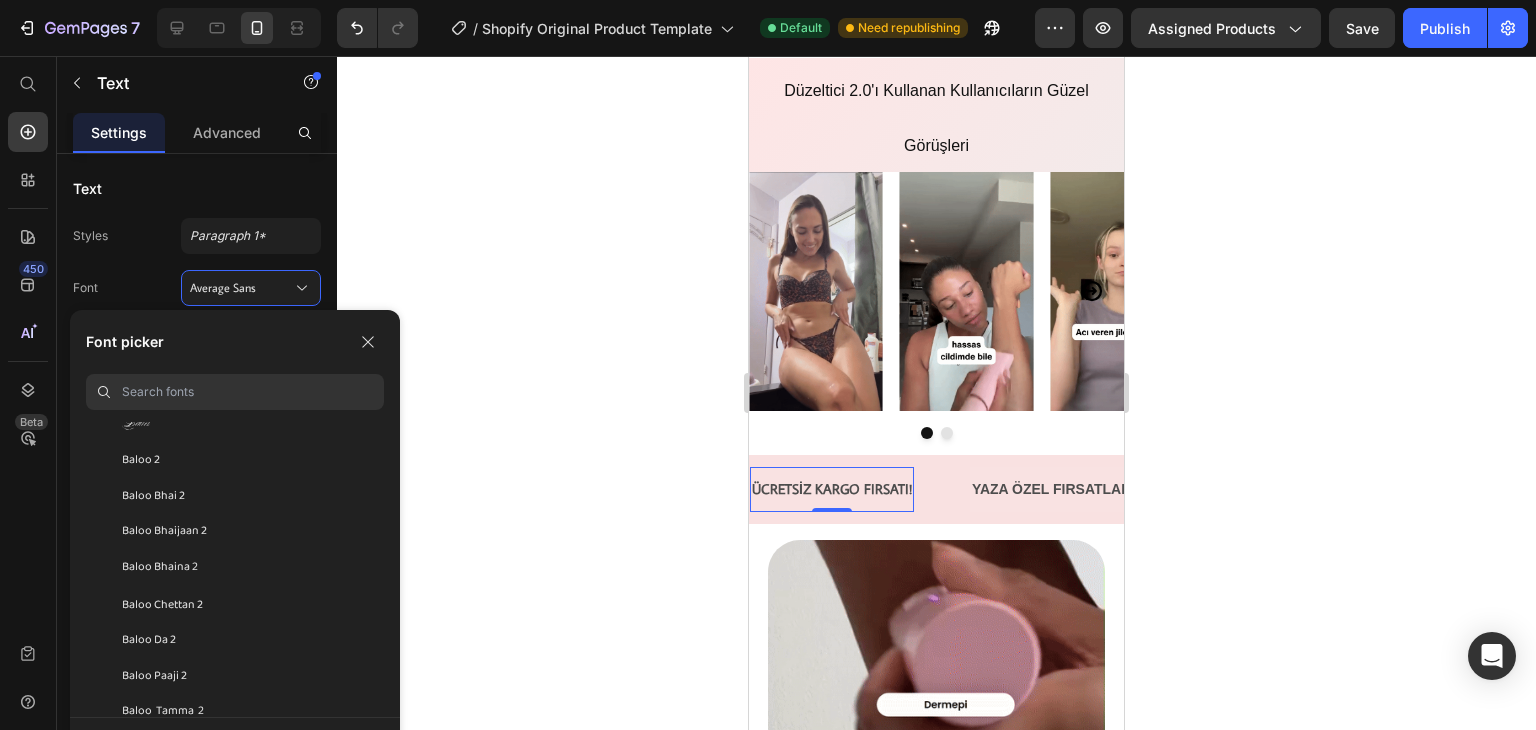 scroll, scrollTop: 5614, scrollLeft: 0, axis: vertical 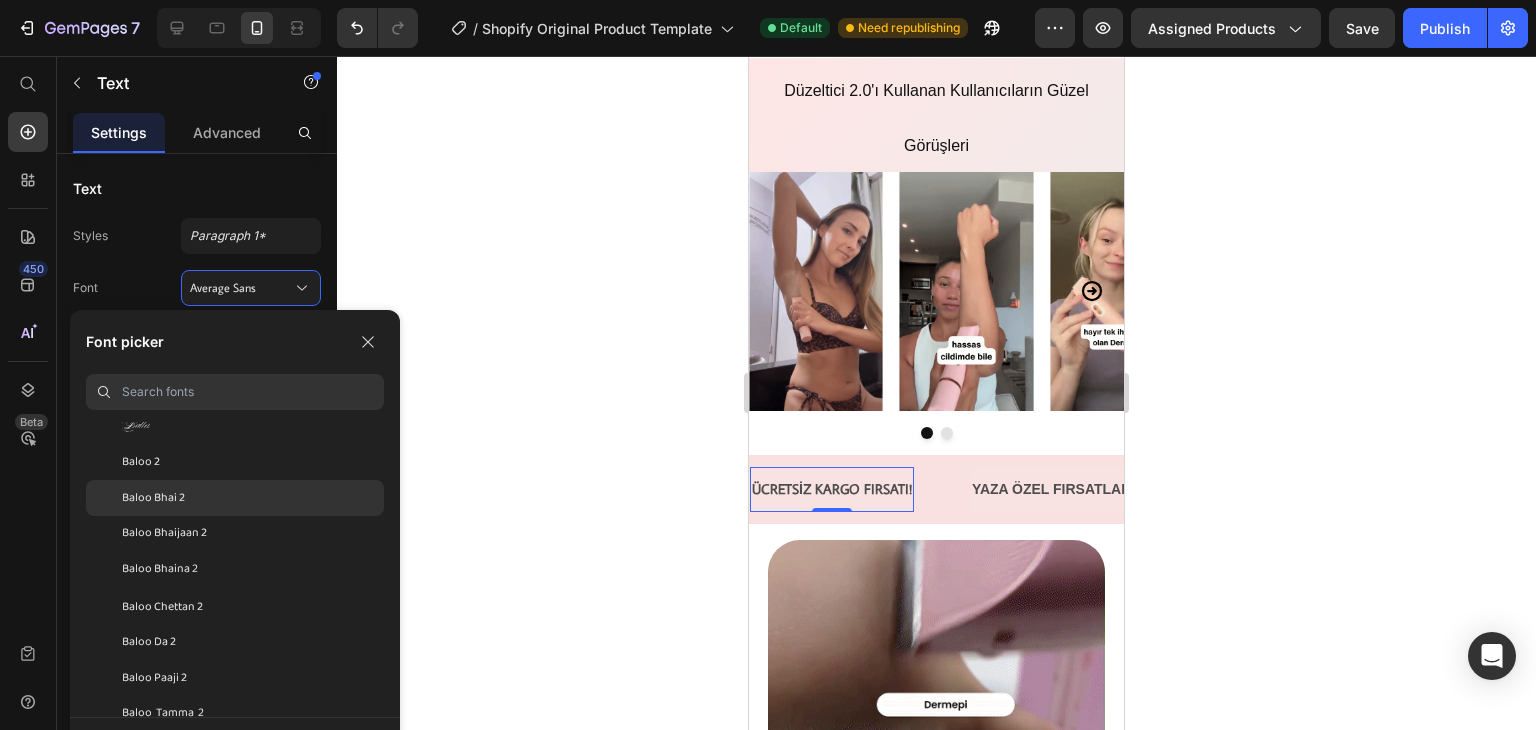 click on "Baloo Bhai 2" 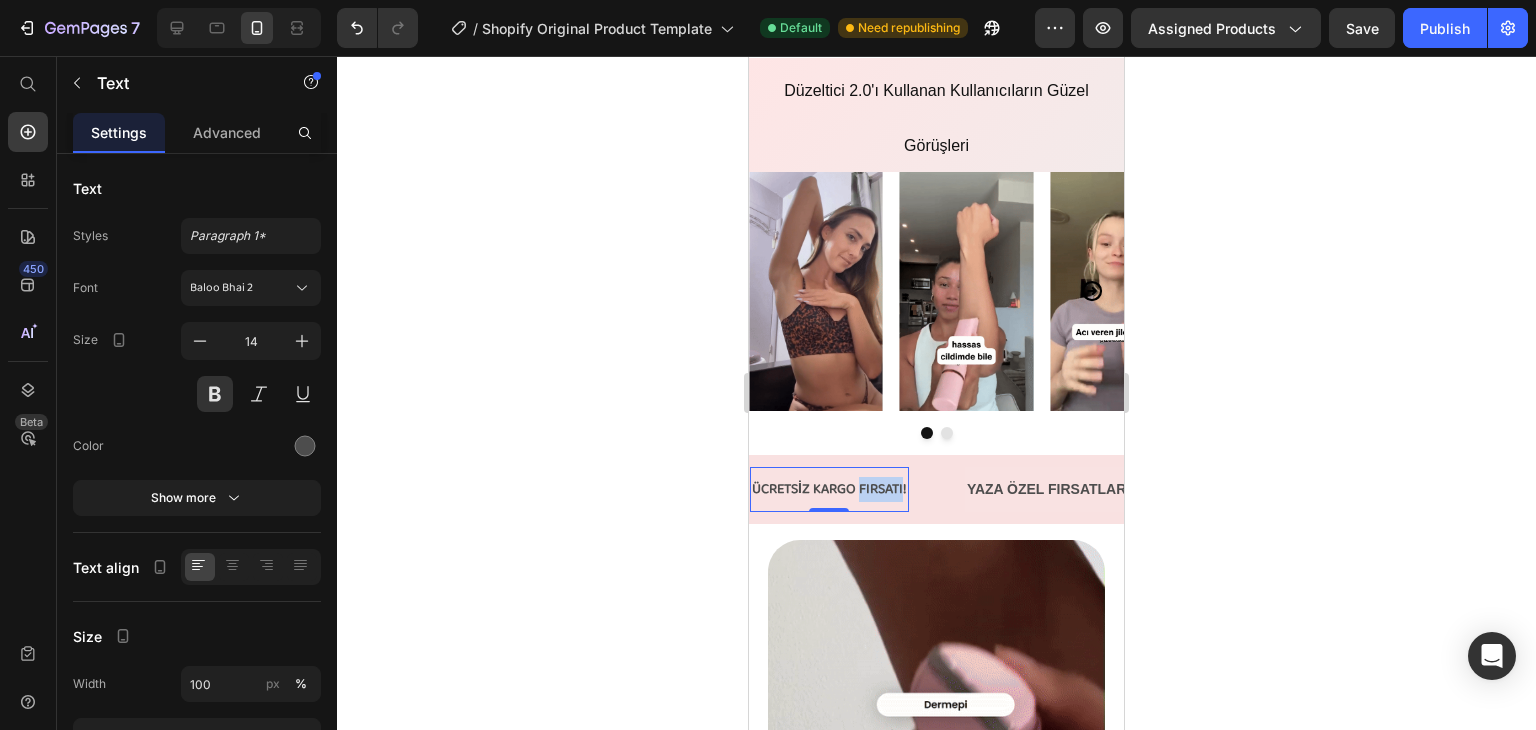 click on "ÜCRETSİZ KARGO FIRSATI!" at bounding box center (829, 489) 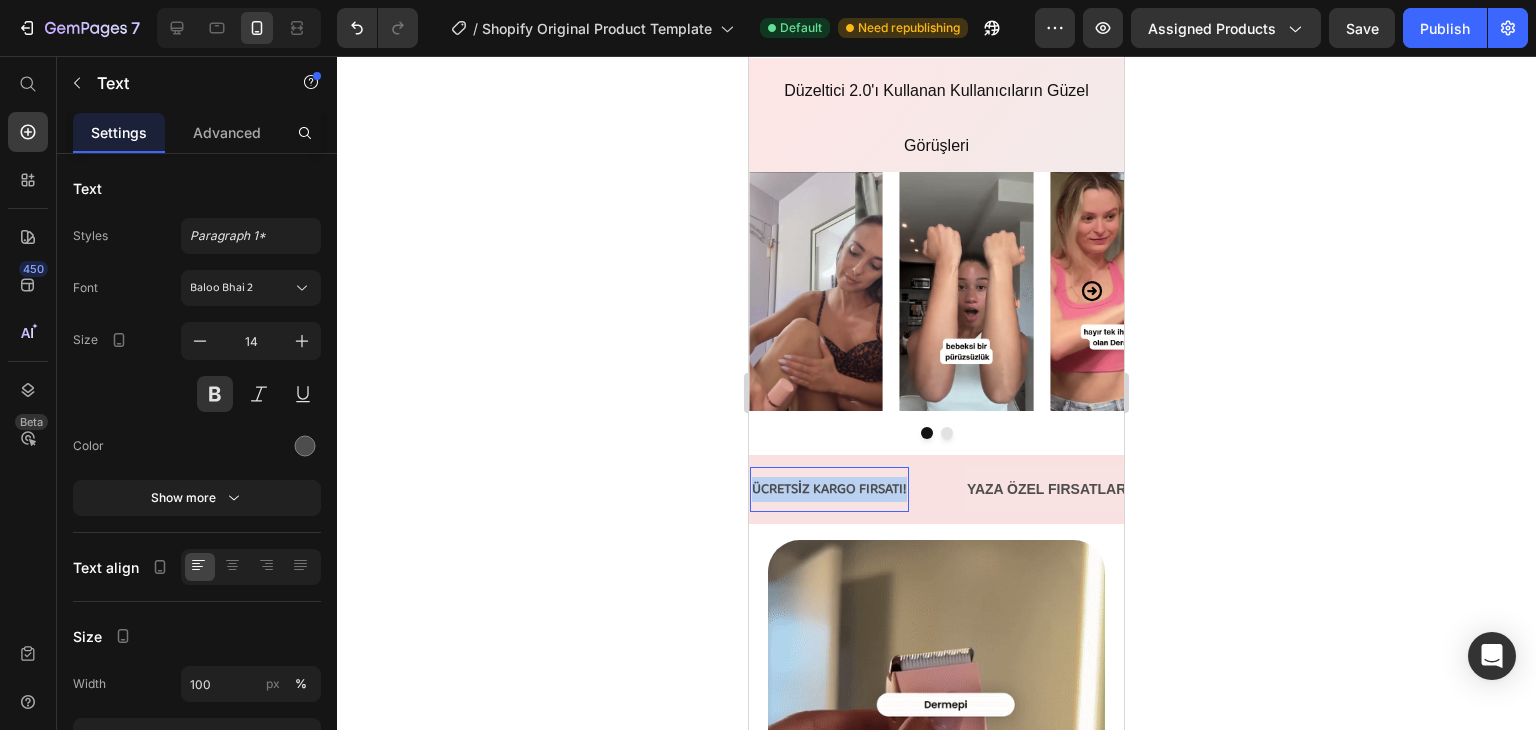 click on "ÜCRETSİZ KARGO FIRSATI!" at bounding box center [829, 489] 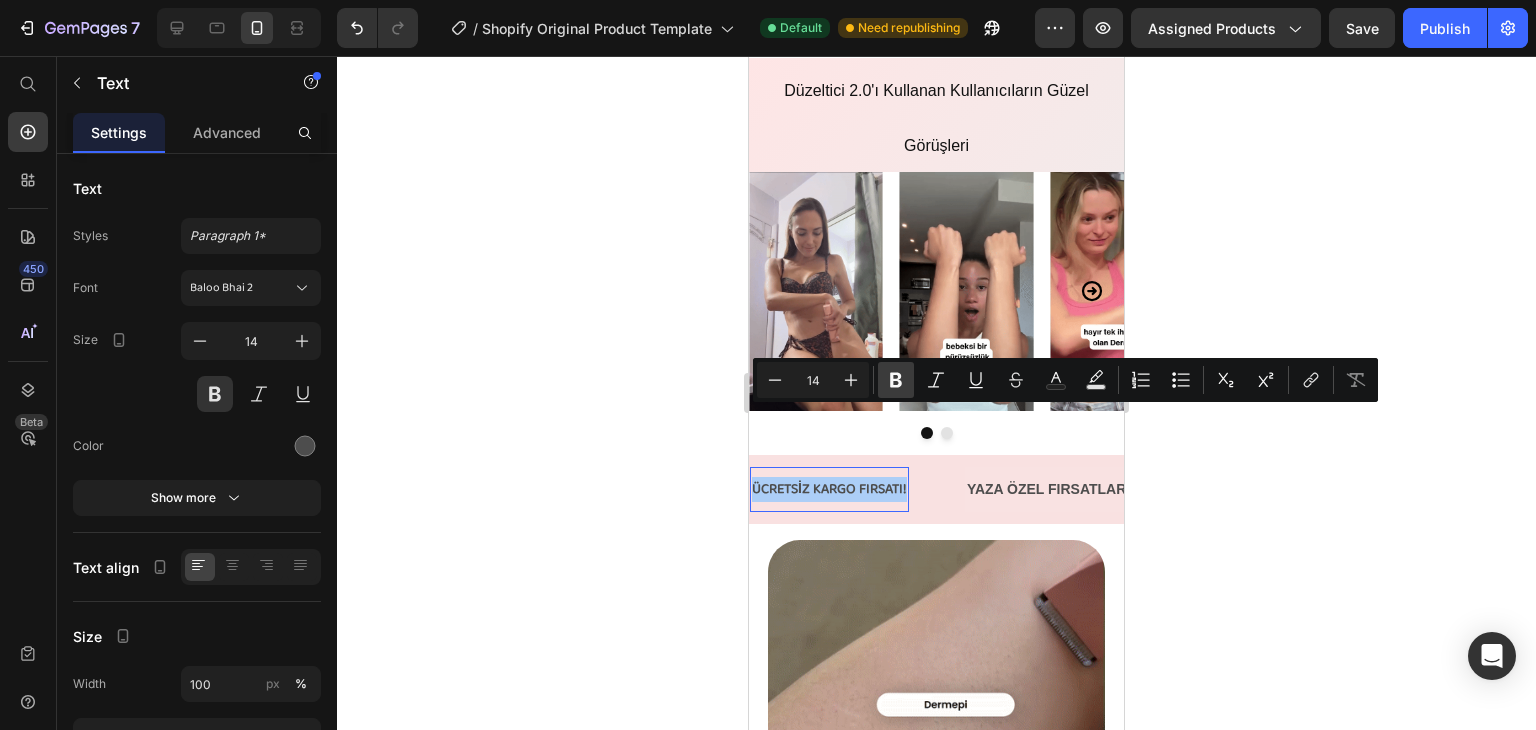 click on "Bold" at bounding box center (896, 380) 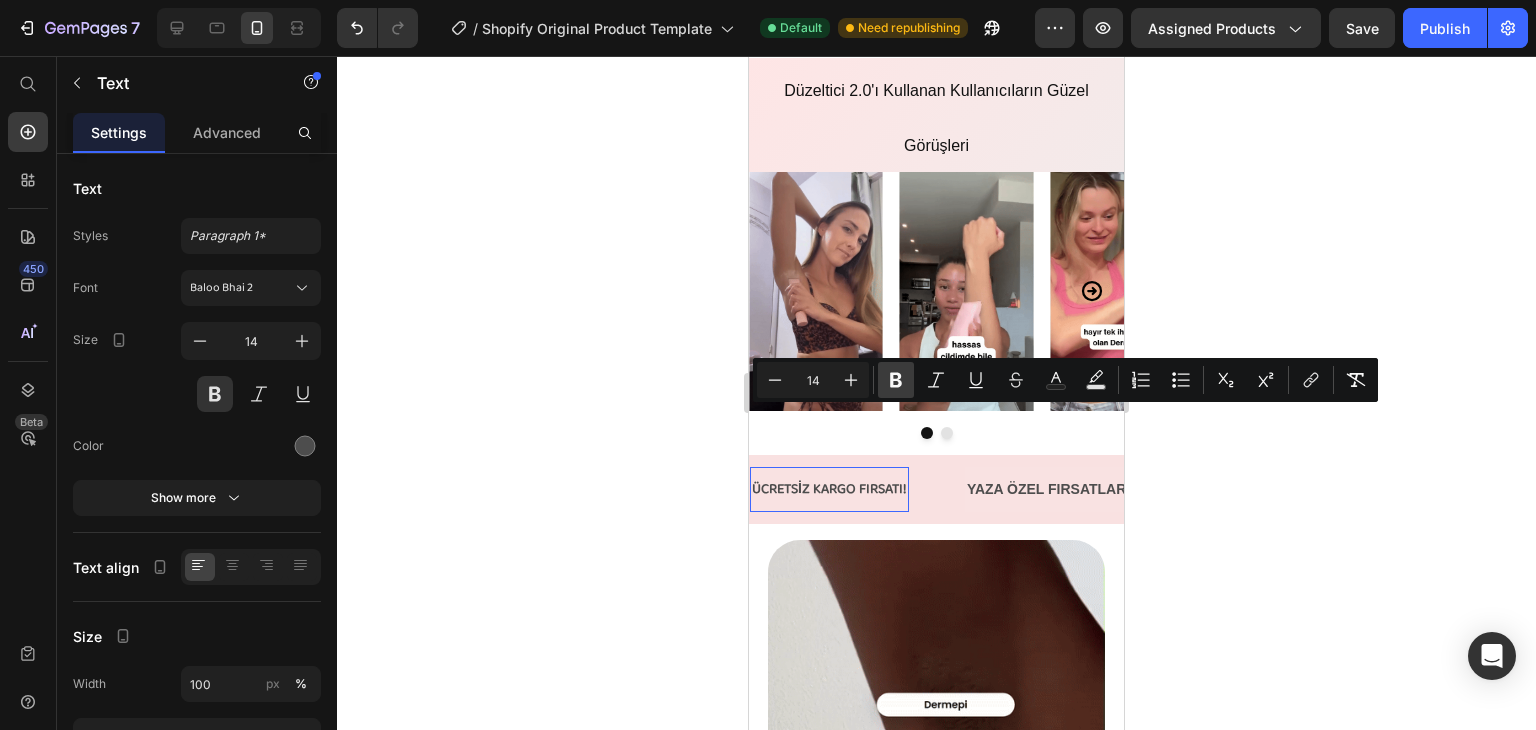 click on "Bold" at bounding box center [896, 380] 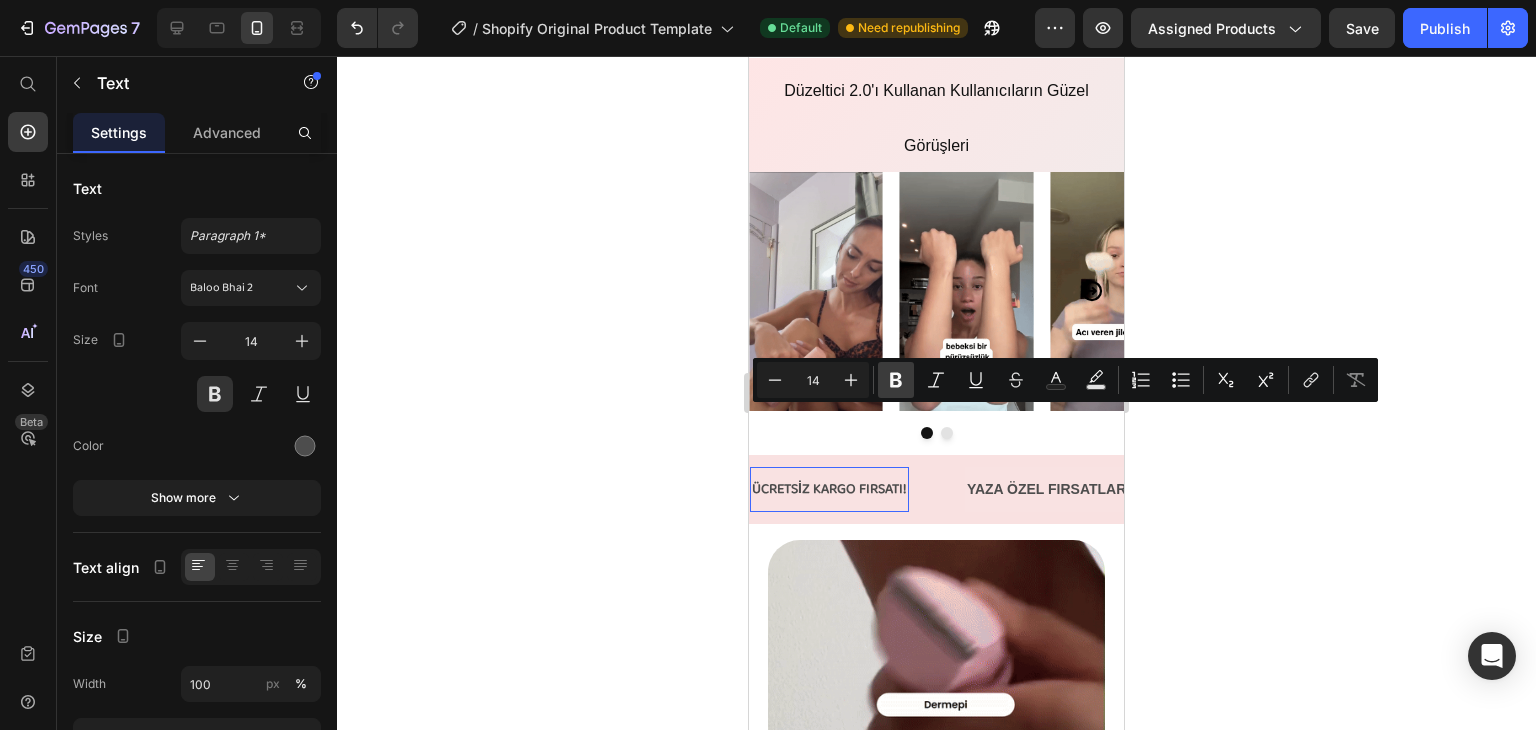 click on "Bold" at bounding box center (896, 380) 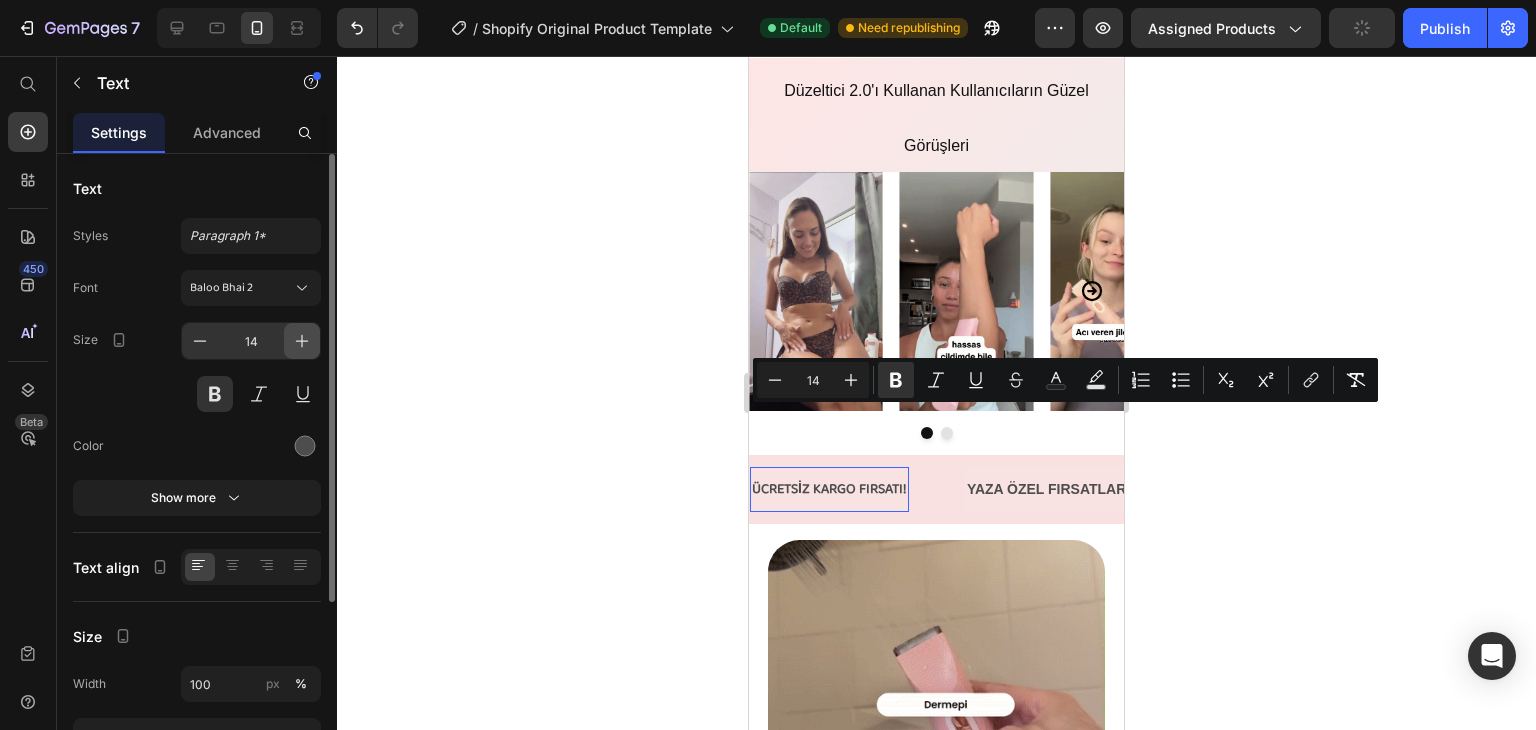 click at bounding box center [302, 341] 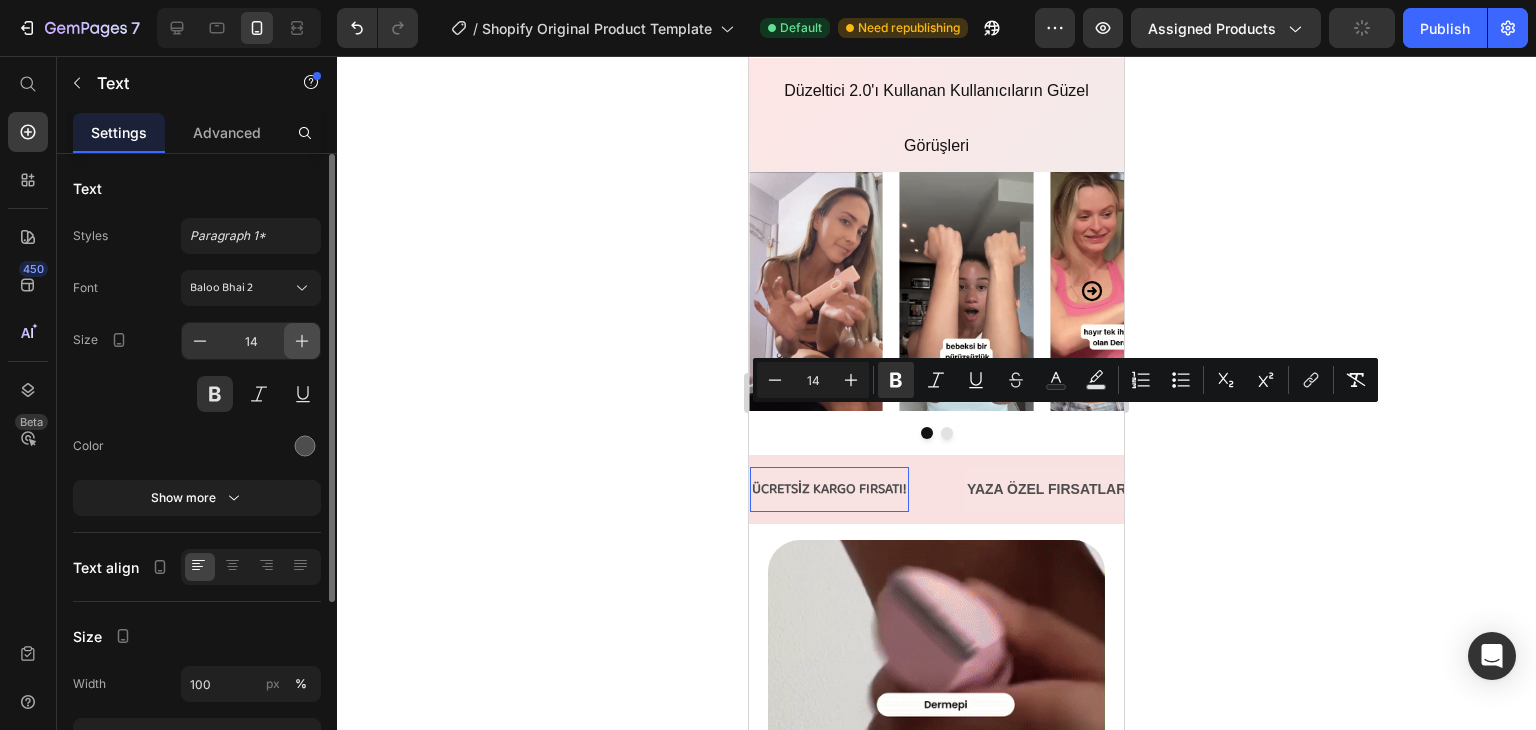type on "15" 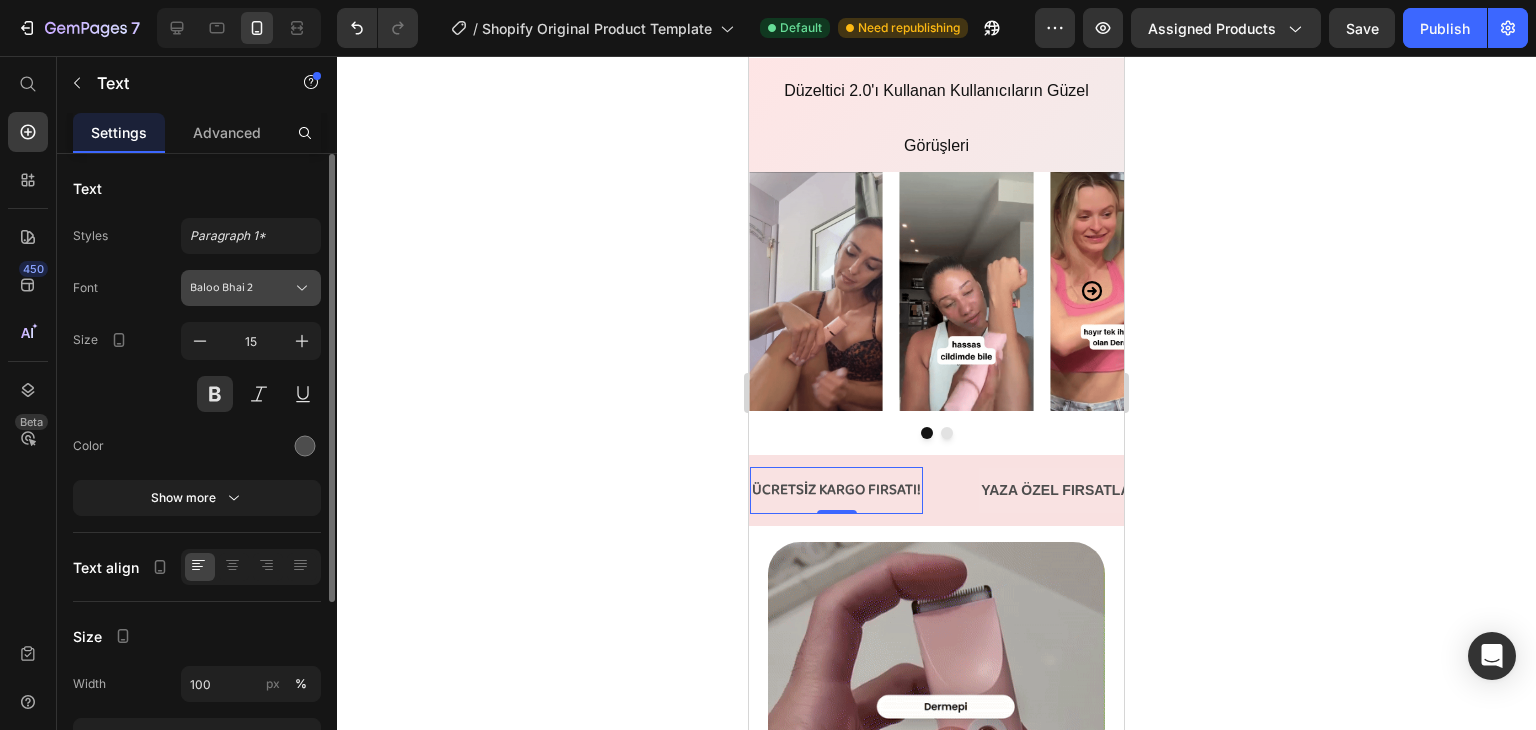 click on "Baloo Bhai 2" at bounding box center (241, 288) 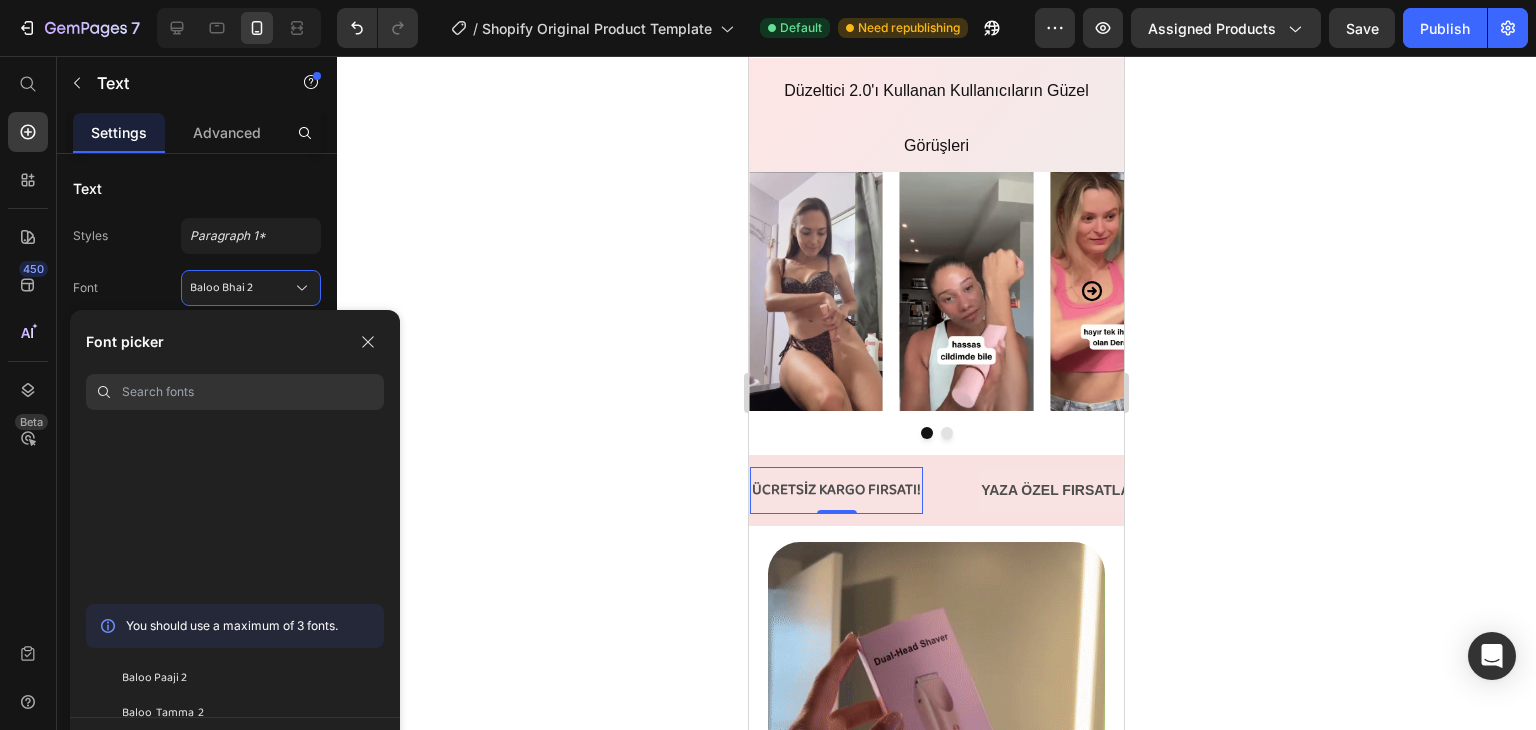 scroll, scrollTop: 6123, scrollLeft: 0, axis: vertical 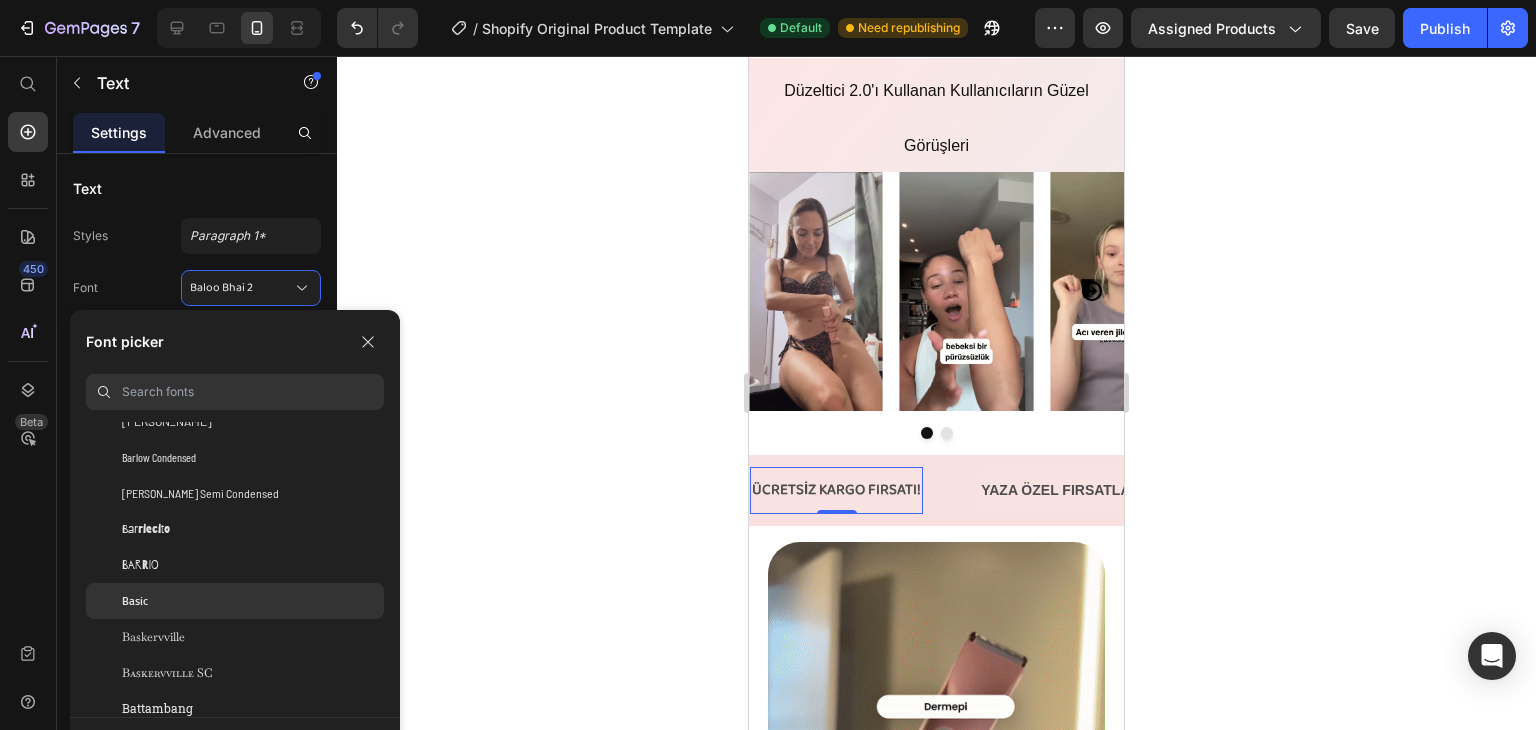 click on "Basic" 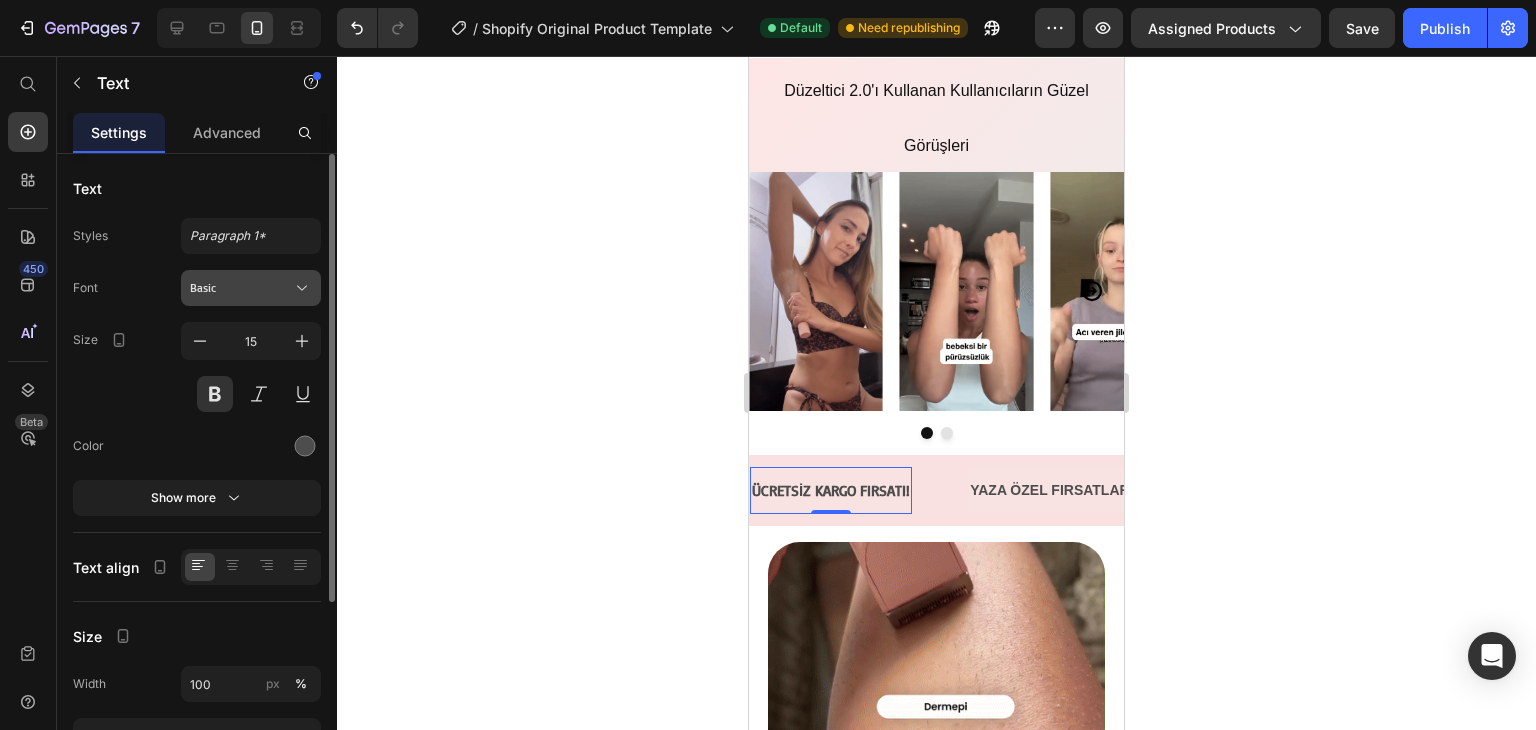 click on "Basic" at bounding box center (241, 288) 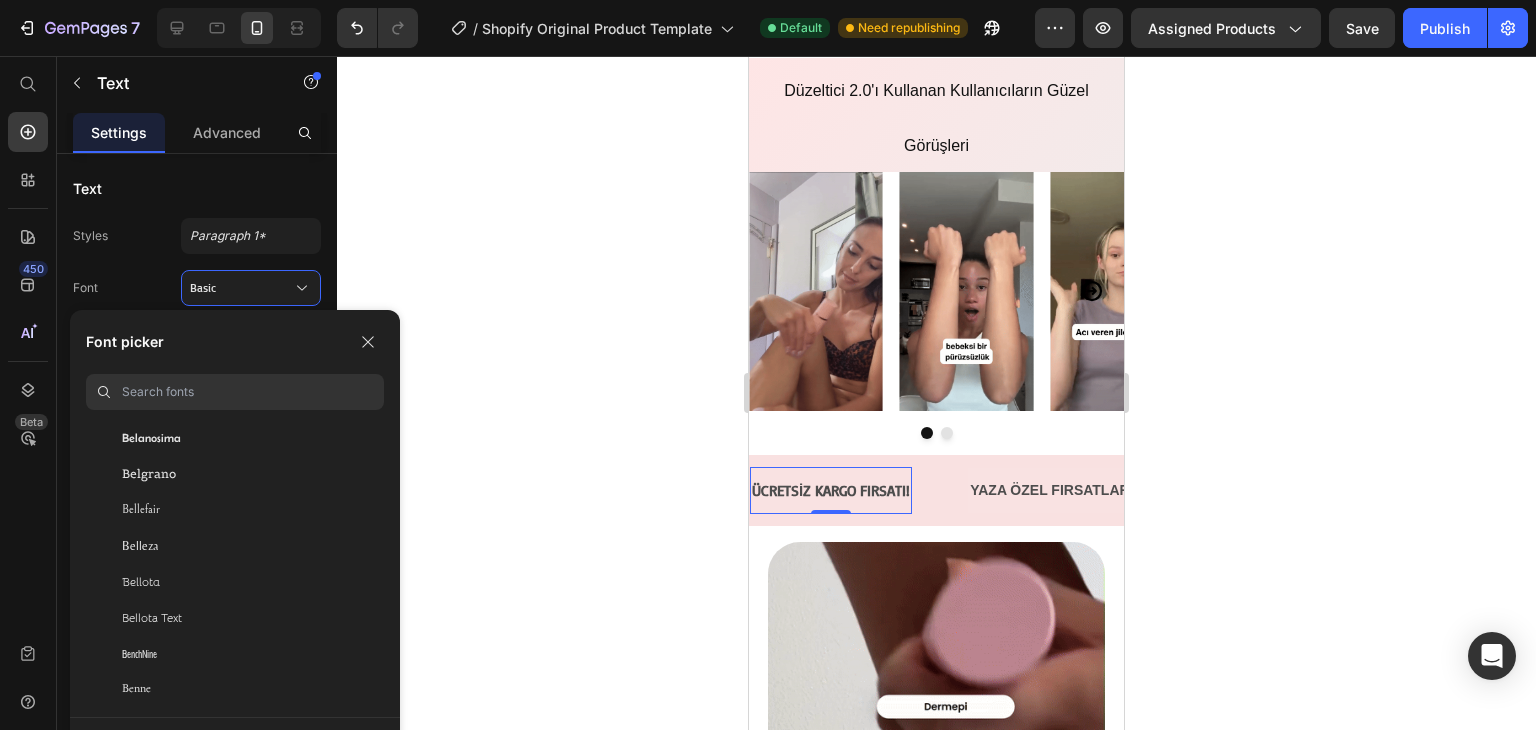 scroll, scrollTop: 6736, scrollLeft: 0, axis: vertical 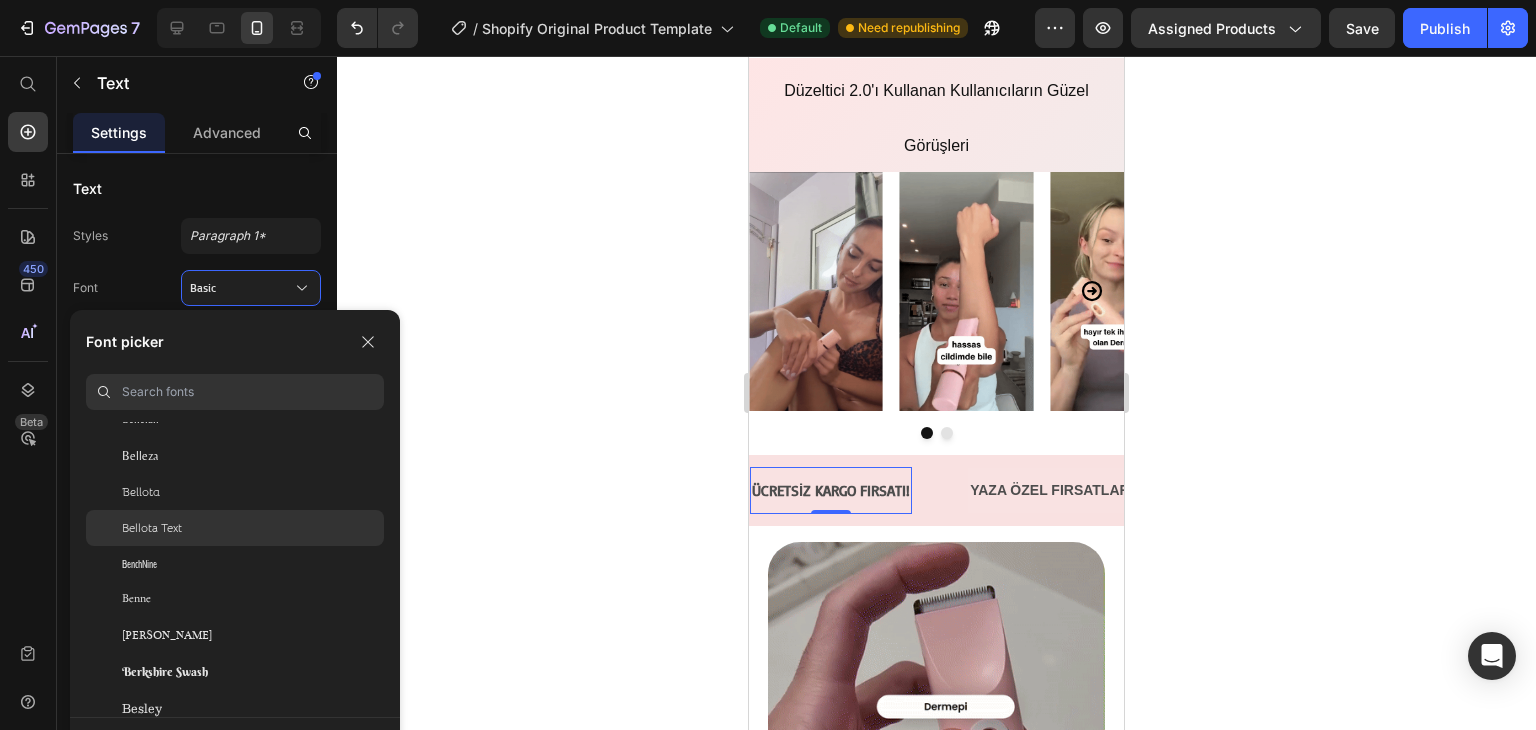 click on "Bellota Text" 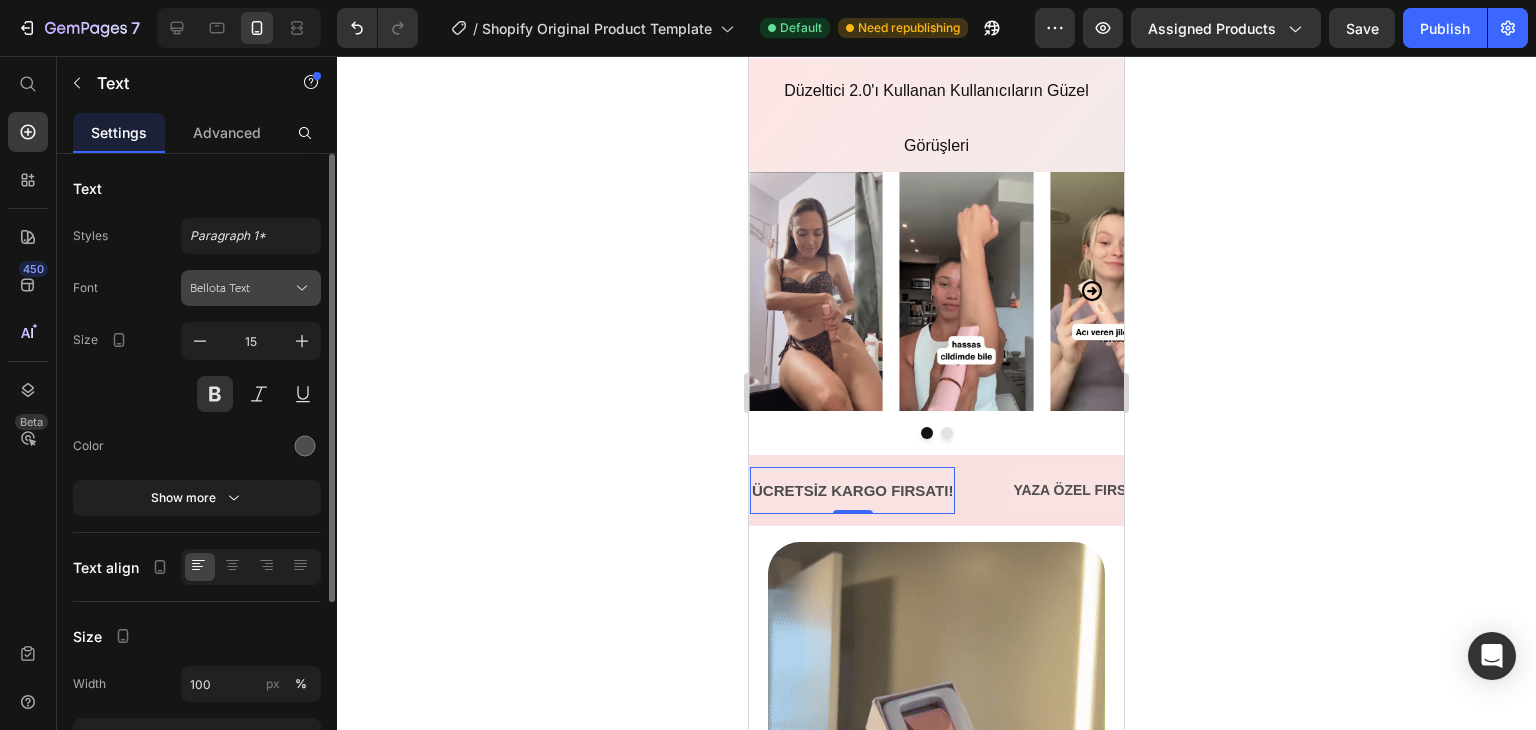 click on "Bellota Text" at bounding box center (251, 288) 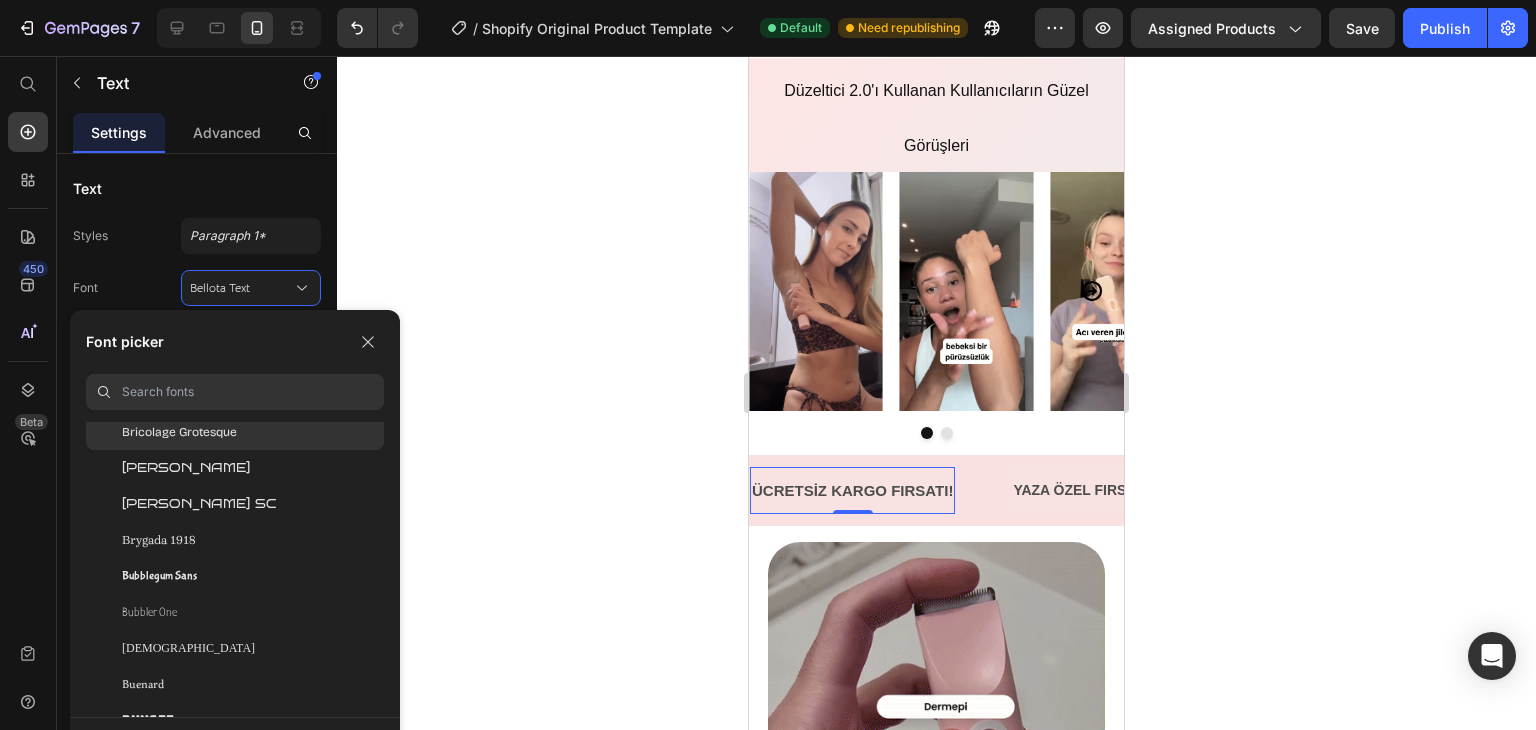 scroll, scrollTop: 8630, scrollLeft: 0, axis: vertical 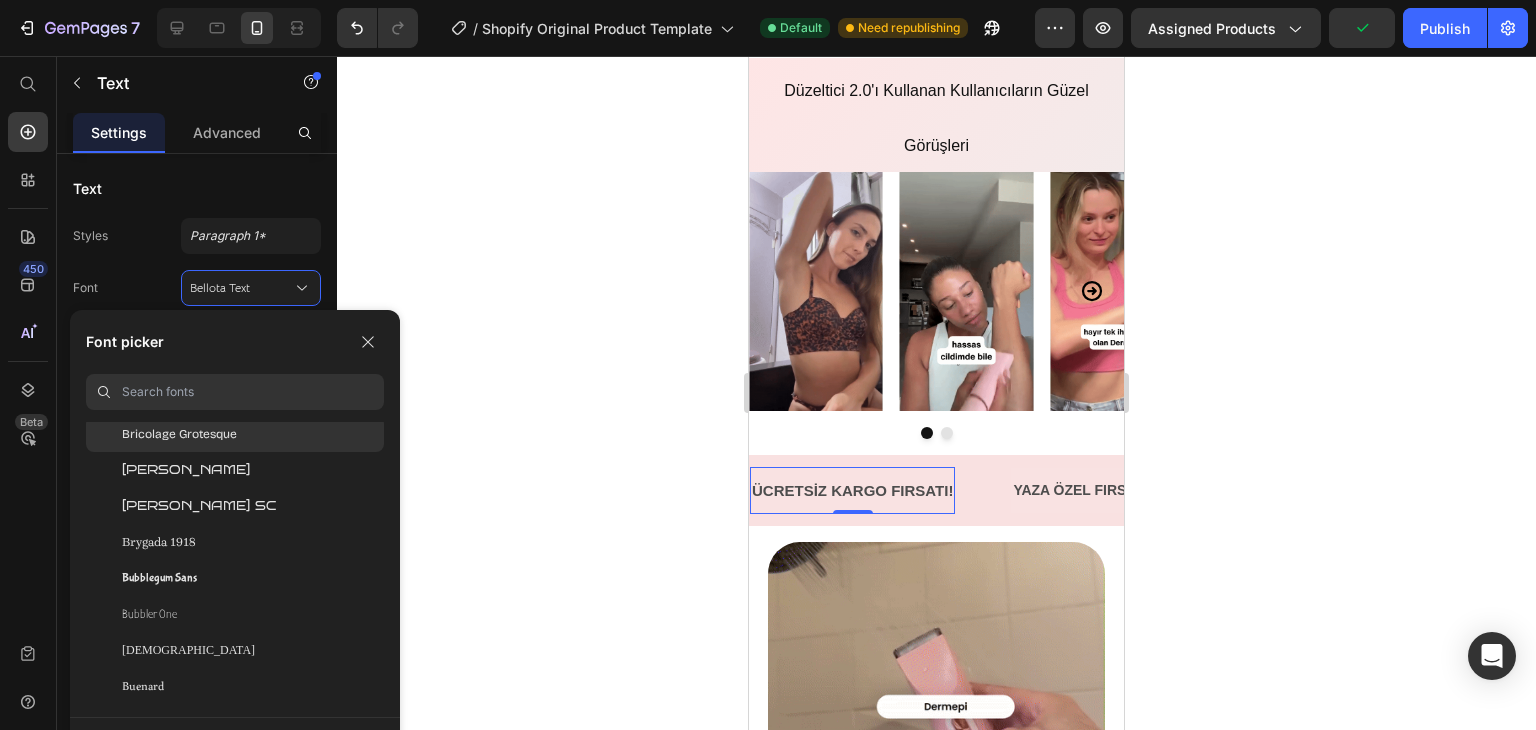 click on "Bricolage Grotesque" 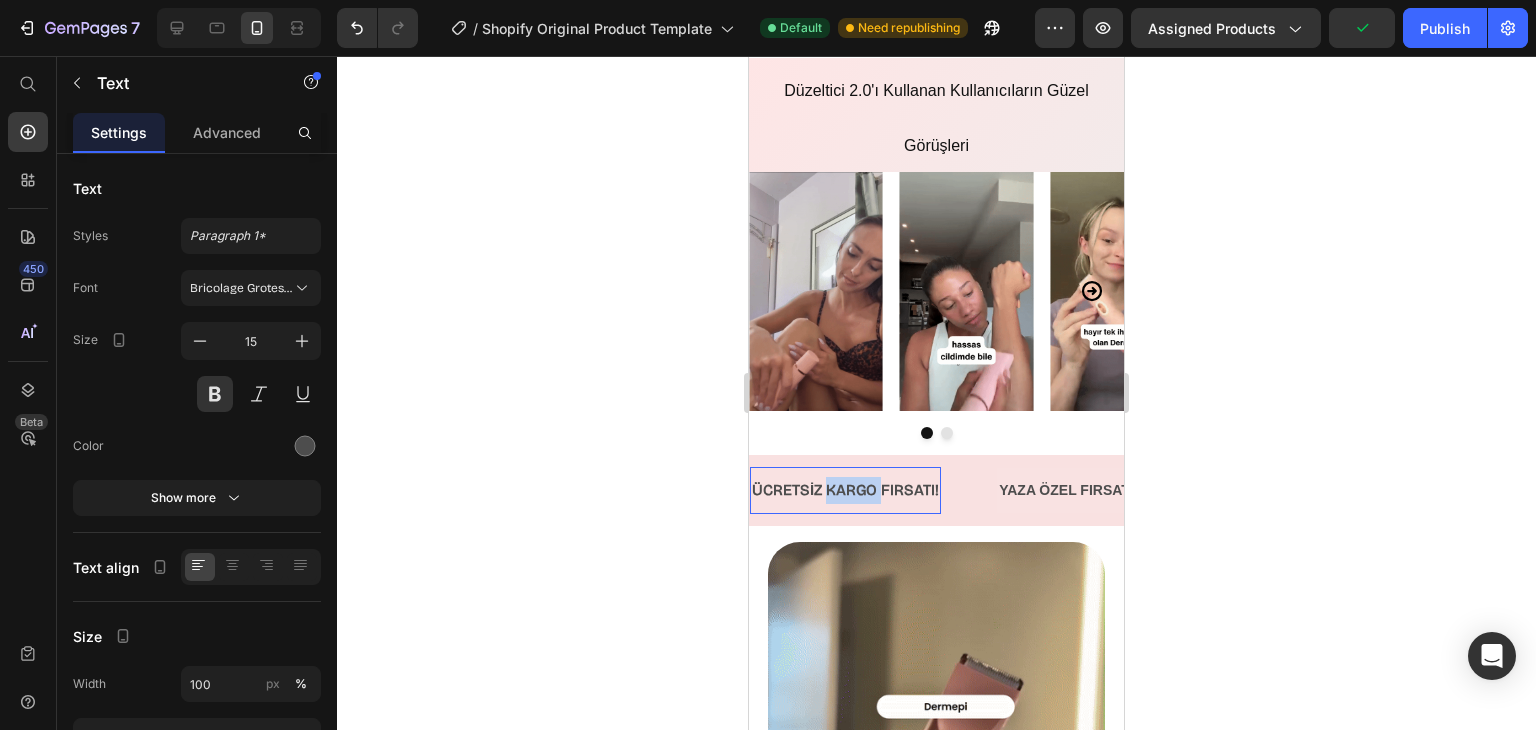 click on "ÜCRETSİZ KARGO FIRSATI!" at bounding box center (845, 490) 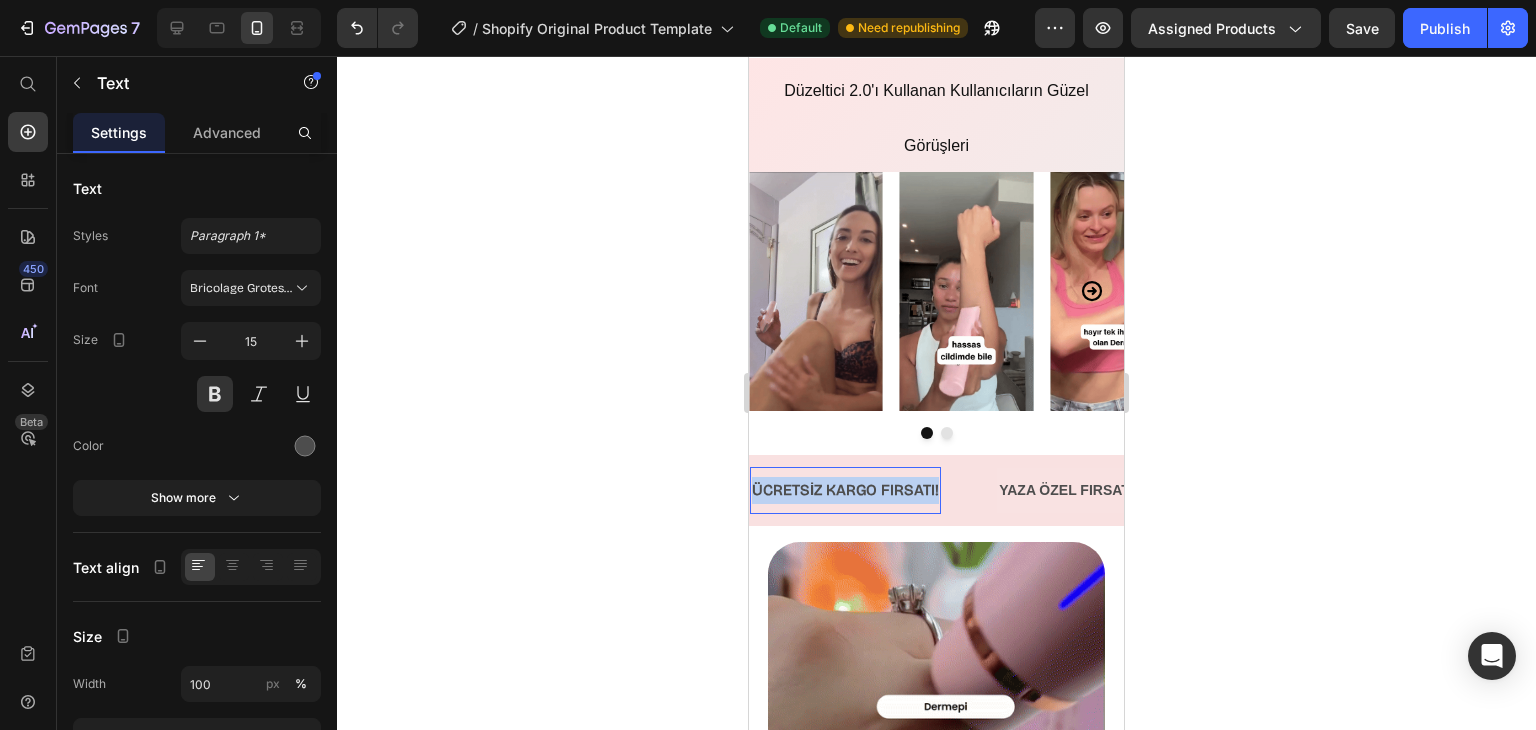 click on "ÜCRETSİZ KARGO FIRSATI!" at bounding box center (845, 490) 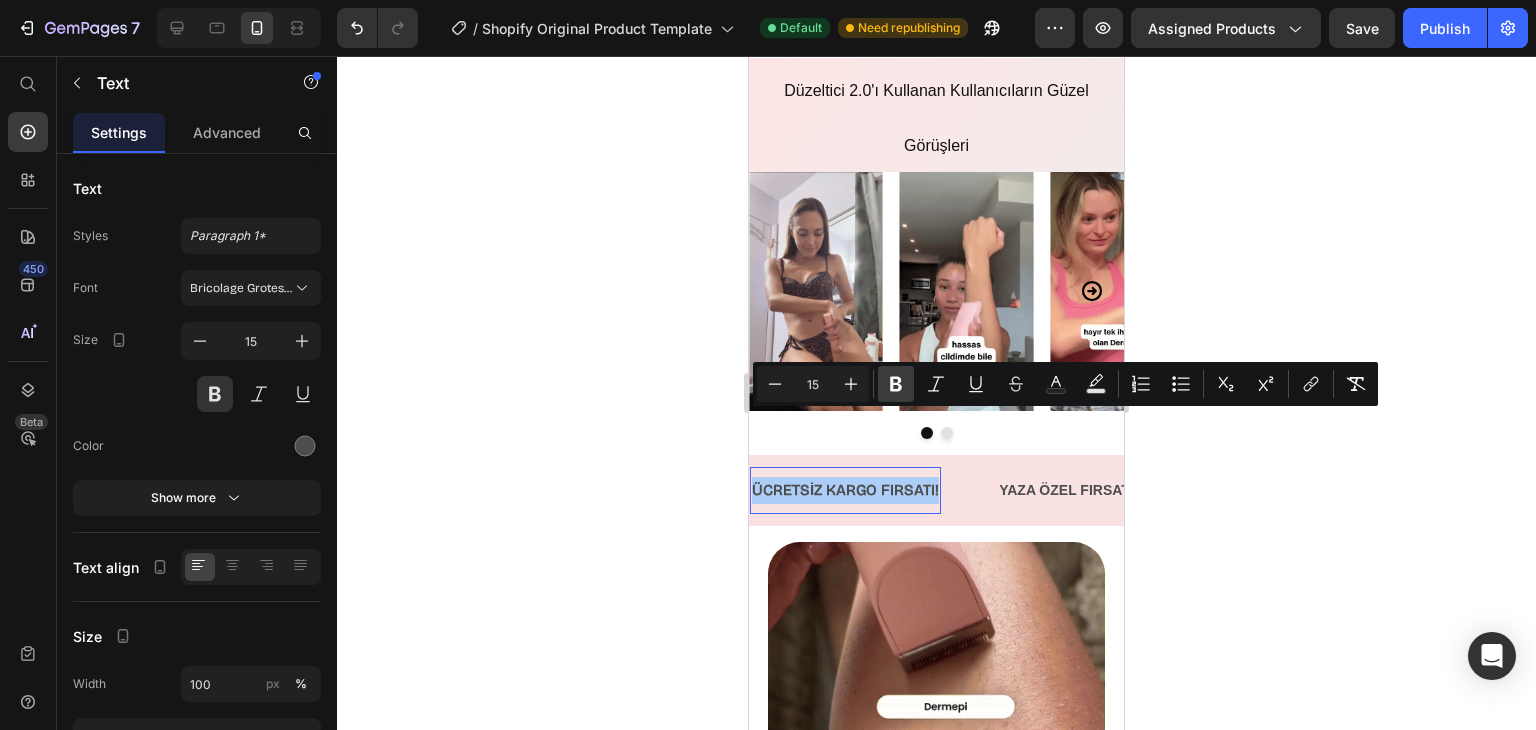 click on "Bold" at bounding box center (896, 384) 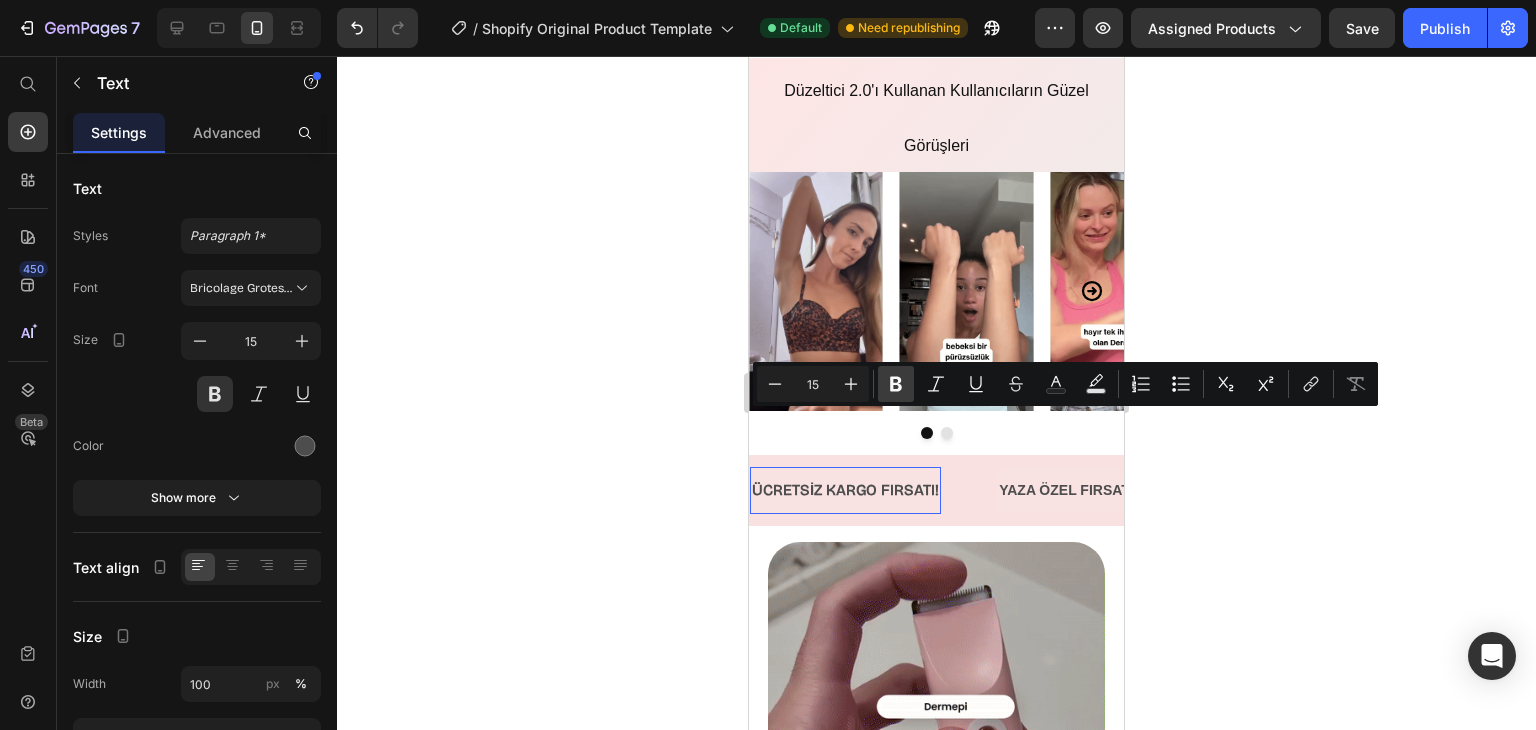 click on "Bold" at bounding box center [896, 384] 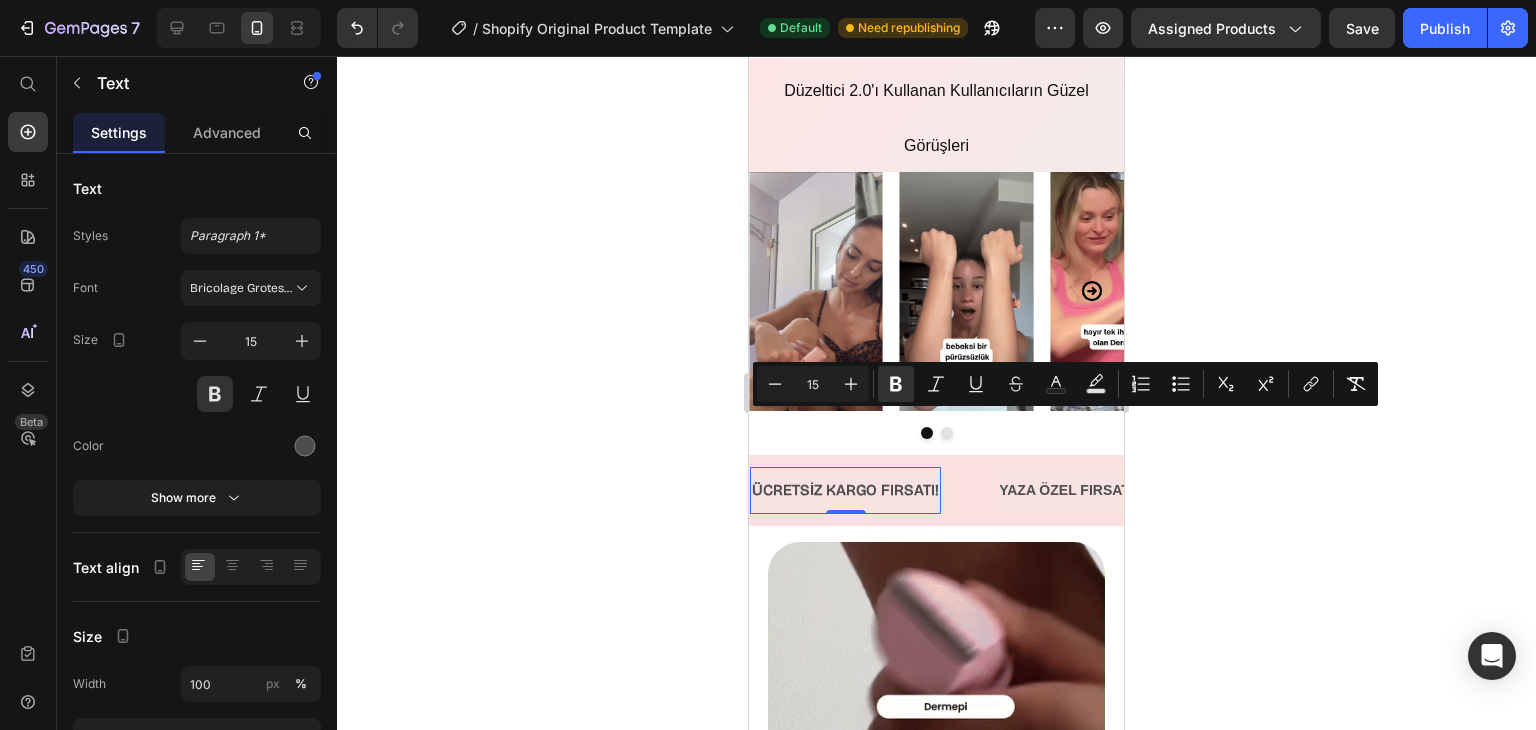 click 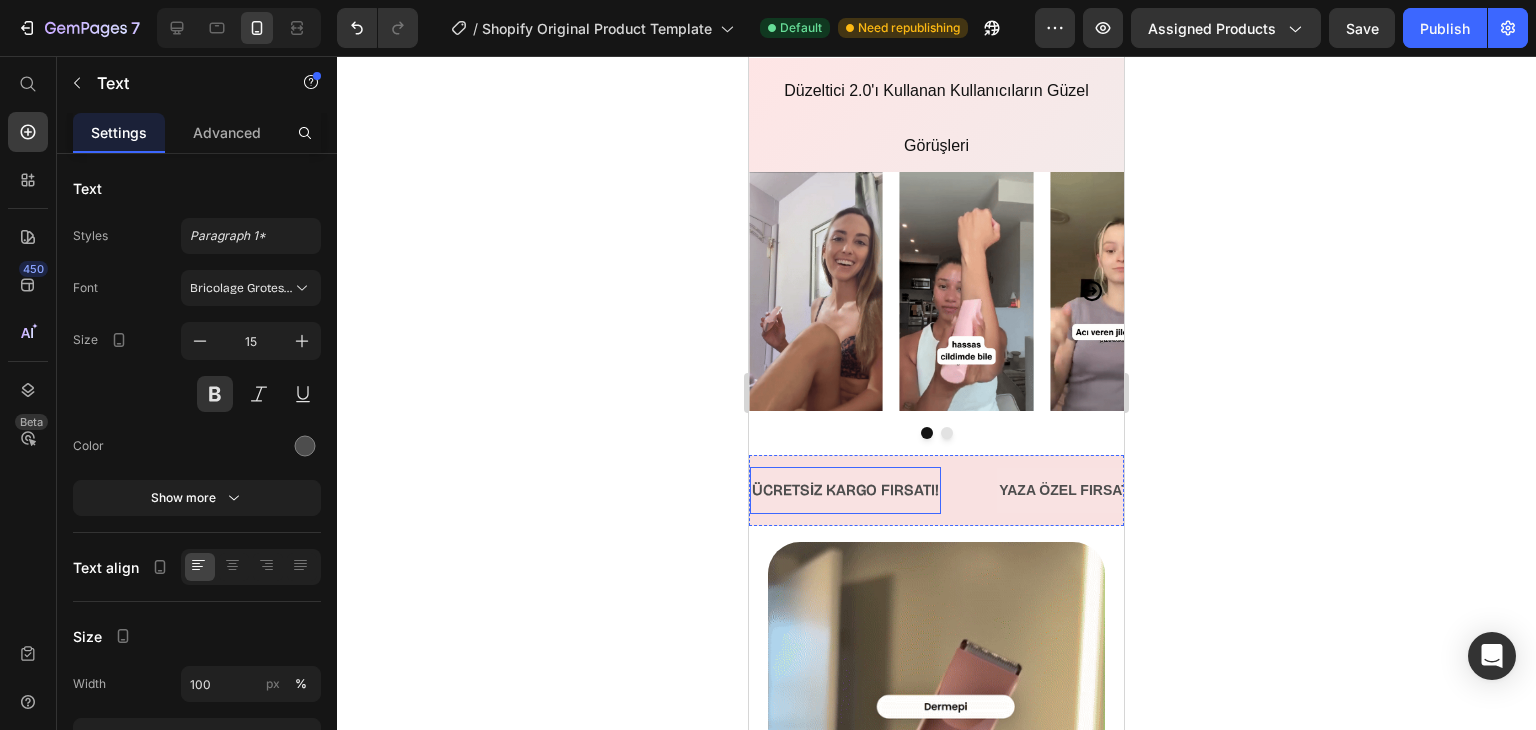 click on "ÜCRETSİZ KARGO FIRSATI!" at bounding box center (845, 490) 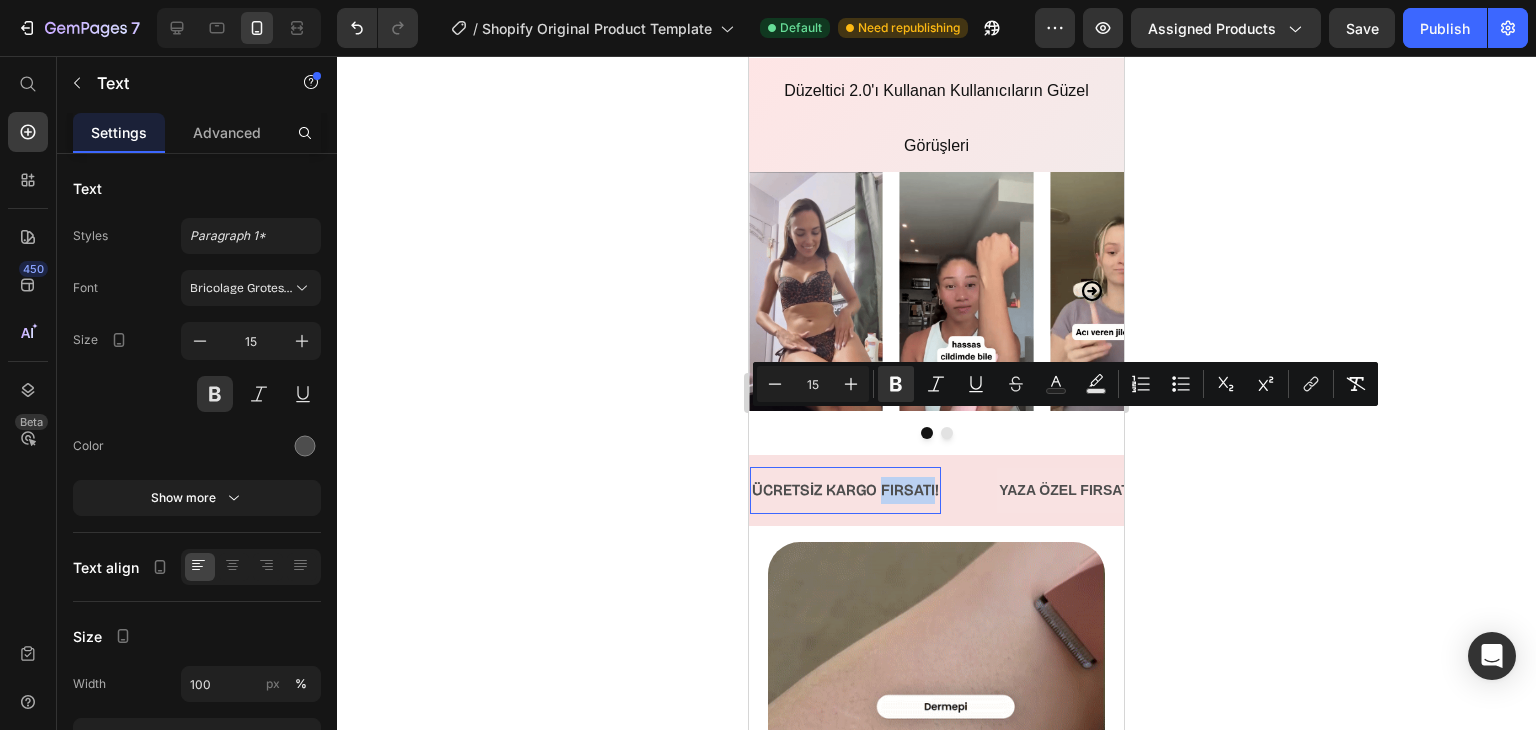 click on "ÜCRETSİZ KARGO FIRSATI!" at bounding box center (845, 490) 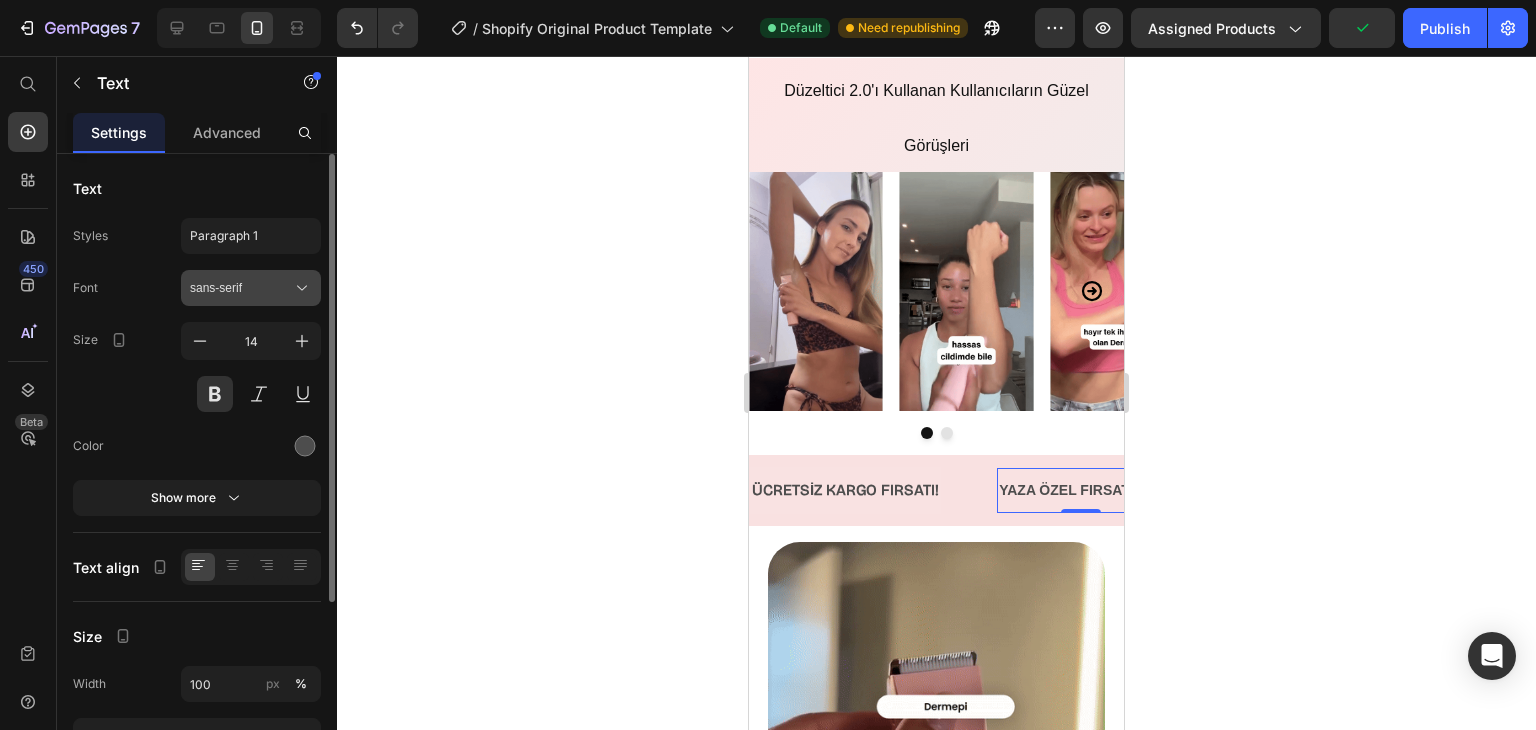 click on "sans-serif" at bounding box center (241, 288) 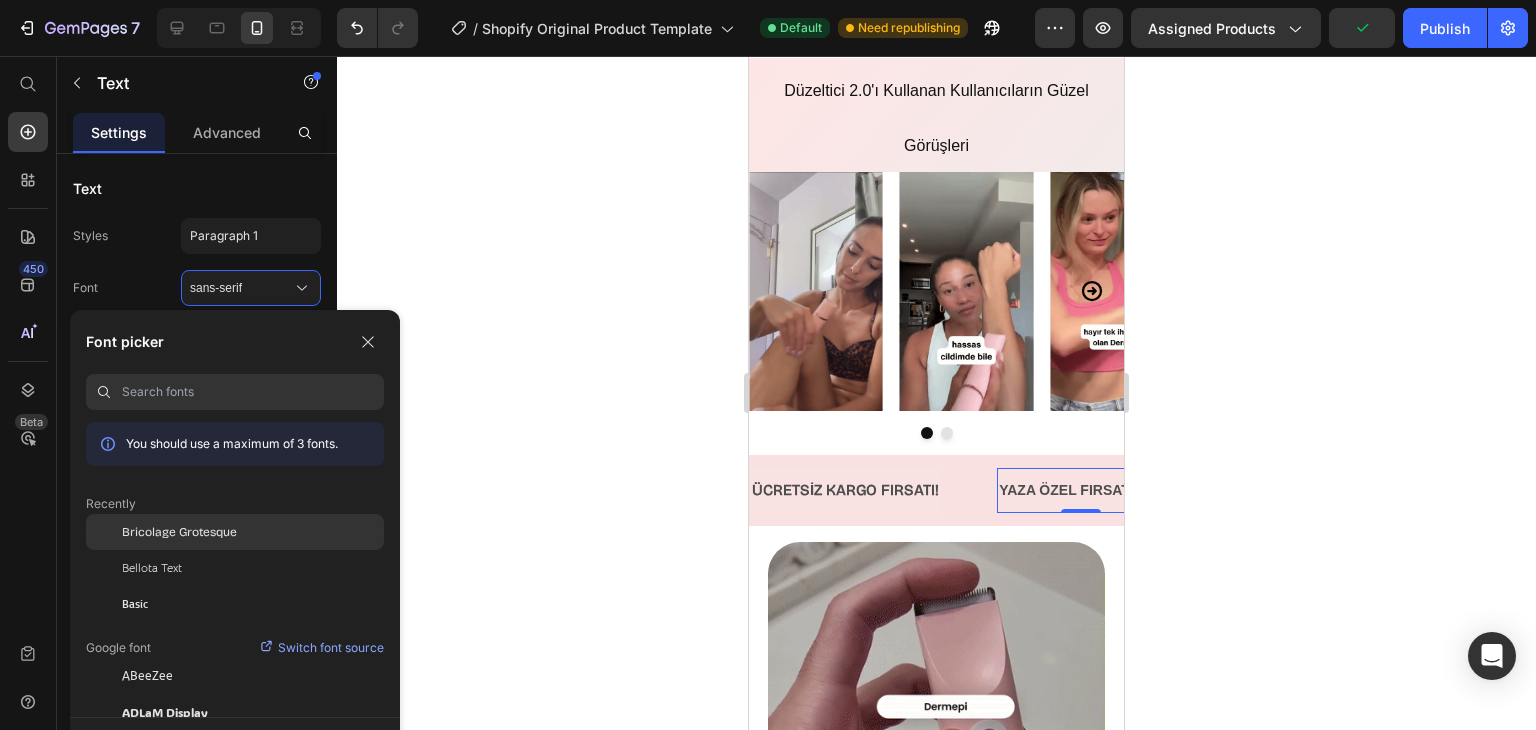click on "Bricolage Grotesque" 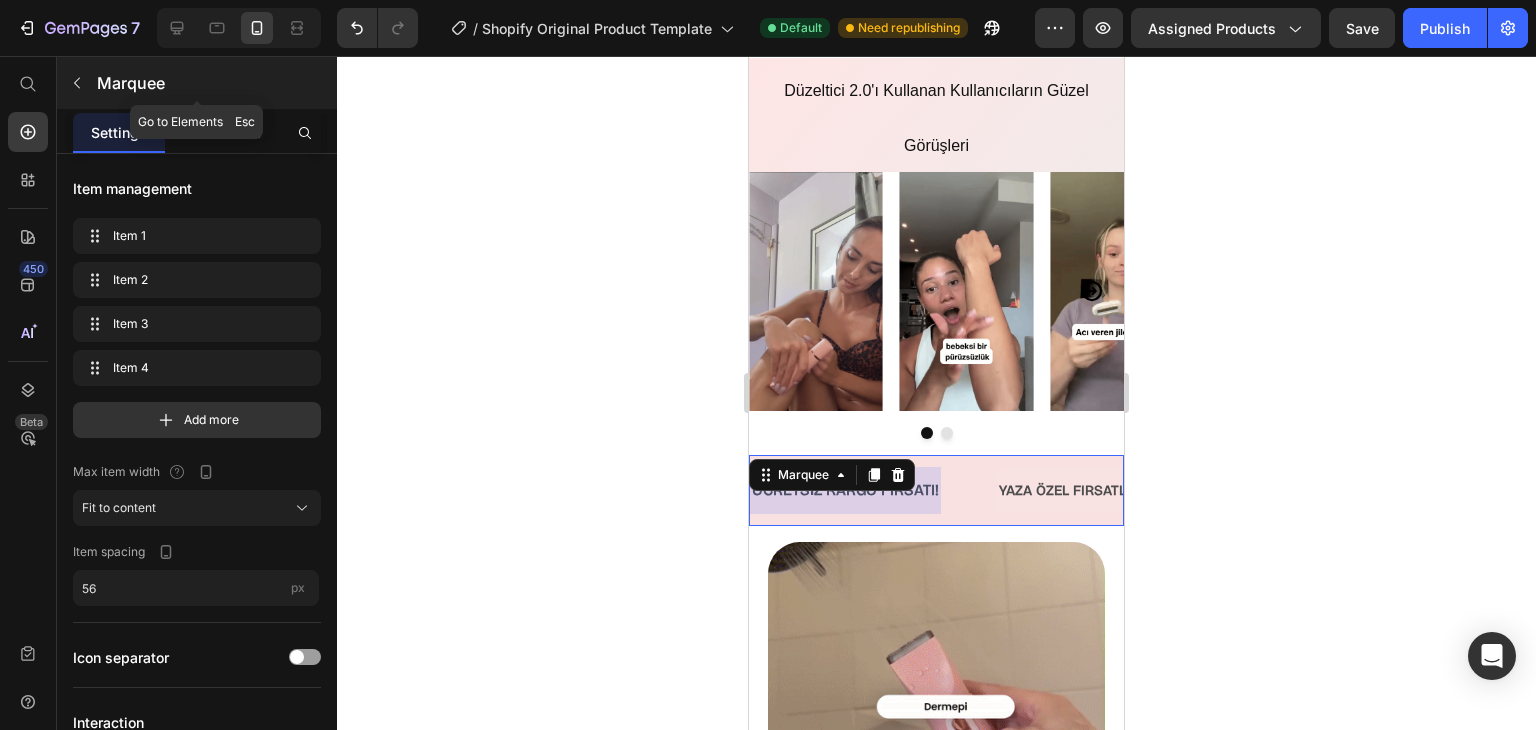 click on "Marquee" at bounding box center [197, 83] 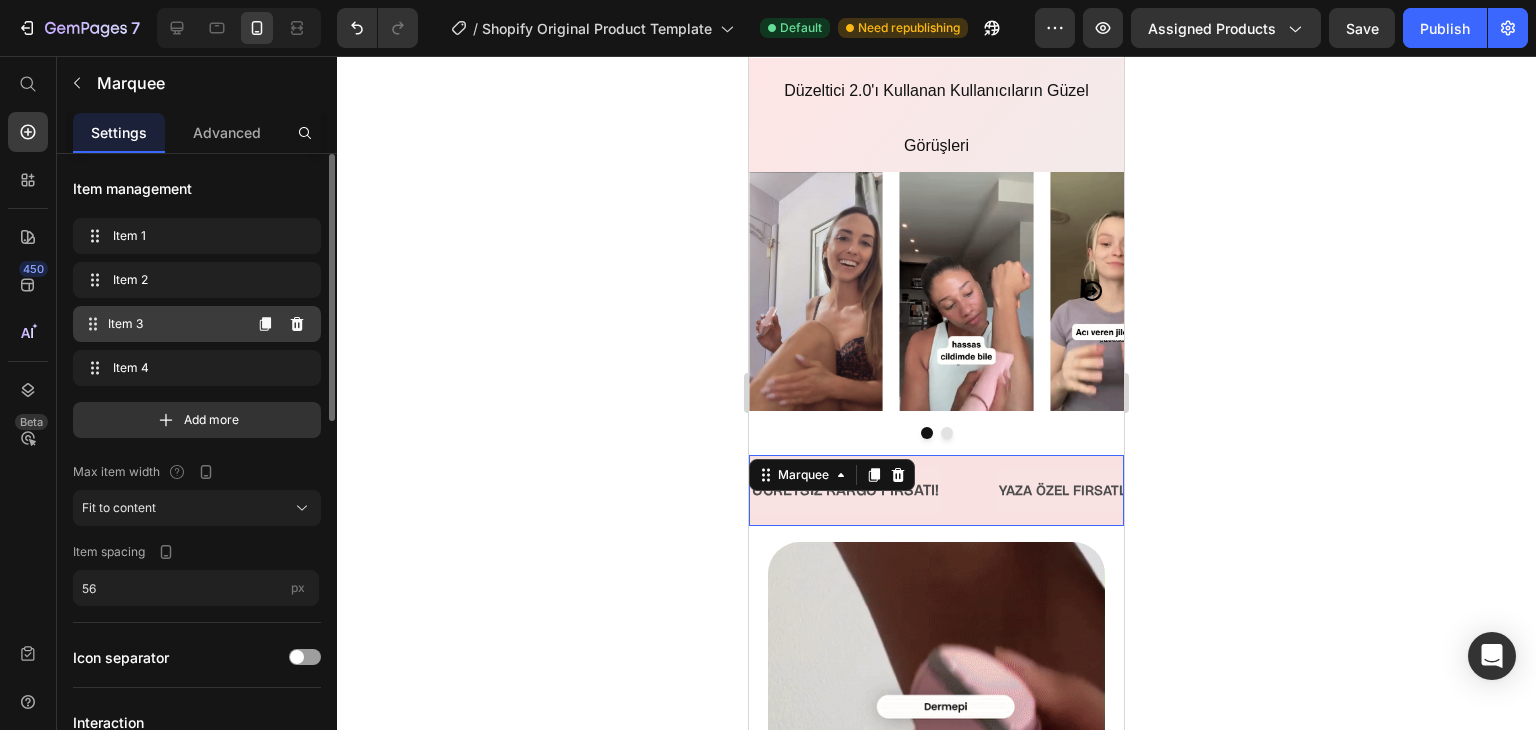 click on "Item 3" at bounding box center [174, 324] 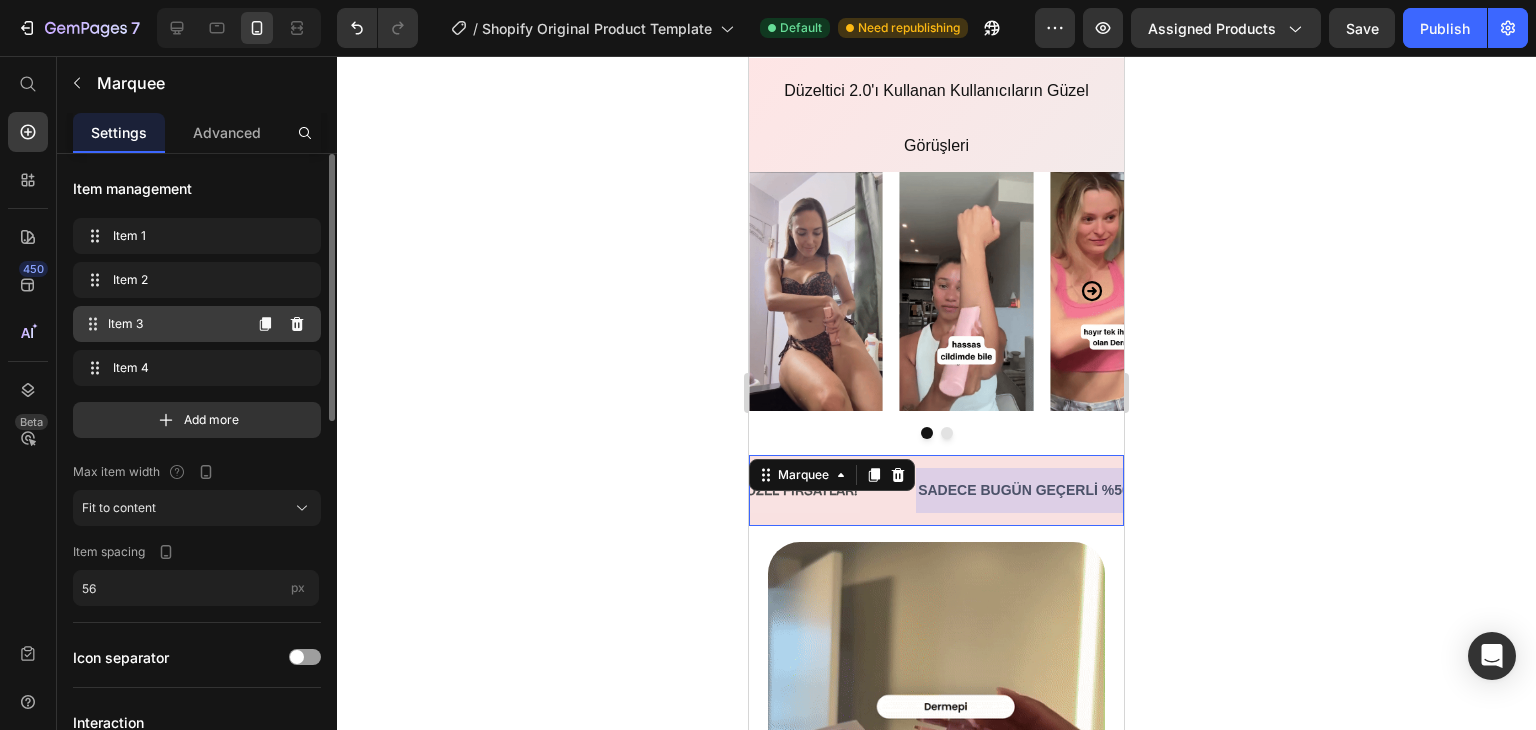 scroll, scrollTop: 0, scrollLeft: 410, axis: horizontal 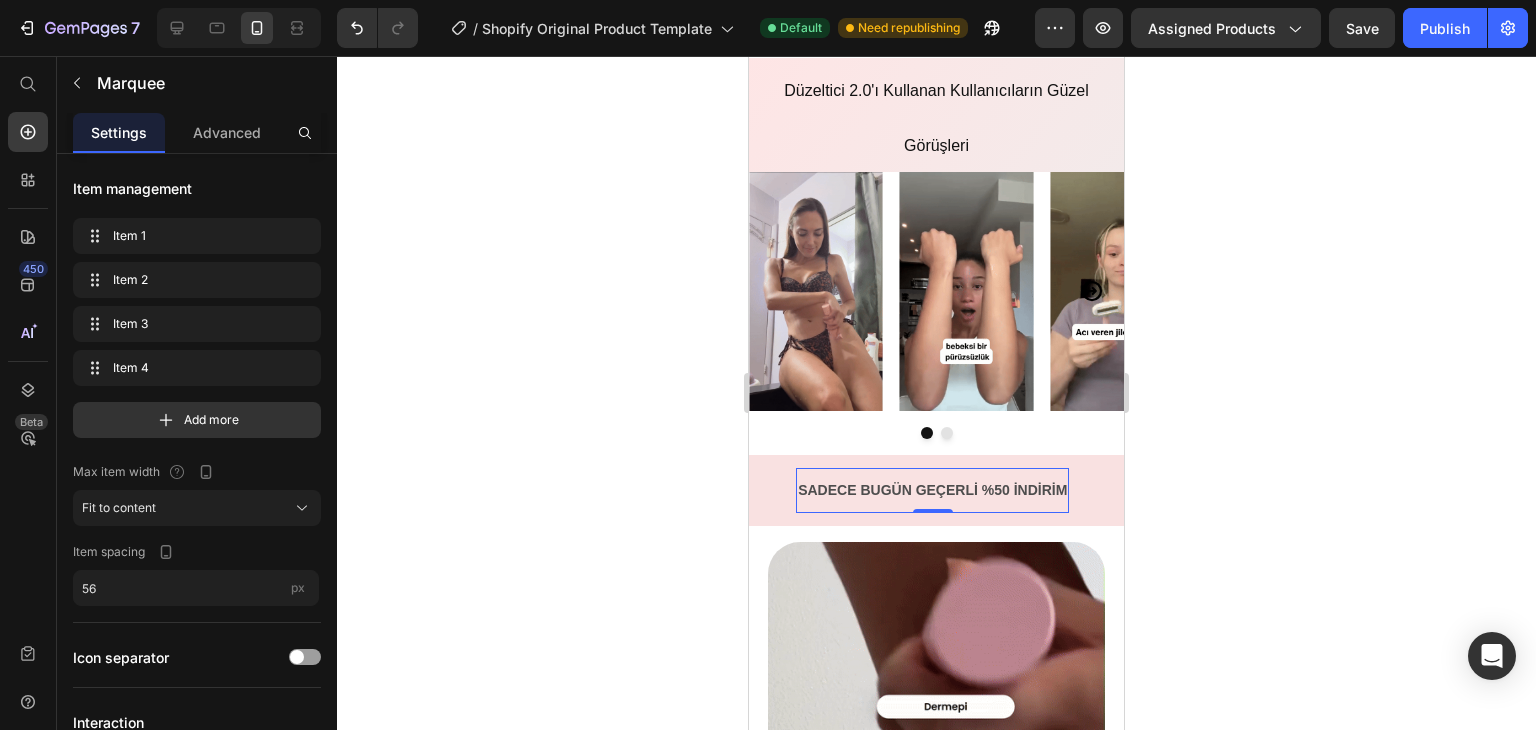 click on "SADECE BUGÜN GEÇERLİ %50 İNDİRİM" at bounding box center (932, 490) 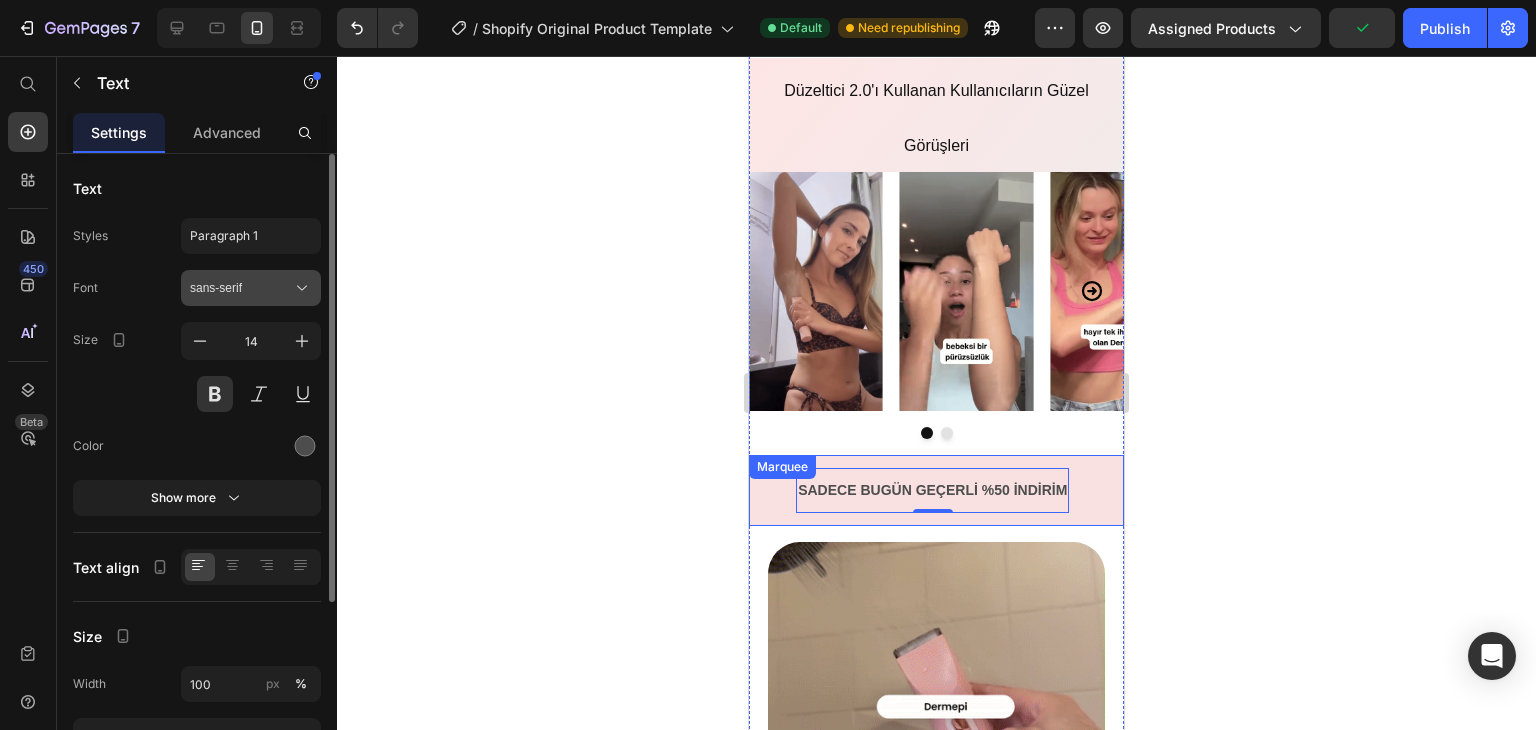 click on "sans-serif" at bounding box center (251, 288) 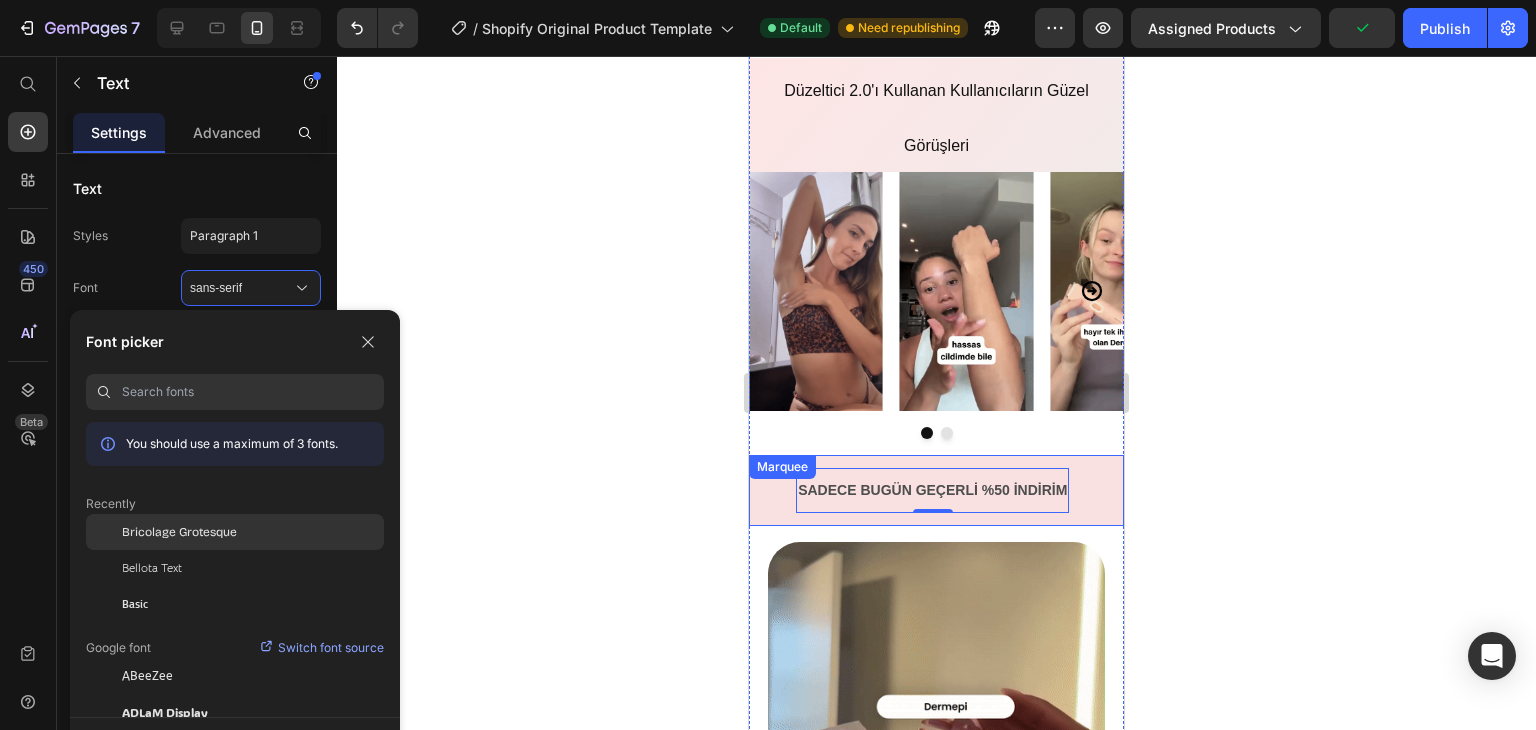 click on "Bricolage Grotesque" 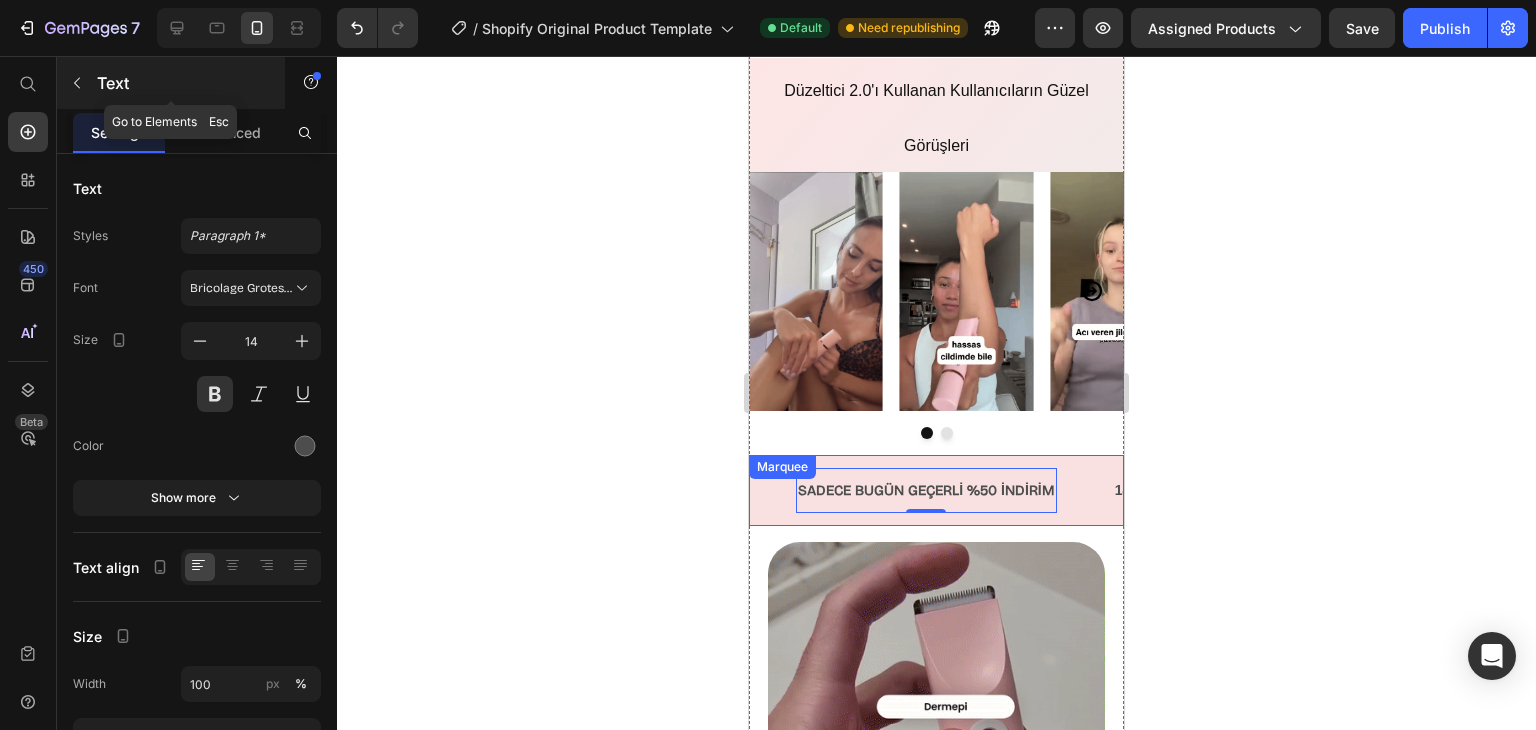click at bounding box center [77, 83] 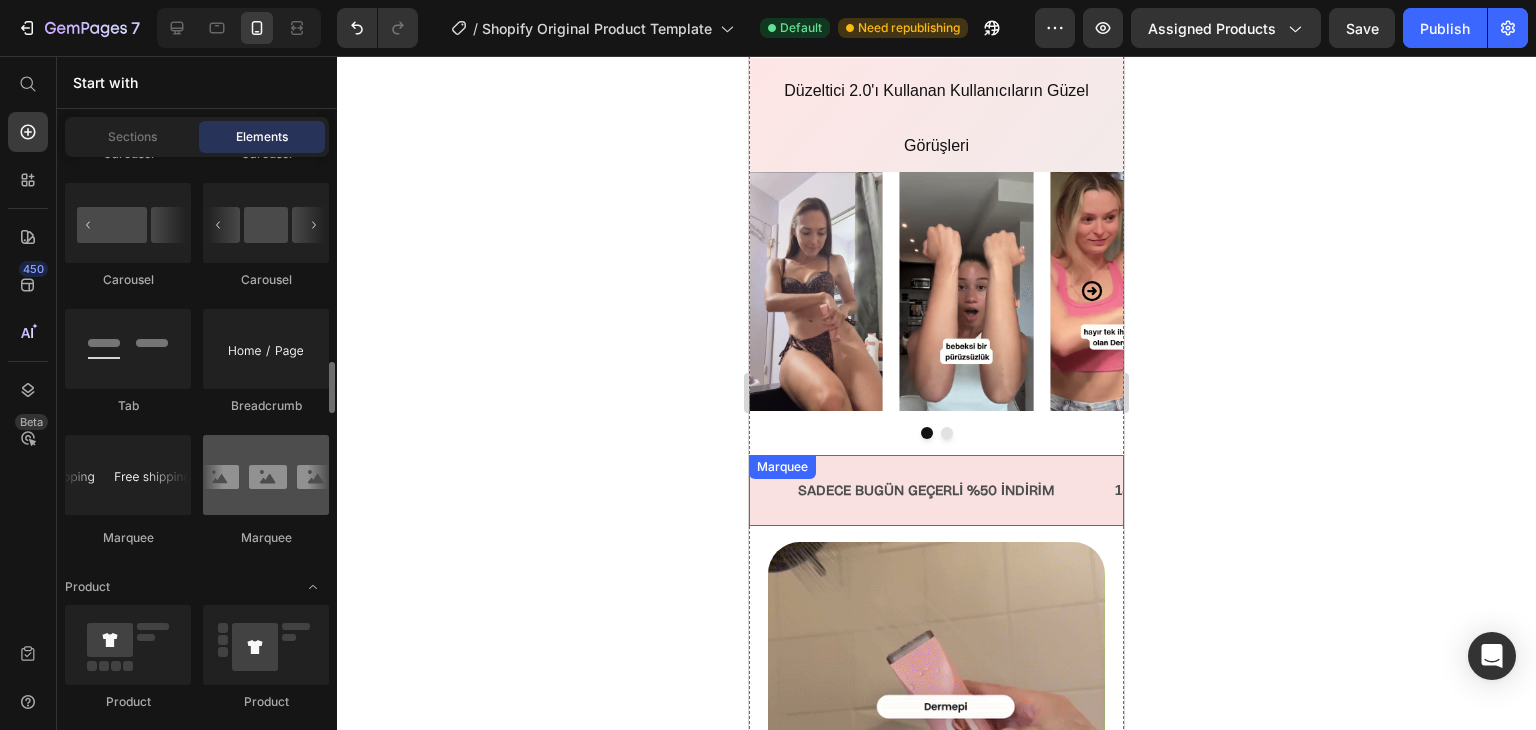 scroll, scrollTop: 2264, scrollLeft: 0, axis: vertical 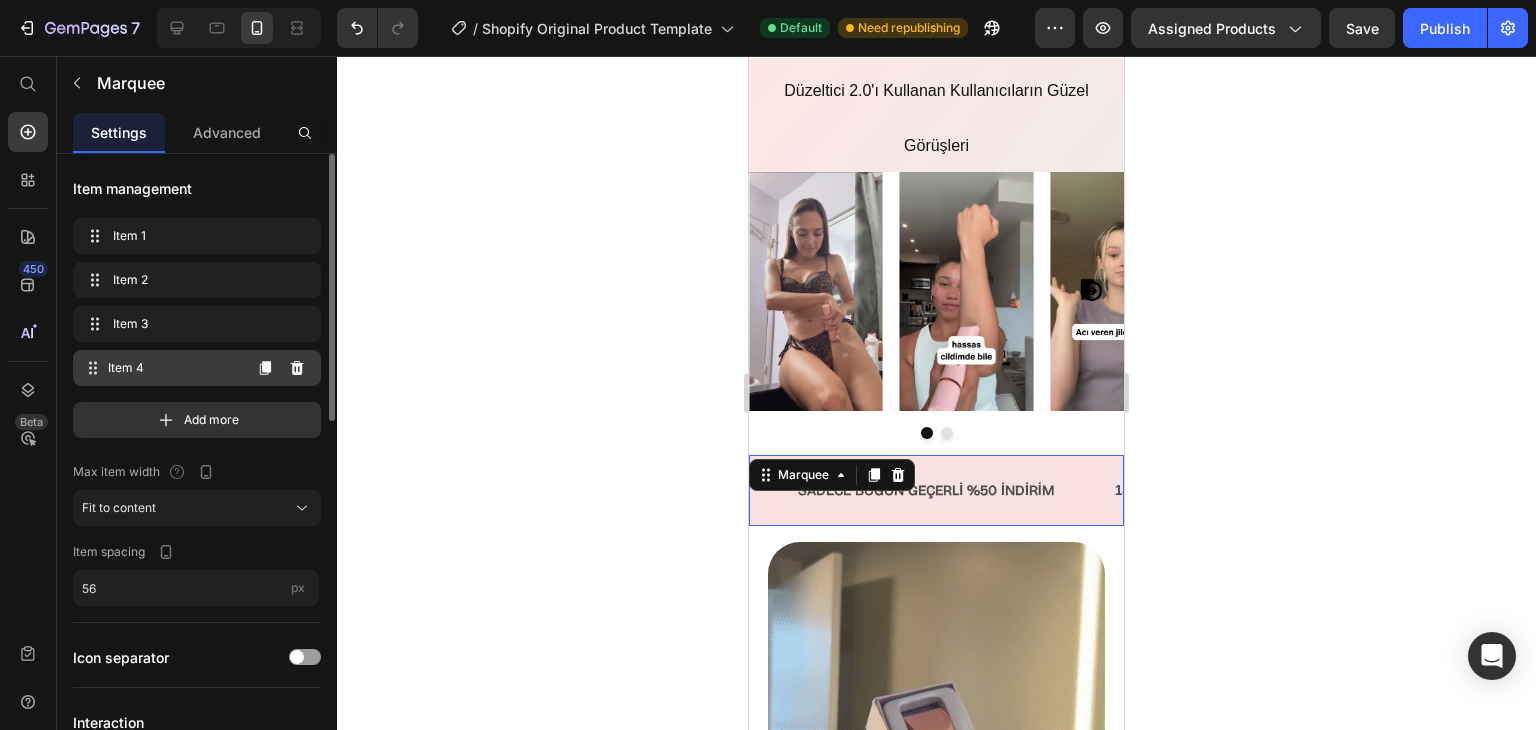 click on "Item 4" at bounding box center [174, 368] 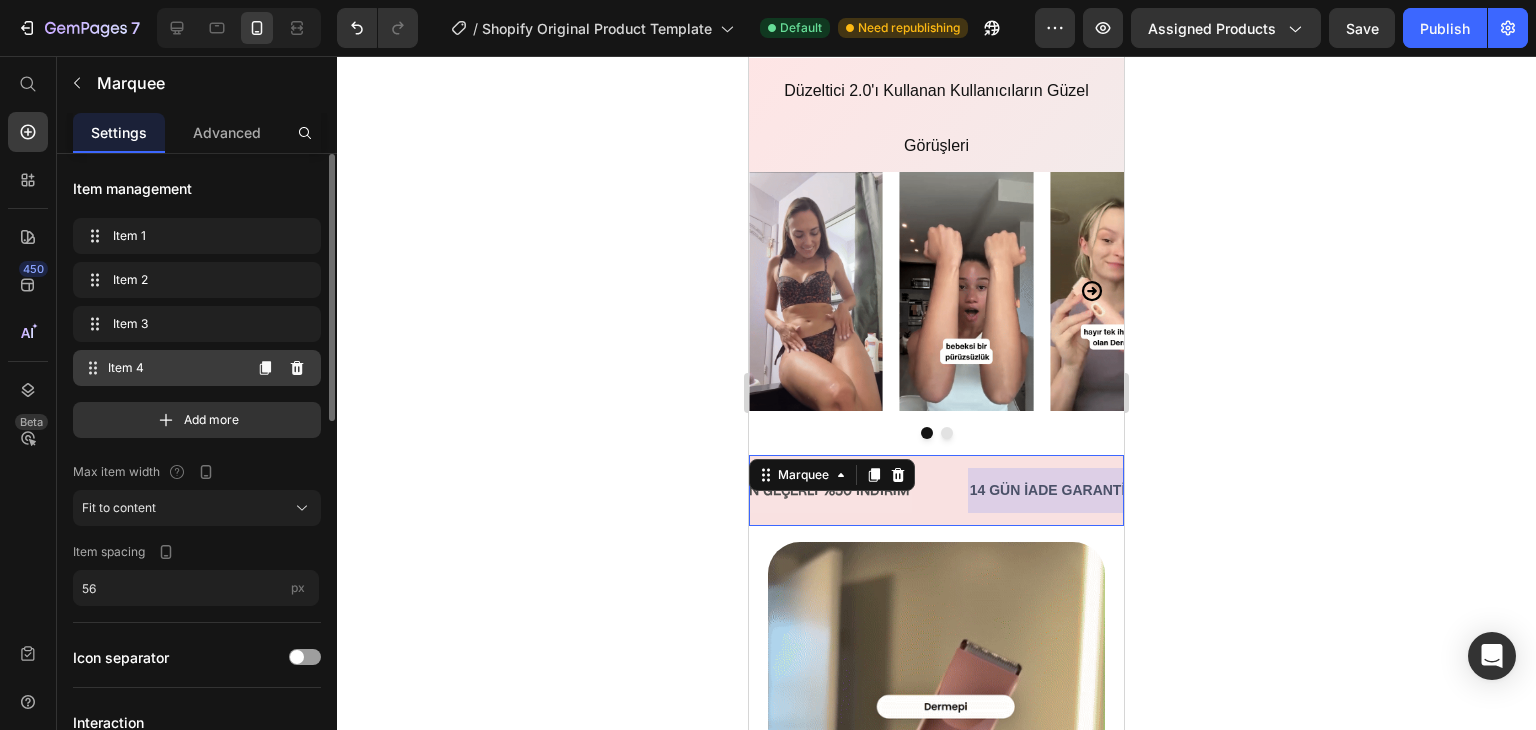 scroll, scrollTop: 0, scrollLeft: 675, axis: horizontal 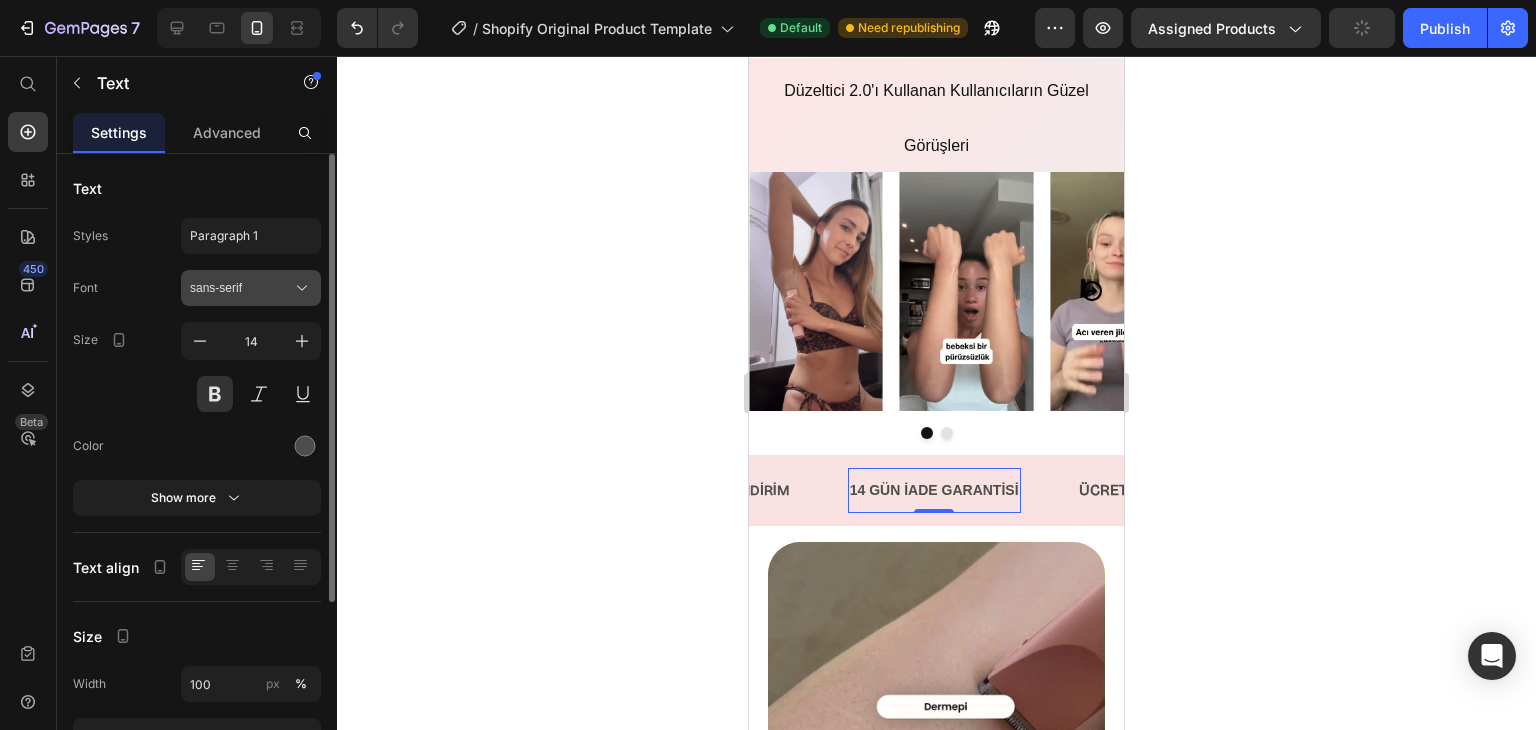 click on "sans-serif" at bounding box center [251, 288] 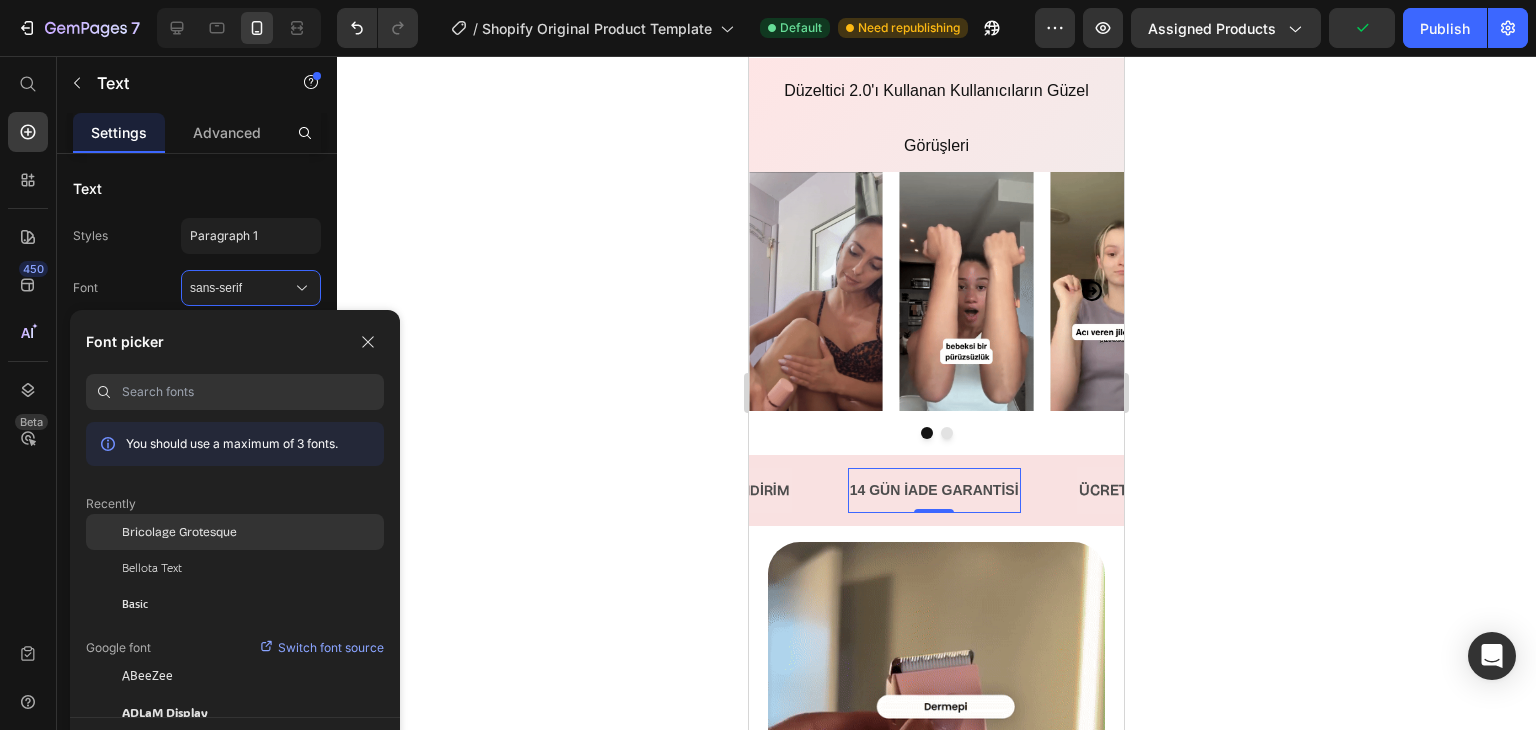 click on "Bricolage Grotesque" 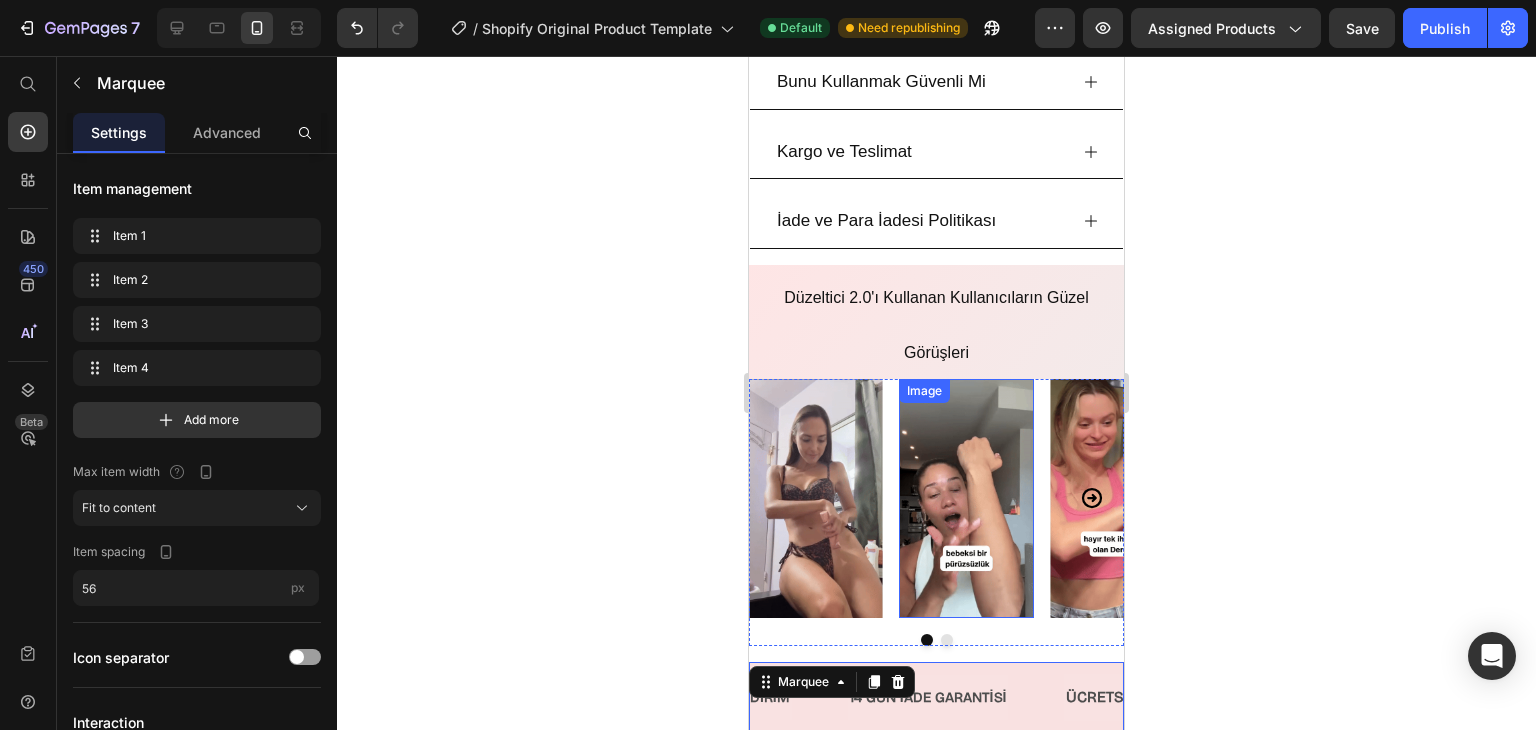 scroll, scrollTop: 1761, scrollLeft: 0, axis: vertical 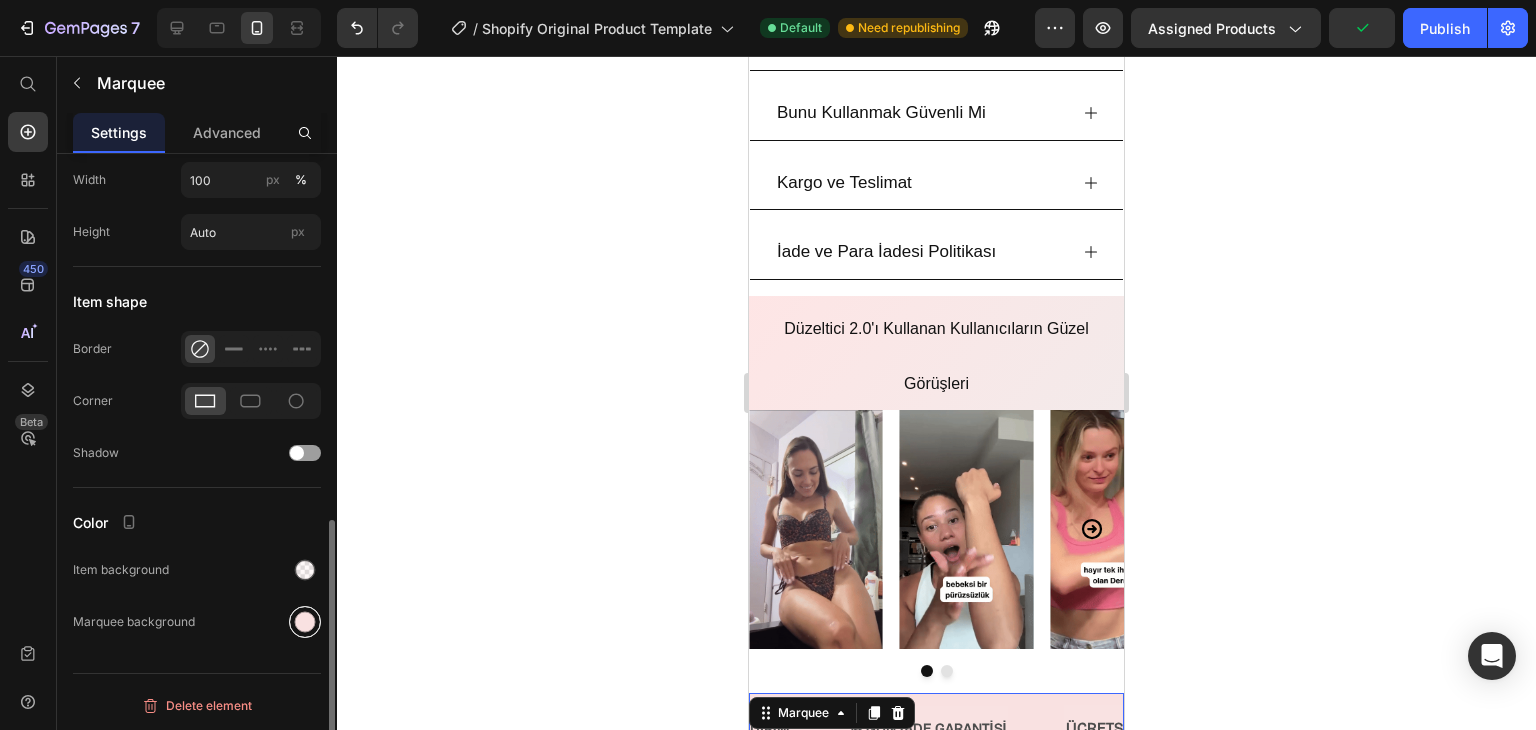 click at bounding box center (305, 622) 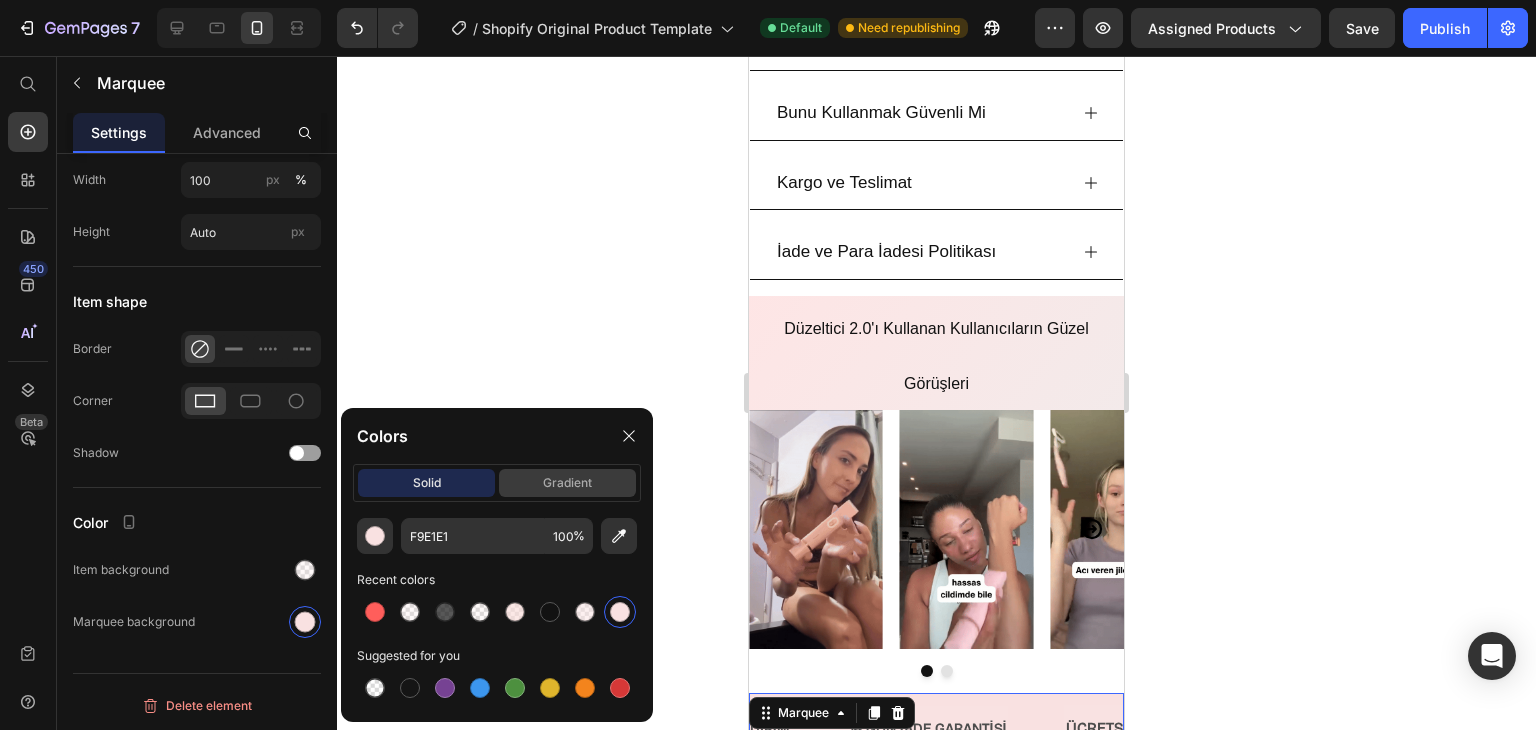 click on "gradient" 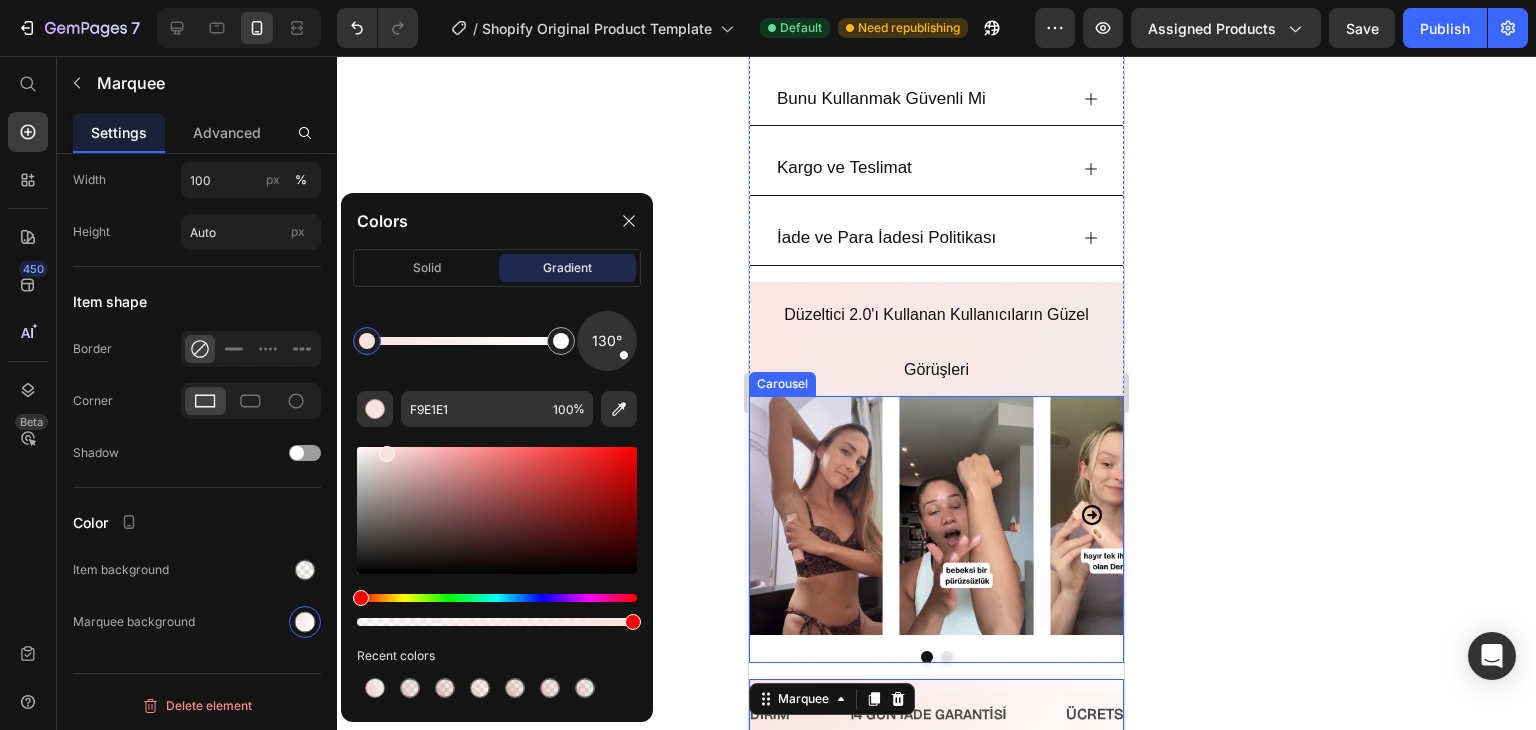 scroll, scrollTop: 1993, scrollLeft: 0, axis: vertical 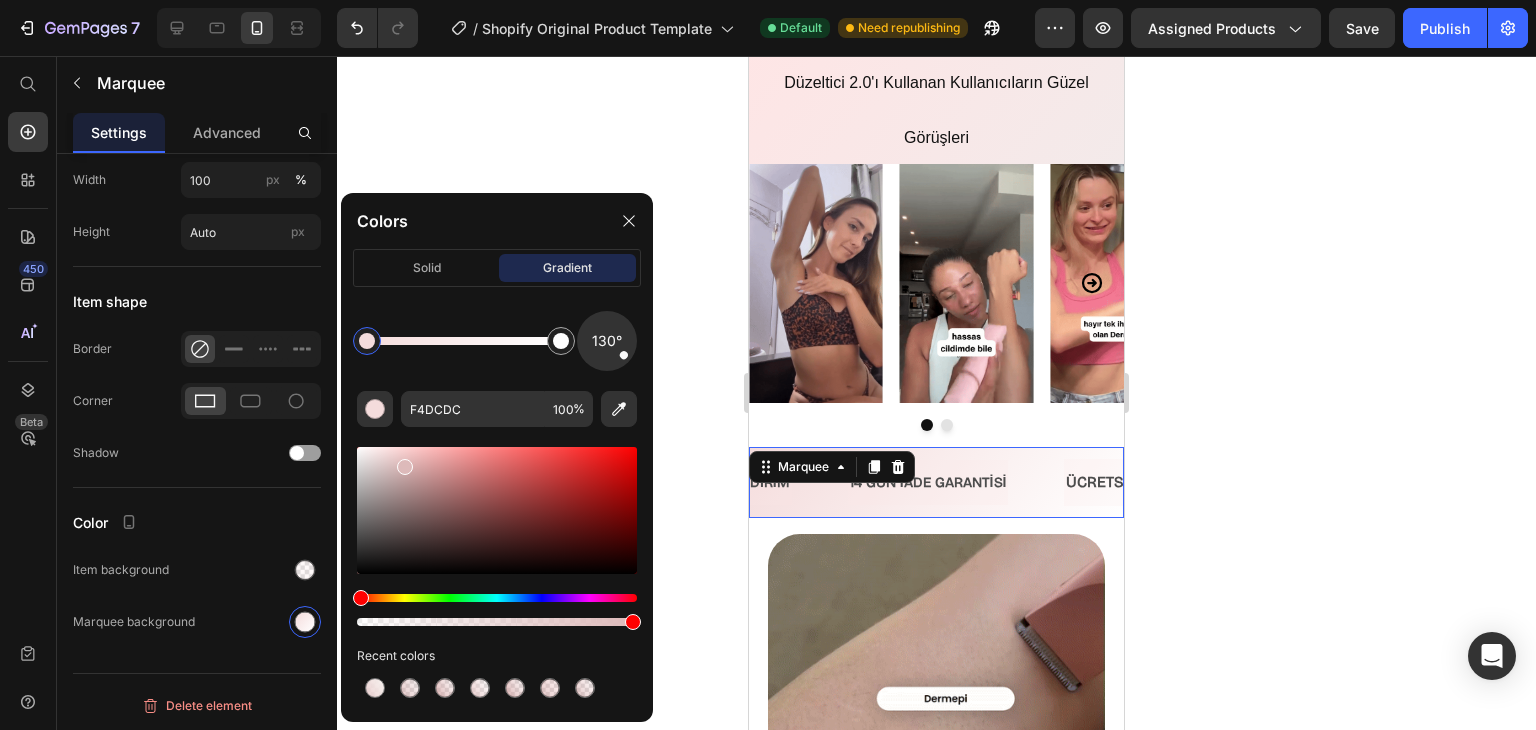 type on "DDBABA" 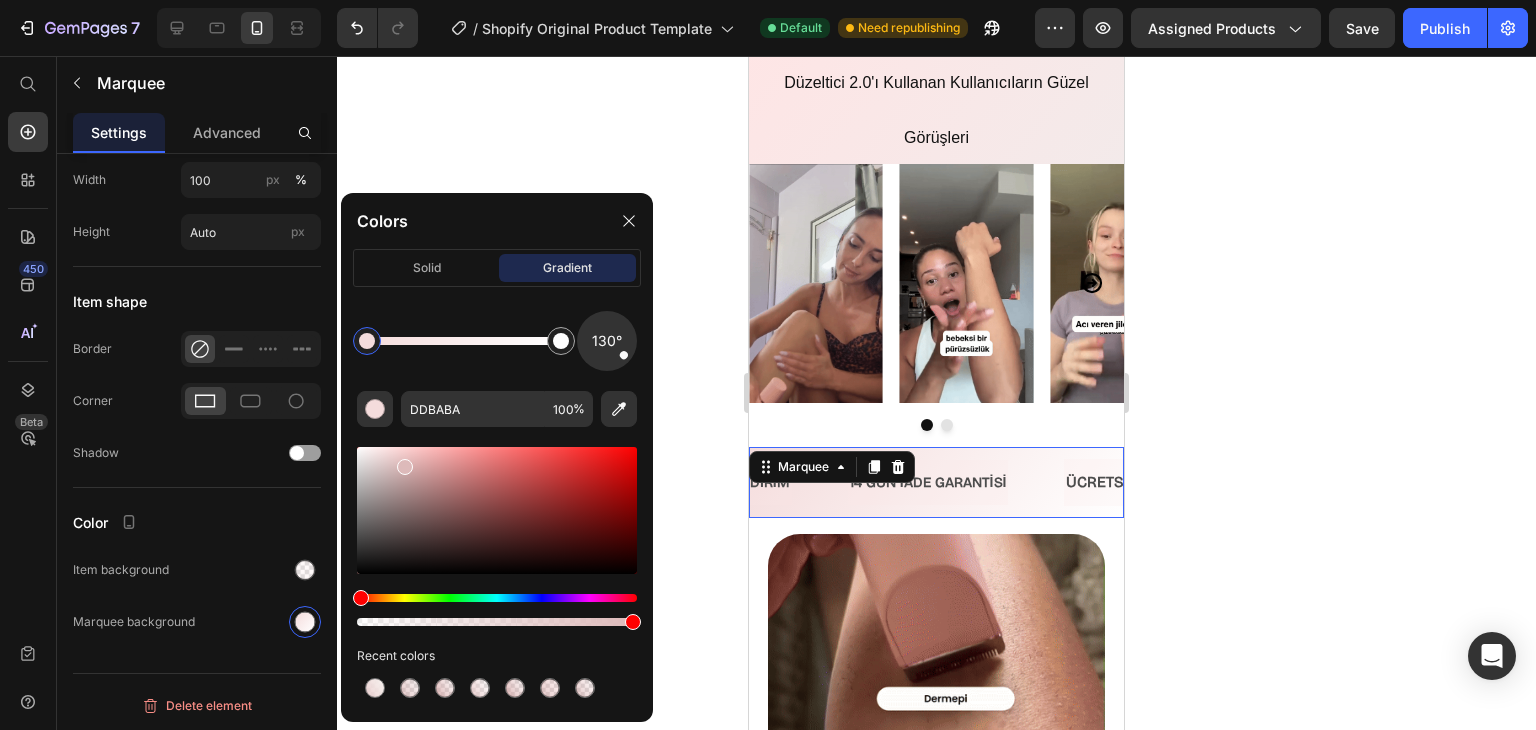 drag, startPoint x: 385, startPoint y: 452, endPoint x: 403, endPoint y: 463, distance: 21.095022 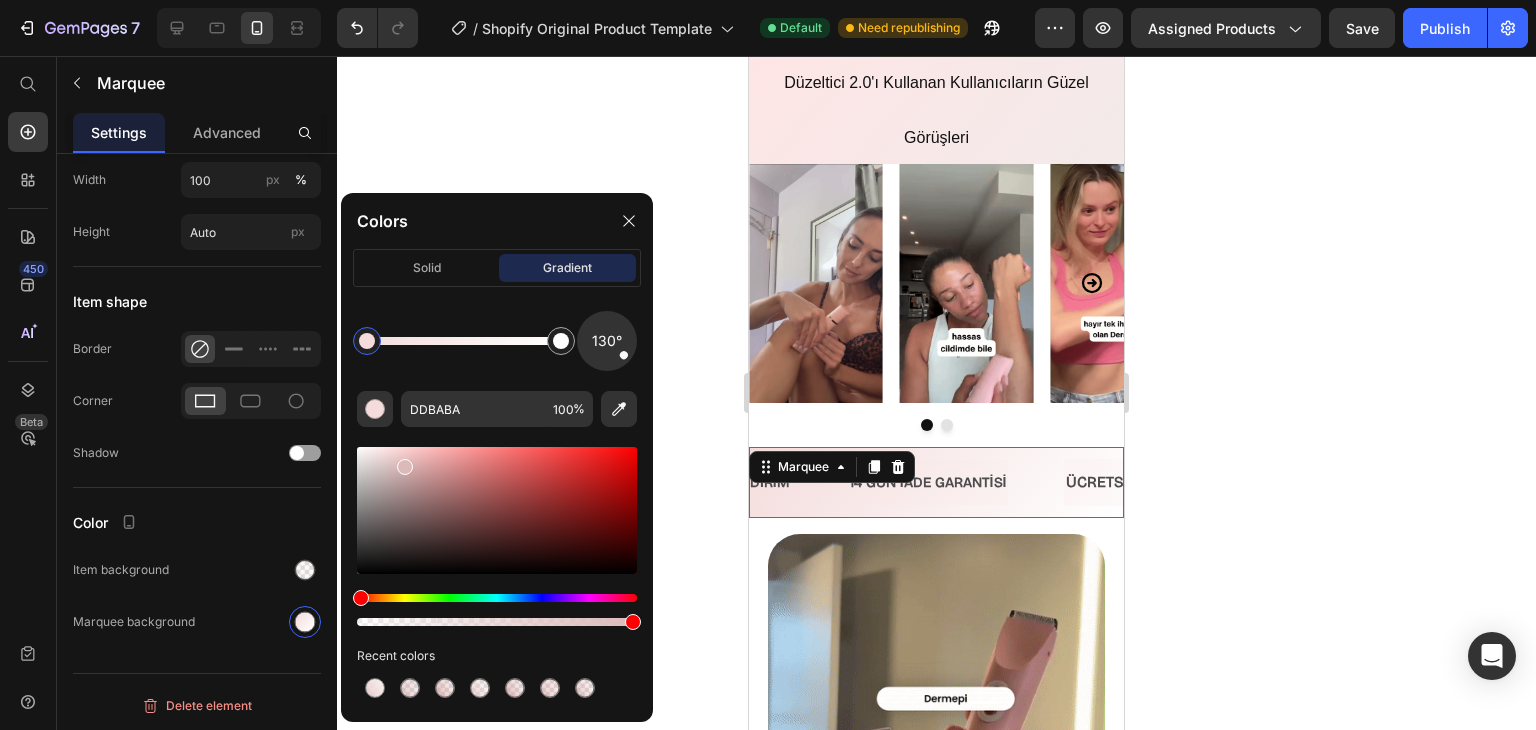 click at bounding box center (405, 467) 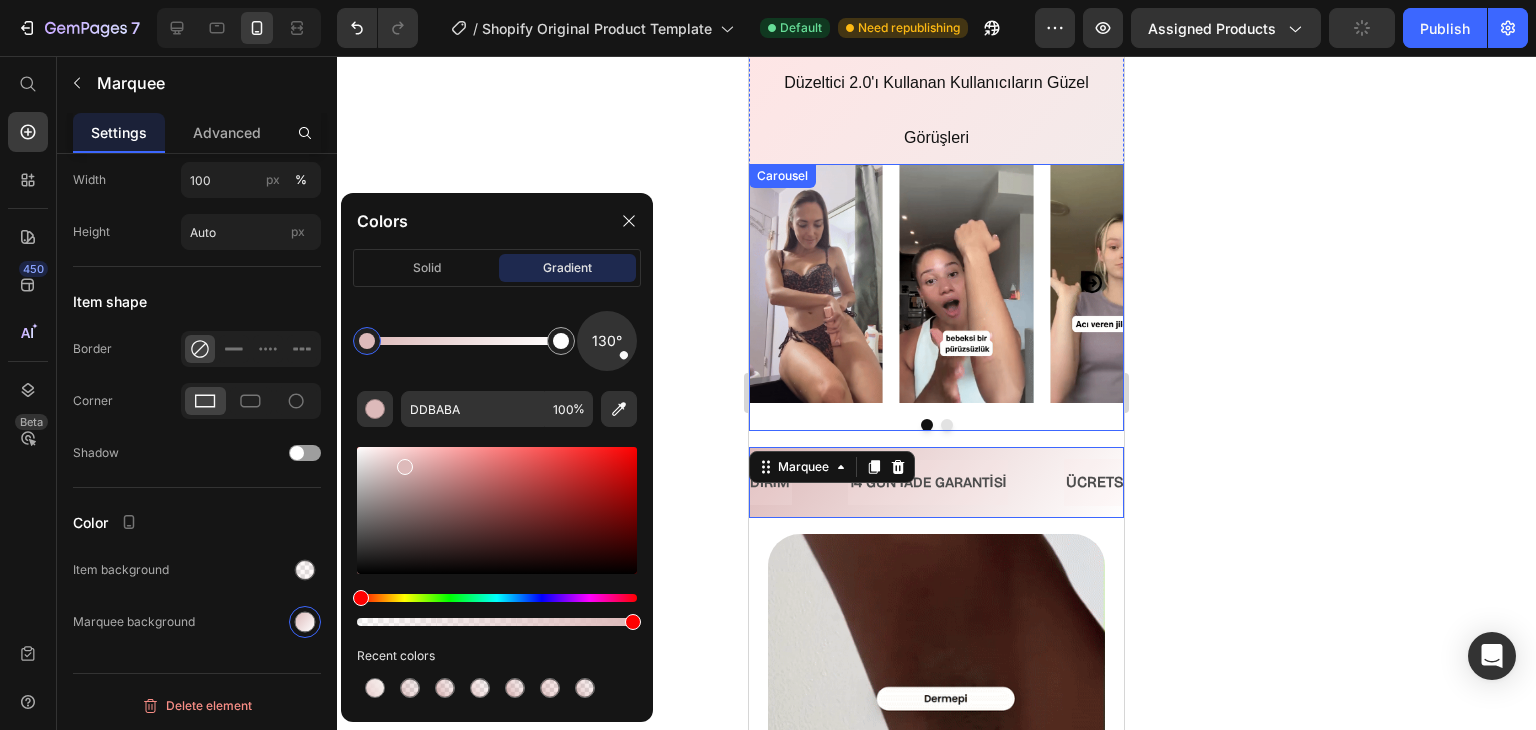 click 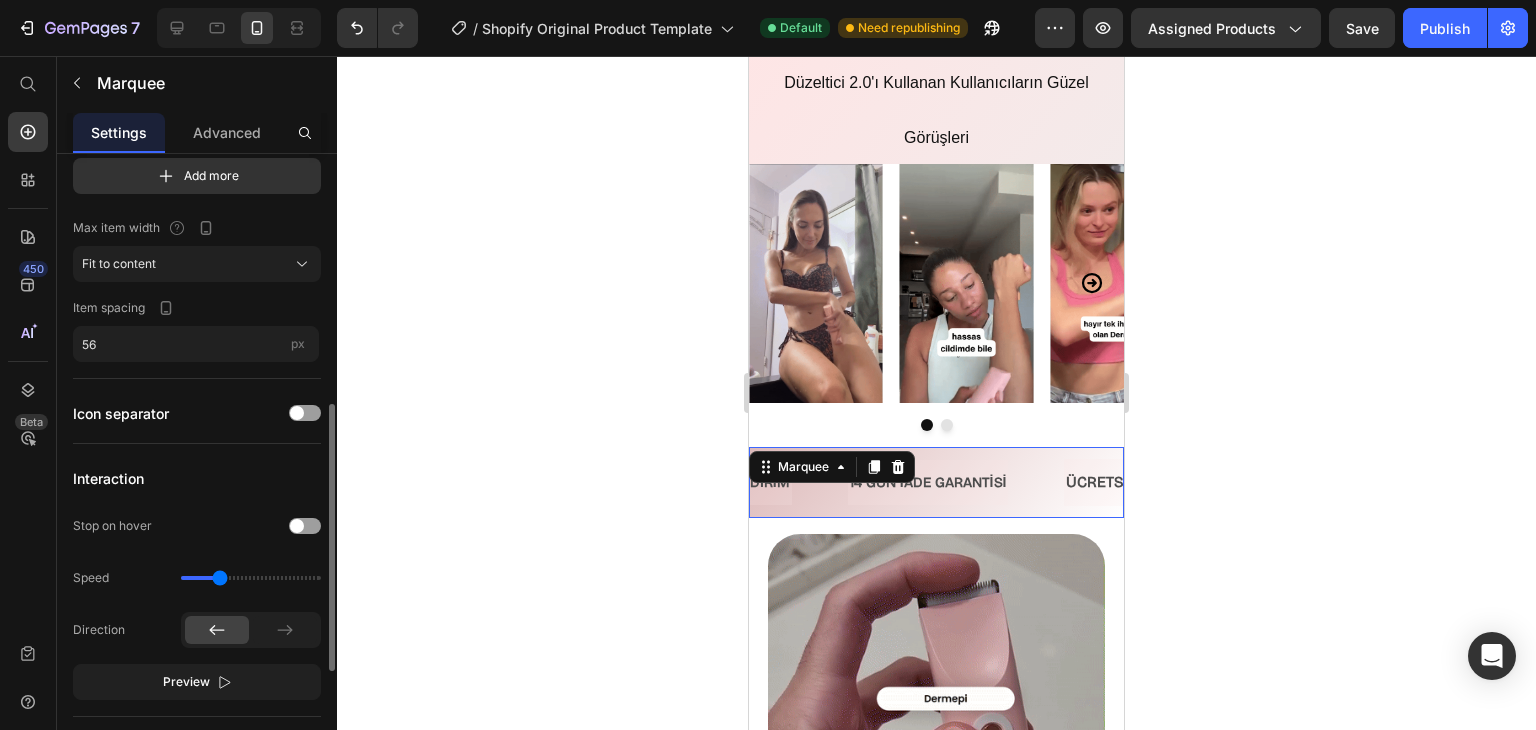 scroll, scrollTop: 373, scrollLeft: 0, axis: vertical 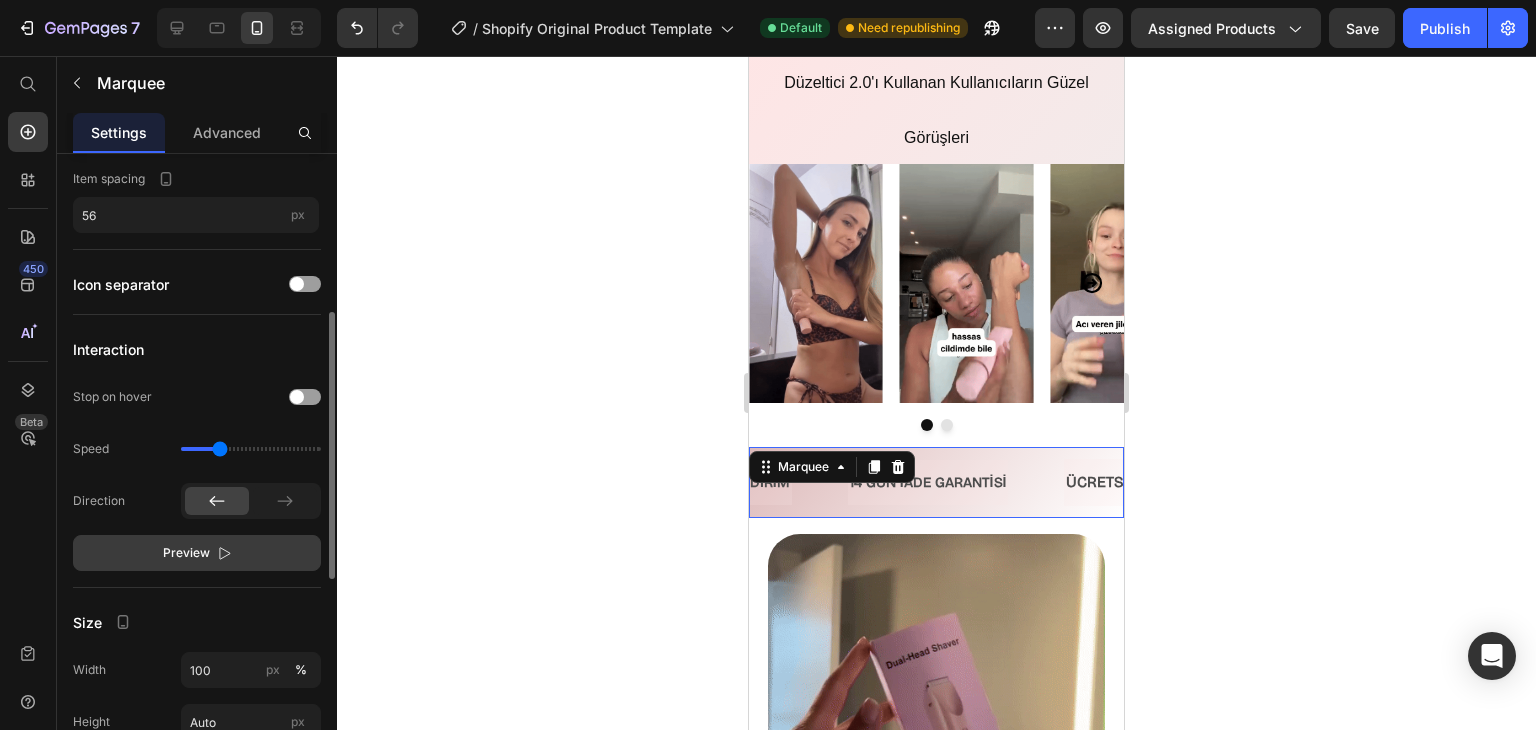 click on "Preview" at bounding box center [197, 553] 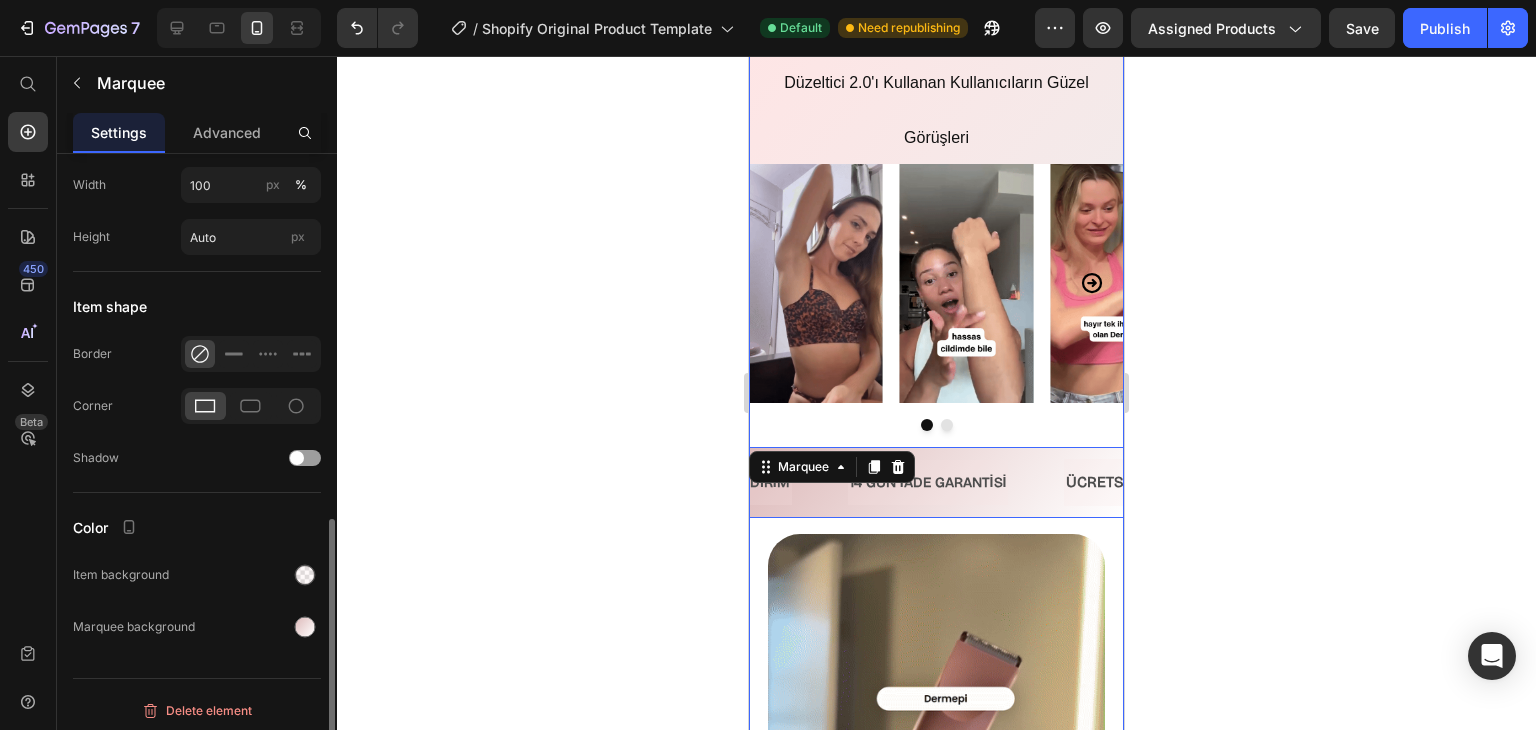 scroll, scrollTop: 859, scrollLeft: 0, axis: vertical 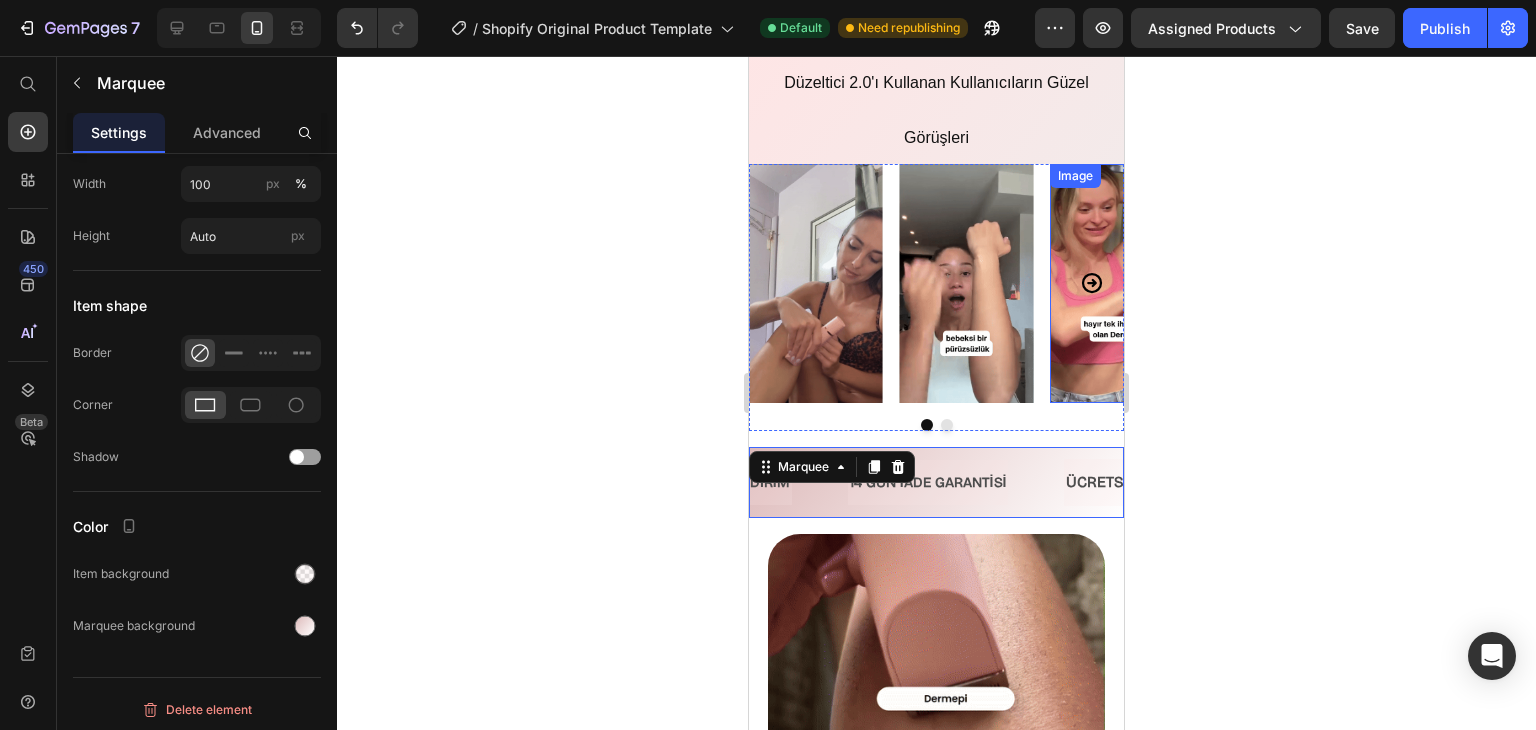 click 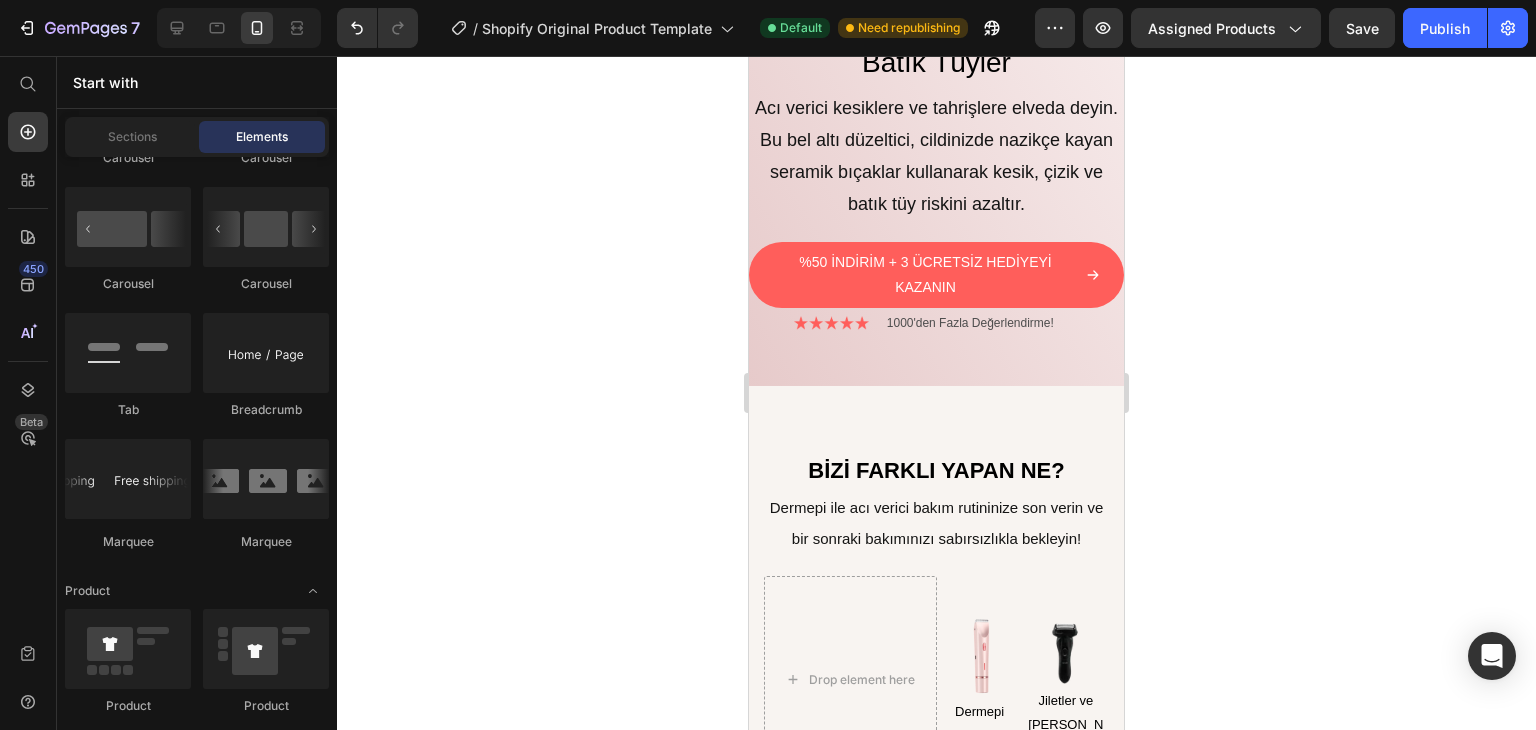 scroll, scrollTop: 5205, scrollLeft: 0, axis: vertical 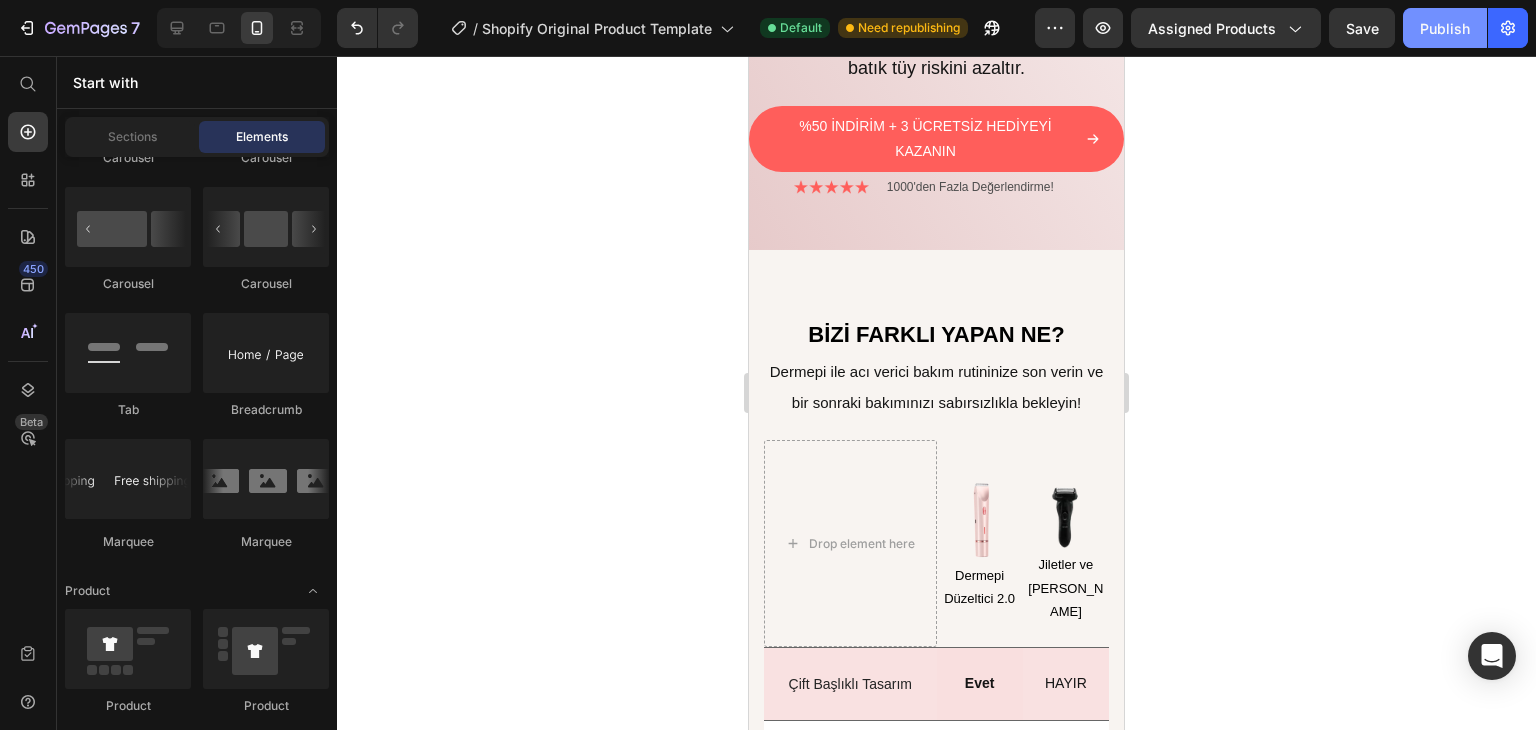 click on "Publish" at bounding box center [1445, 28] 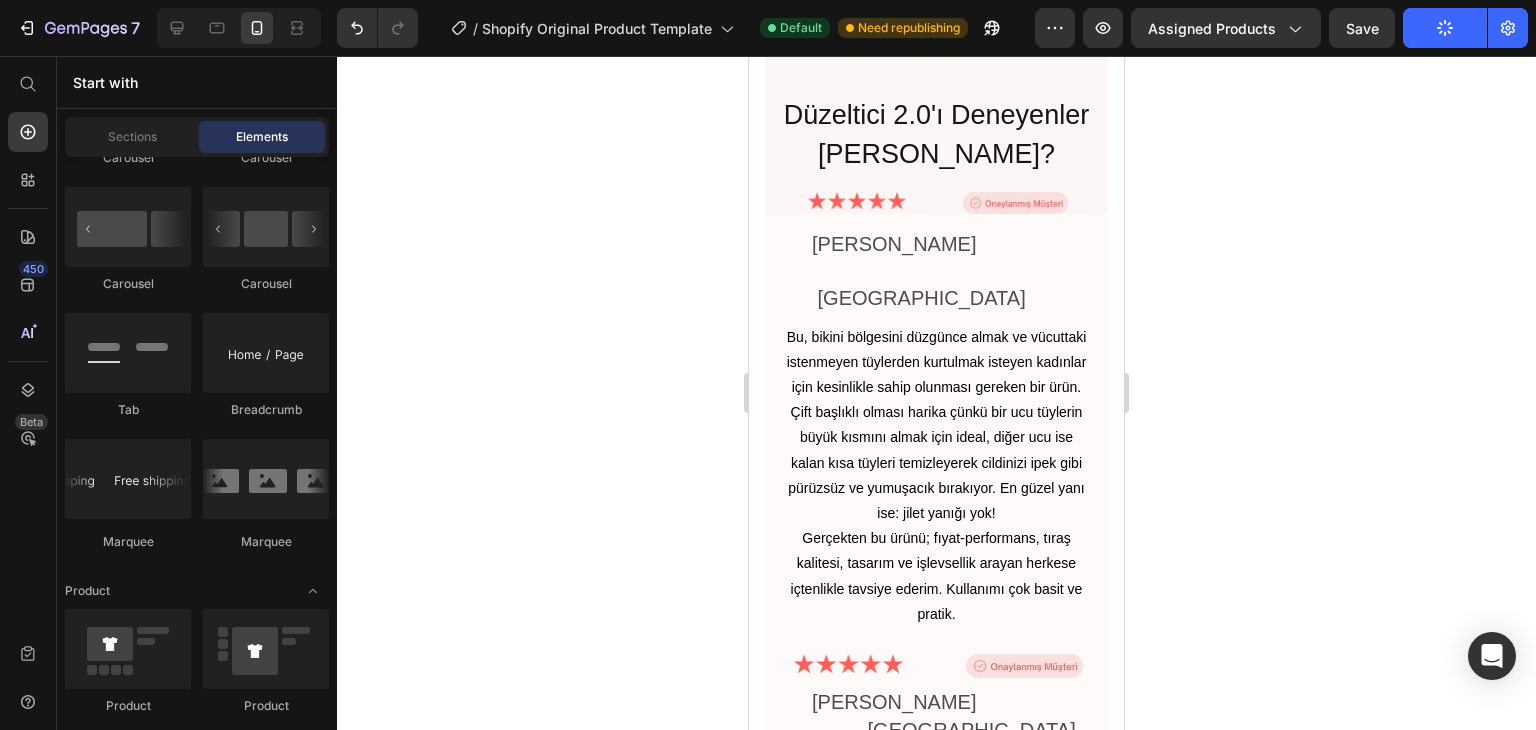 scroll, scrollTop: 6404, scrollLeft: 0, axis: vertical 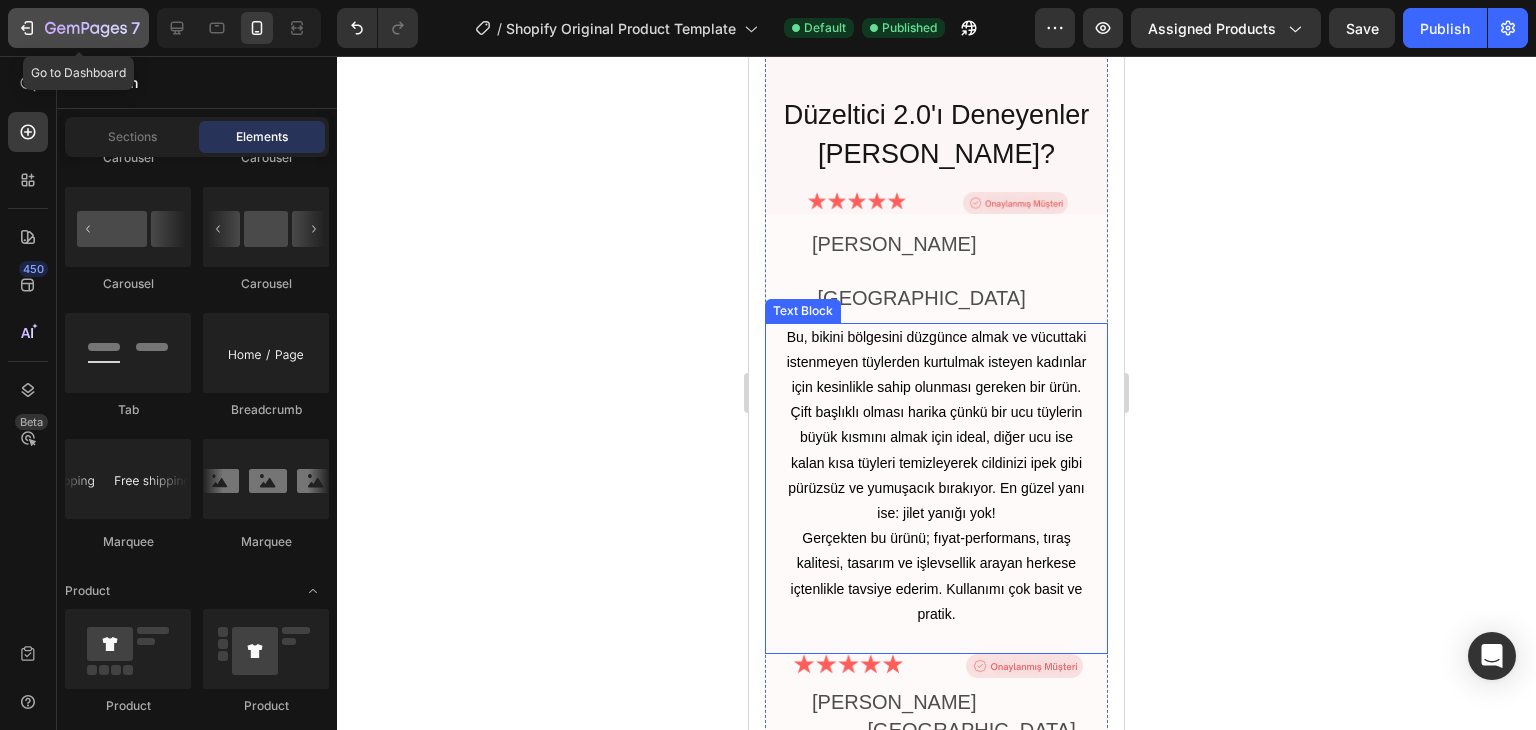 click 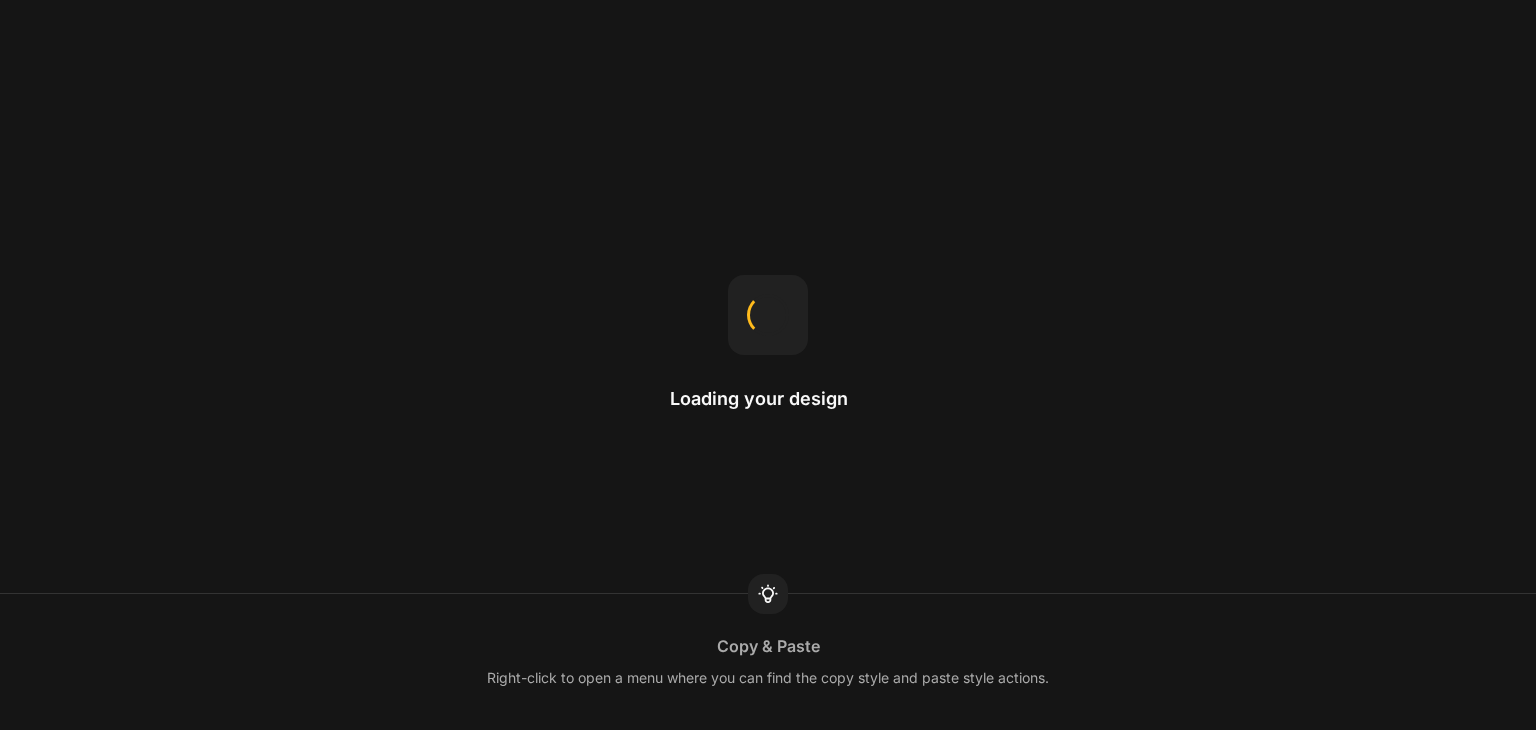 scroll, scrollTop: 0, scrollLeft: 0, axis: both 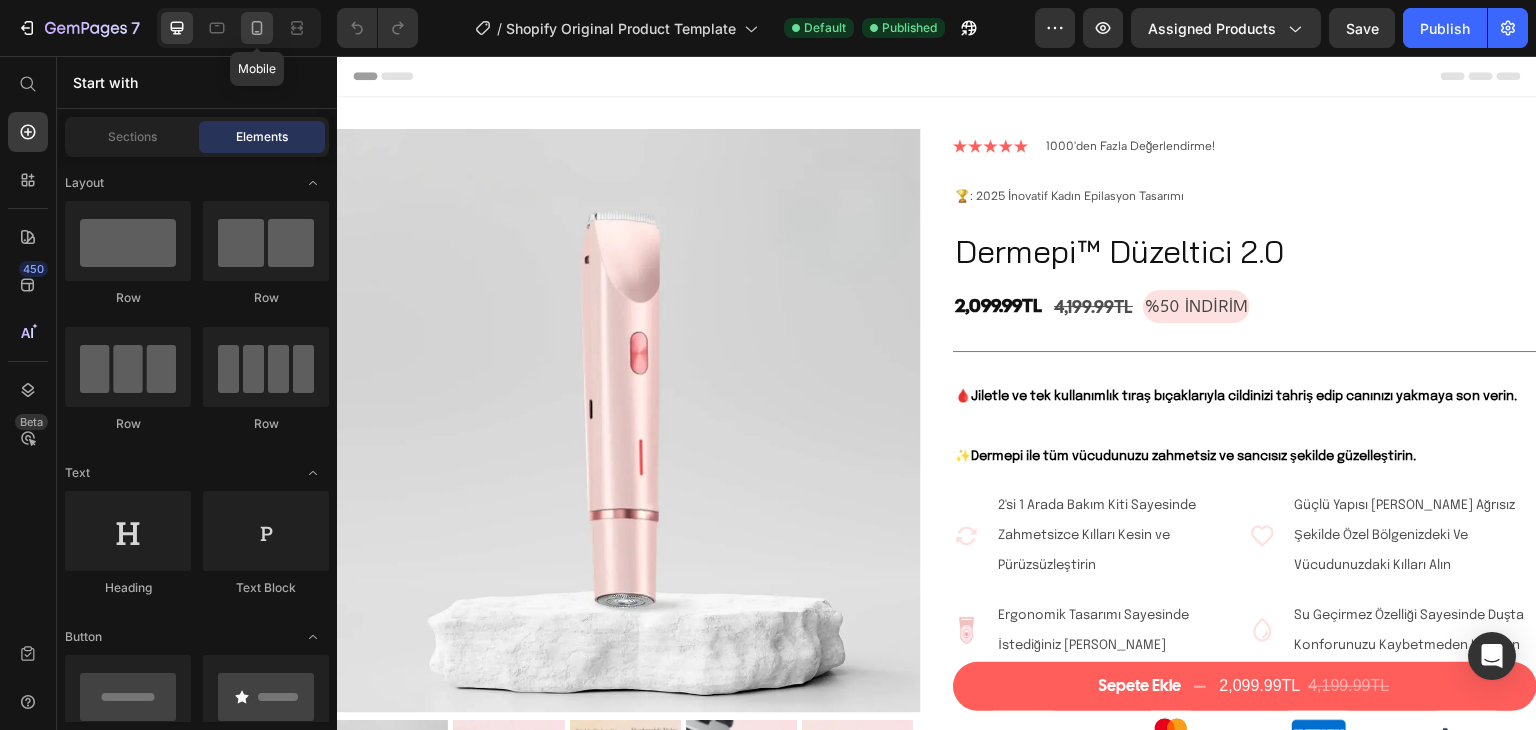 click 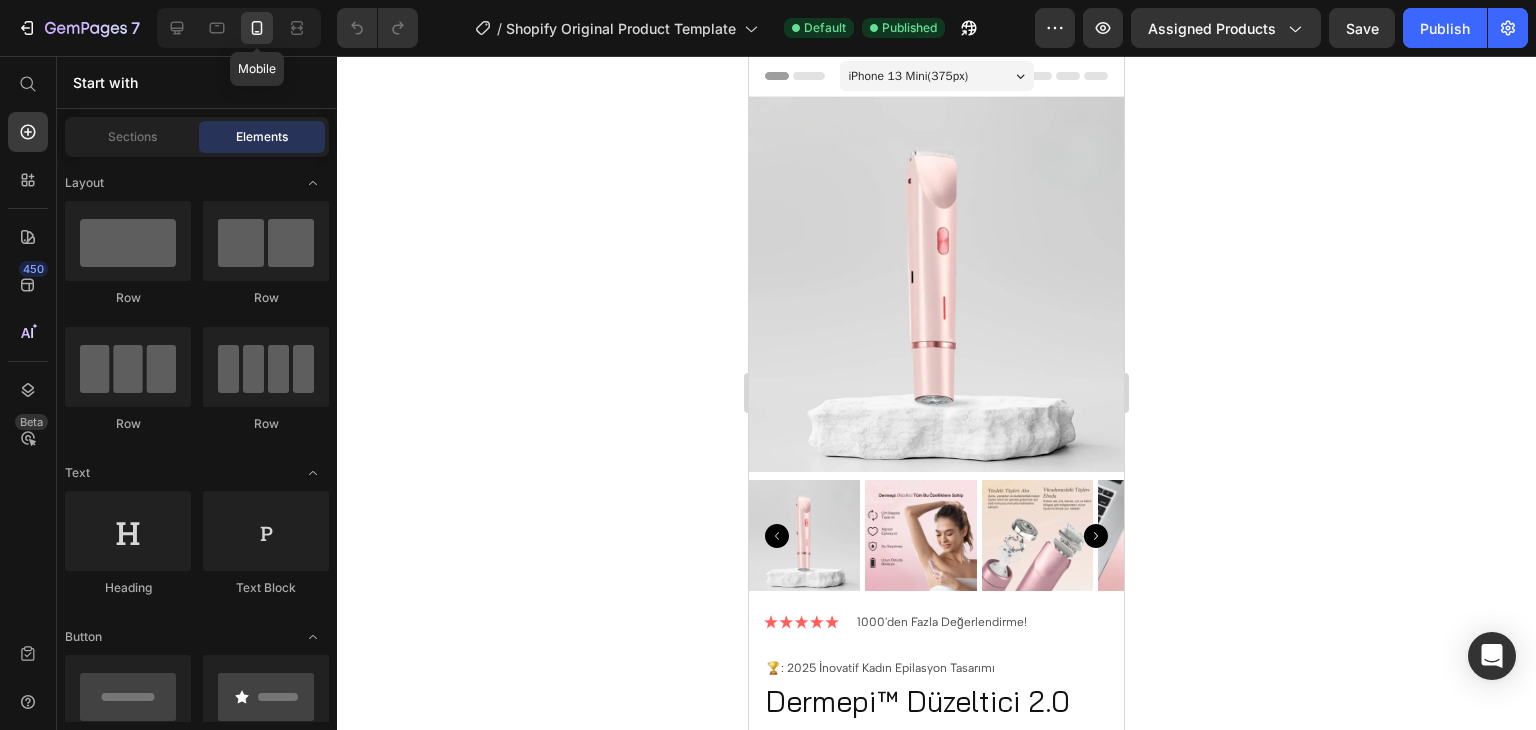 click 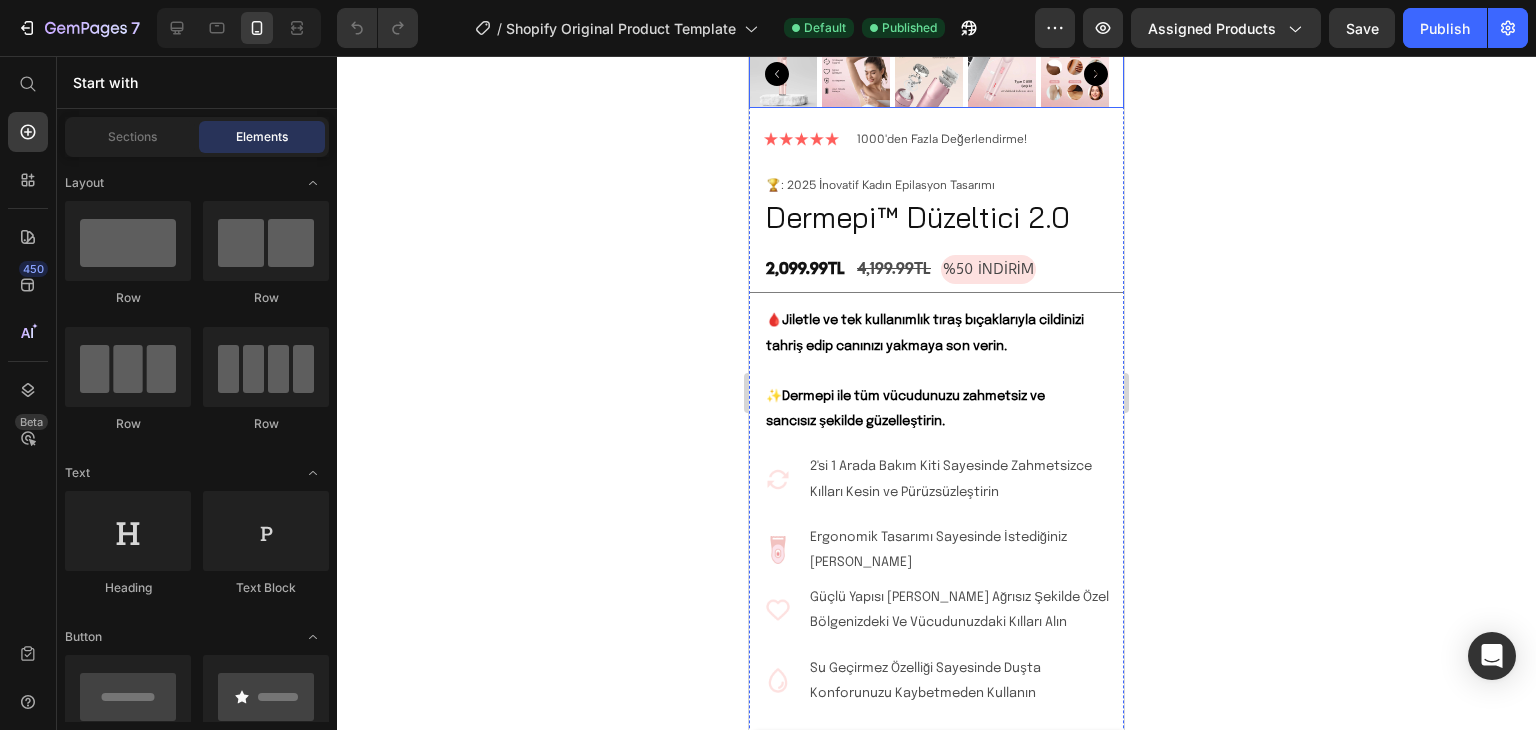 scroll, scrollTop: 664, scrollLeft: 0, axis: vertical 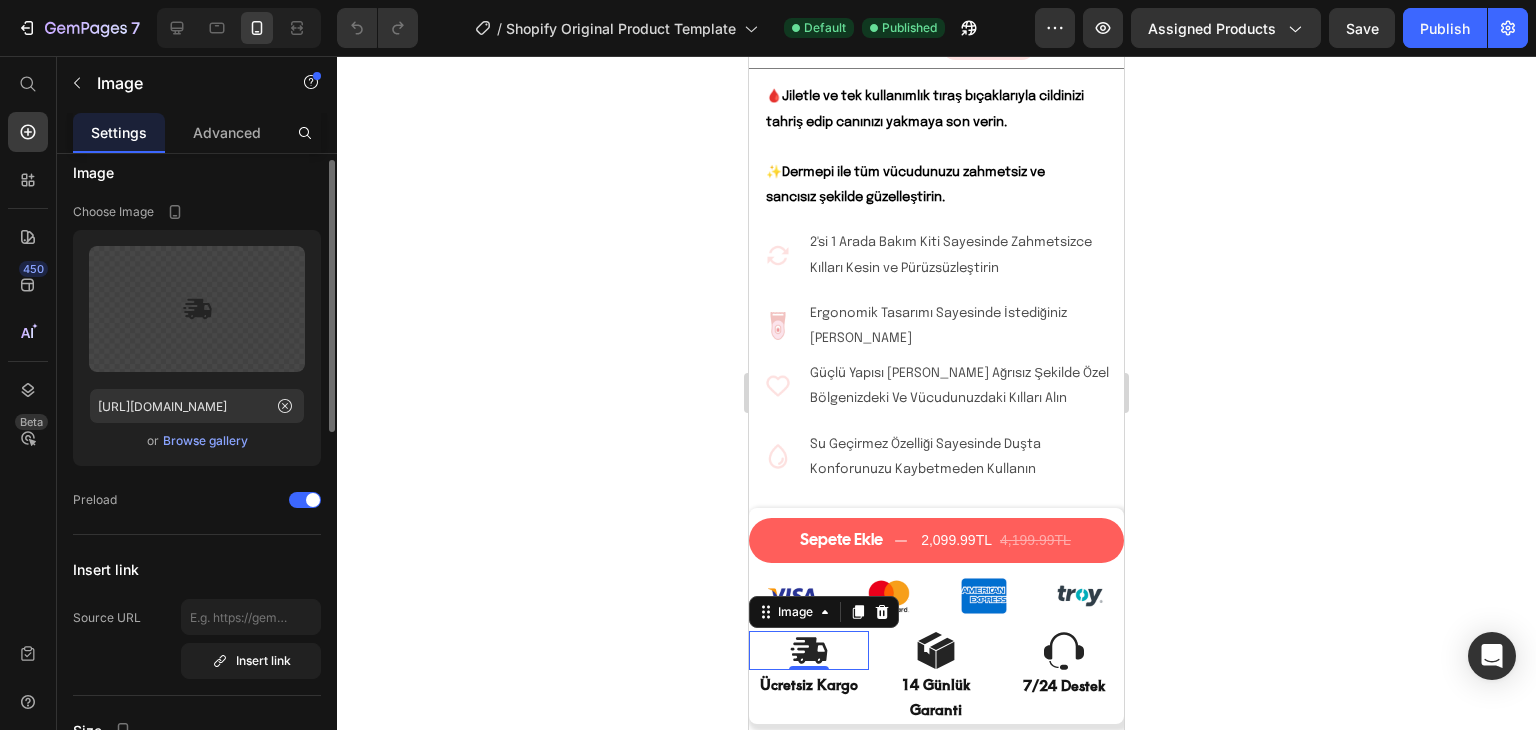 click on "Browse gallery" at bounding box center (205, 441) 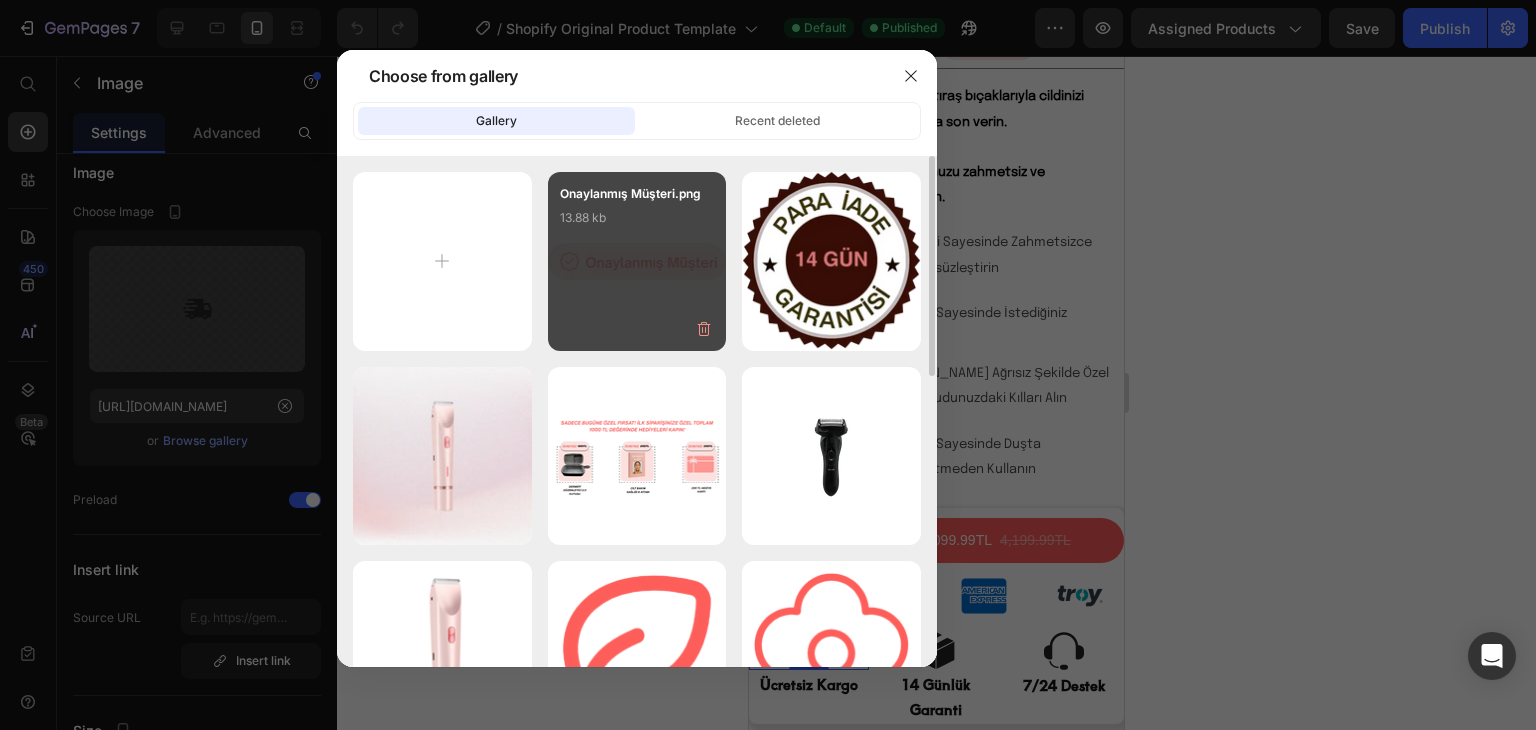 click on "Onaylanmış Müşteri.png 13.88 kb" at bounding box center (637, 261) 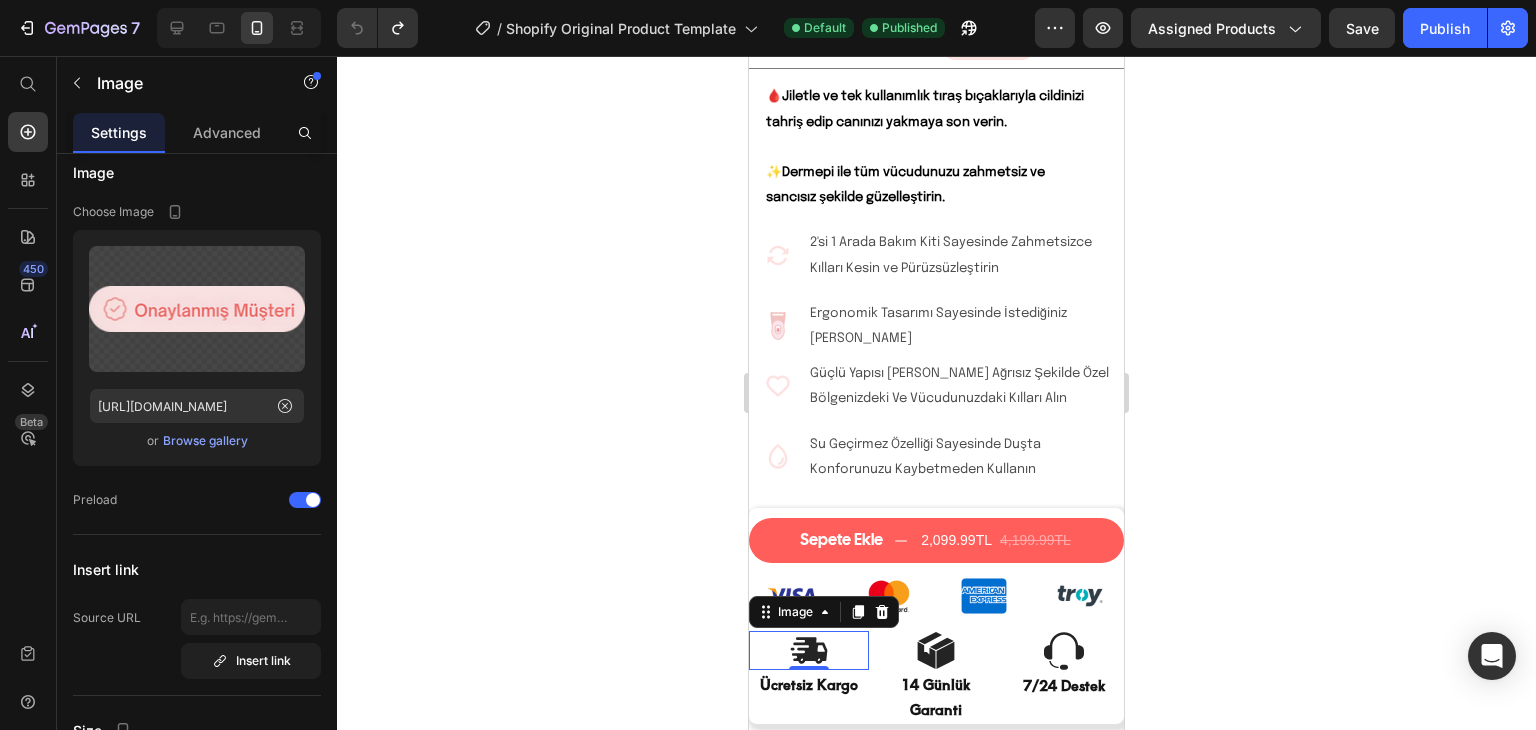 click 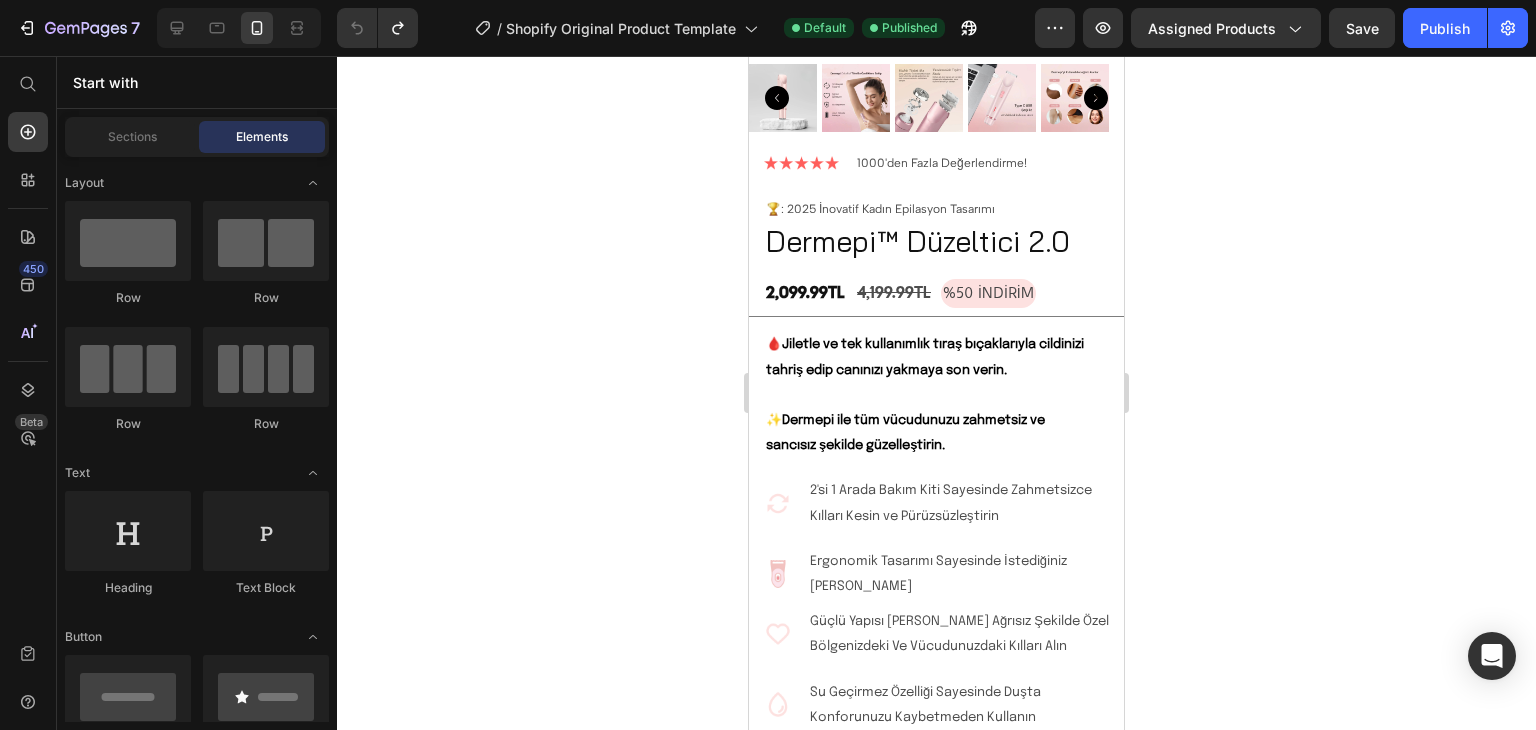 scroll, scrollTop: 250, scrollLeft: 0, axis: vertical 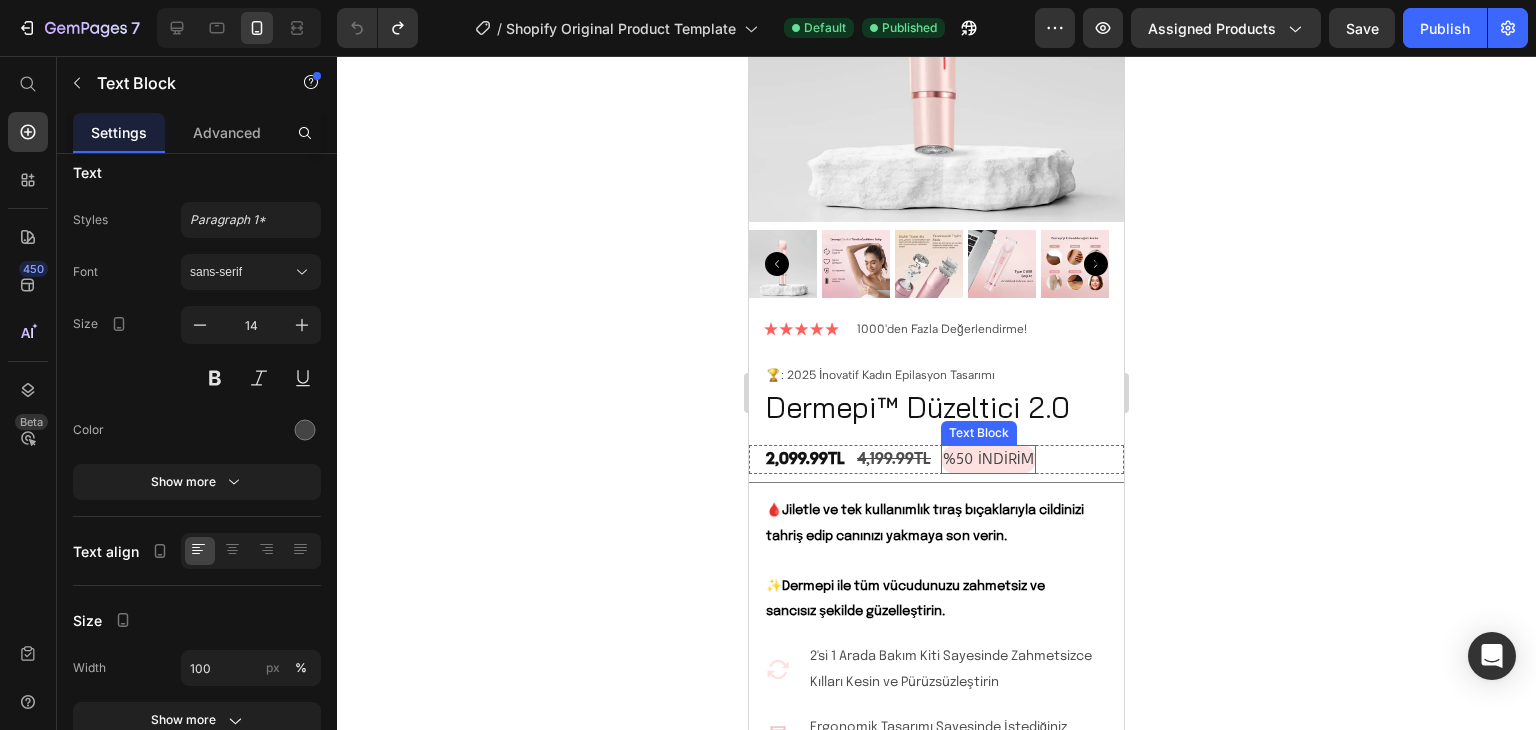 click on "%50 İNDİRİM" at bounding box center (988, 459) 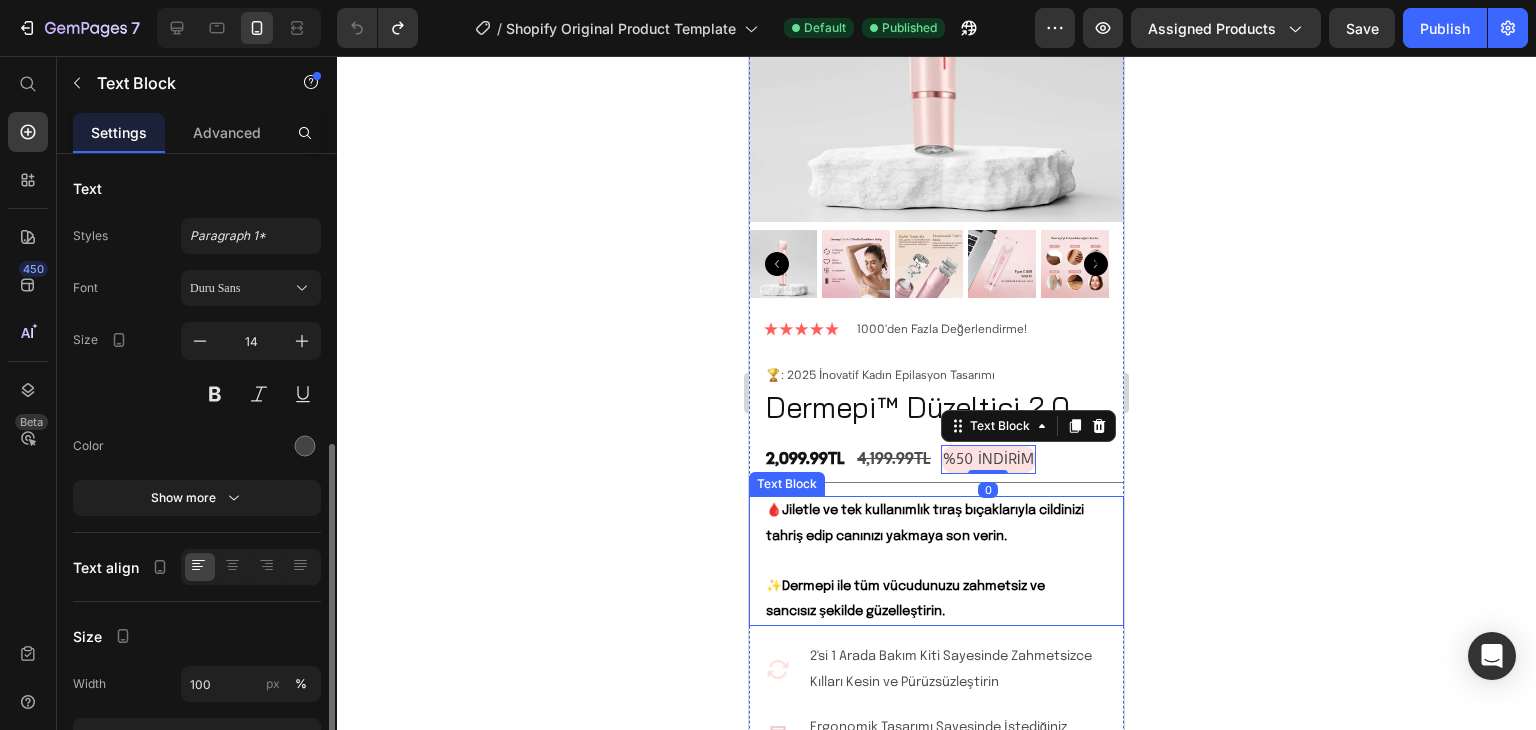 scroll, scrollTop: 260, scrollLeft: 0, axis: vertical 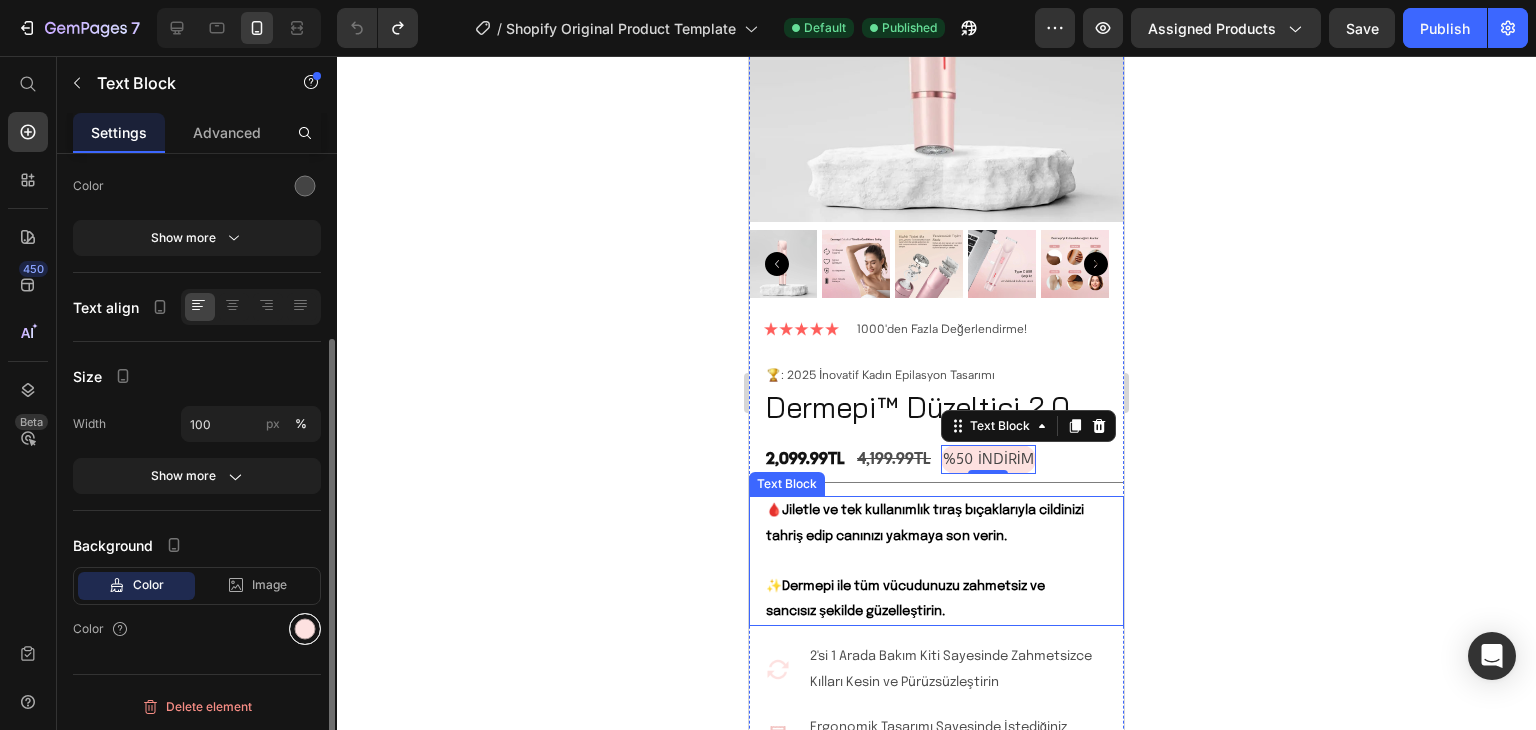 click at bounding box center [305, 629] 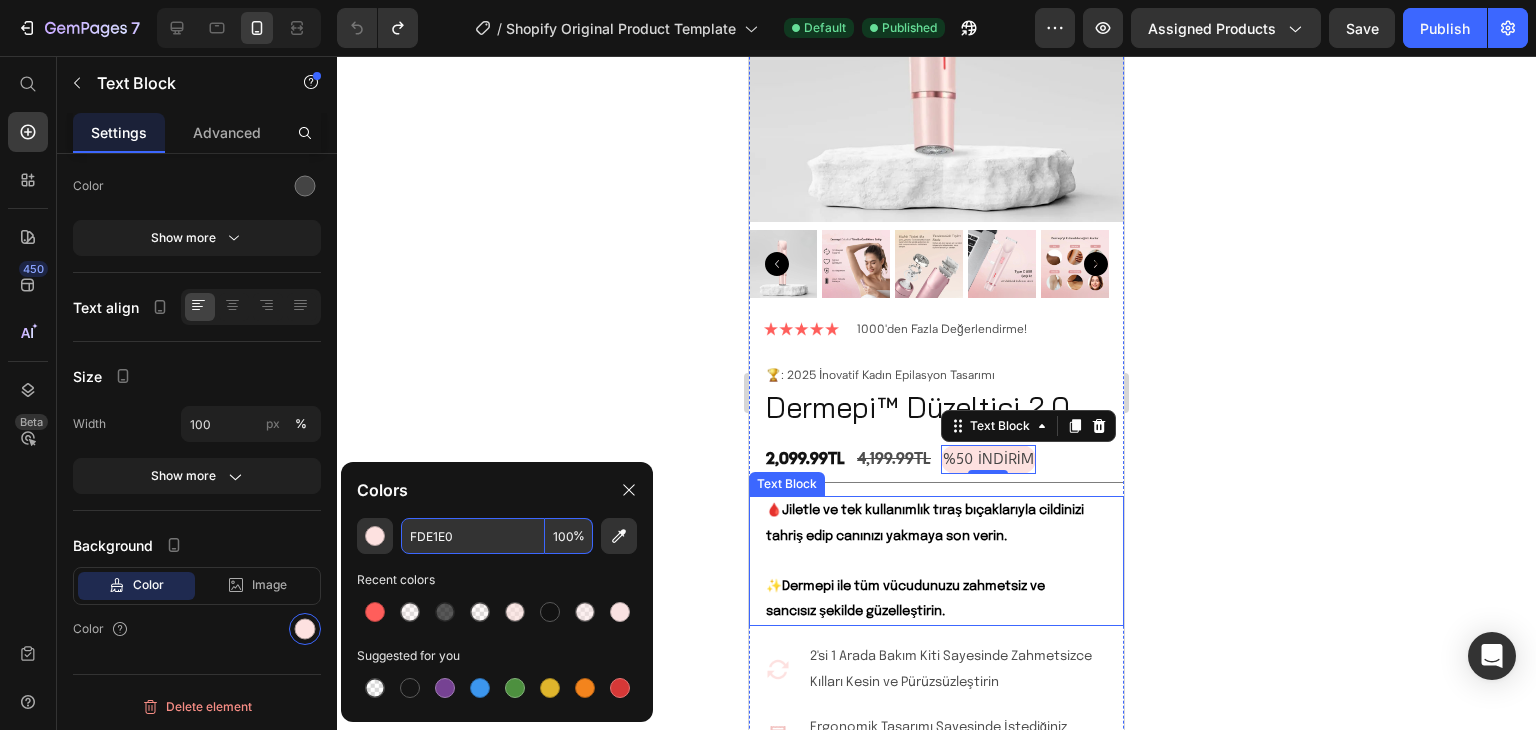 click on "FDE1E0" at bounding box center [473, 536] 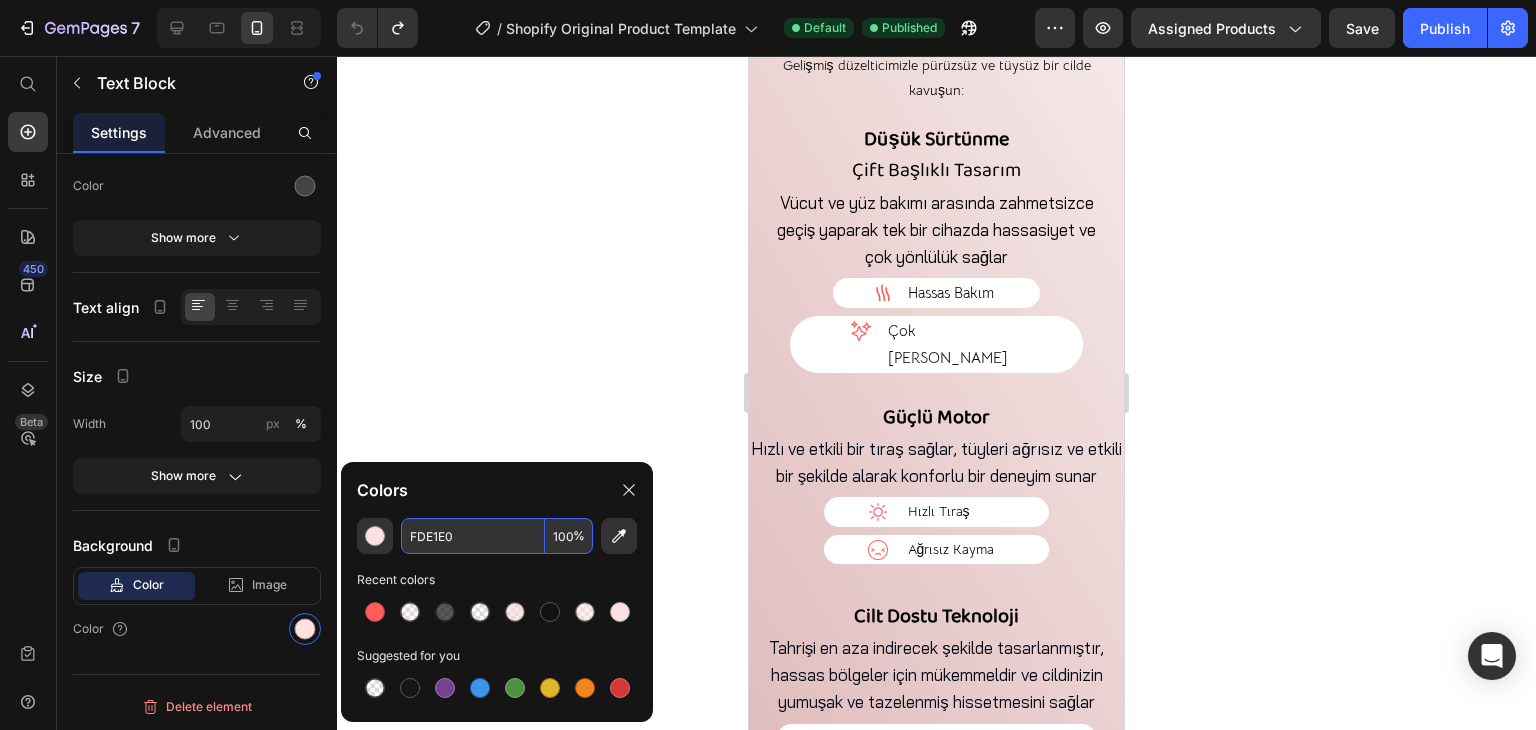 scroll, scrollTop: 3674, scrollLeft: 0, axis: vertical 